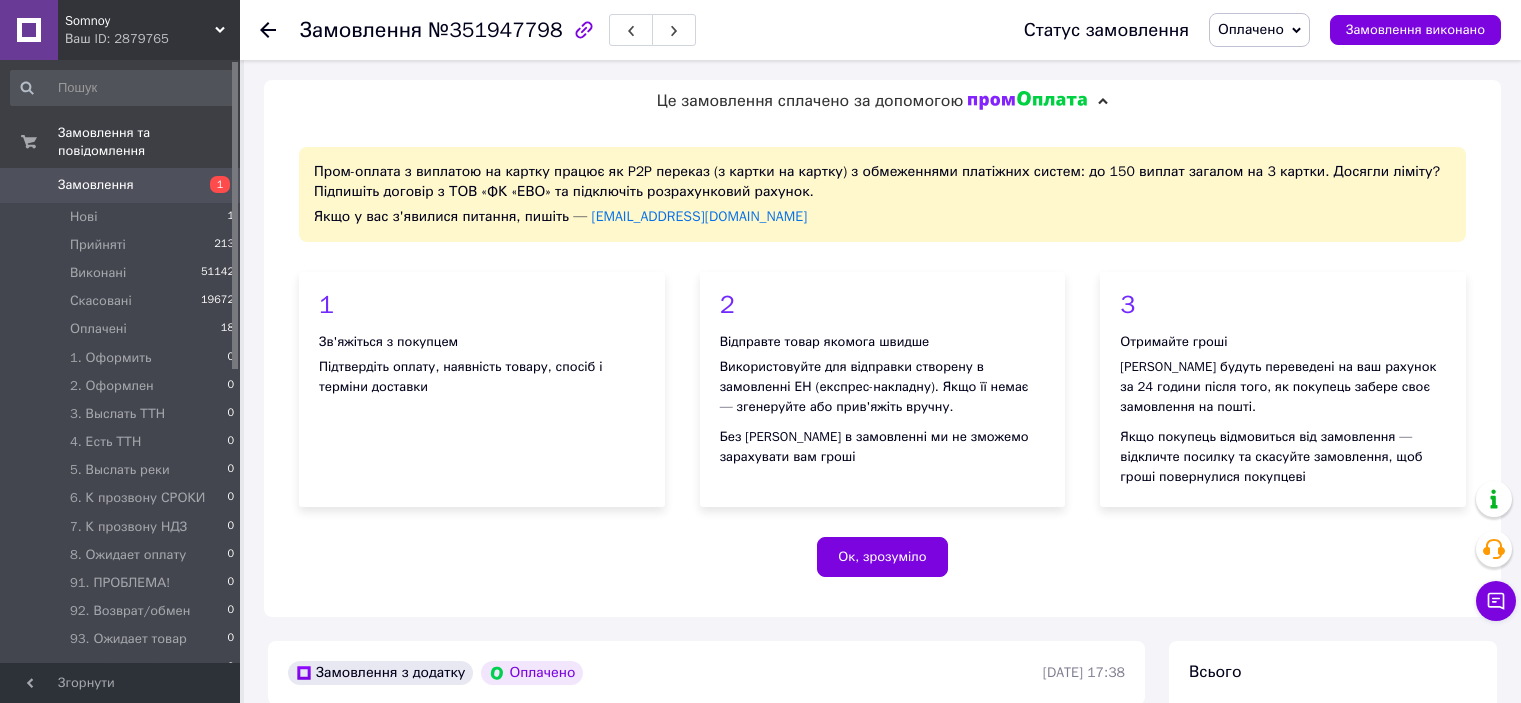 scroll, scrollTop: 700, scrollLeft: 0, axis: vertical 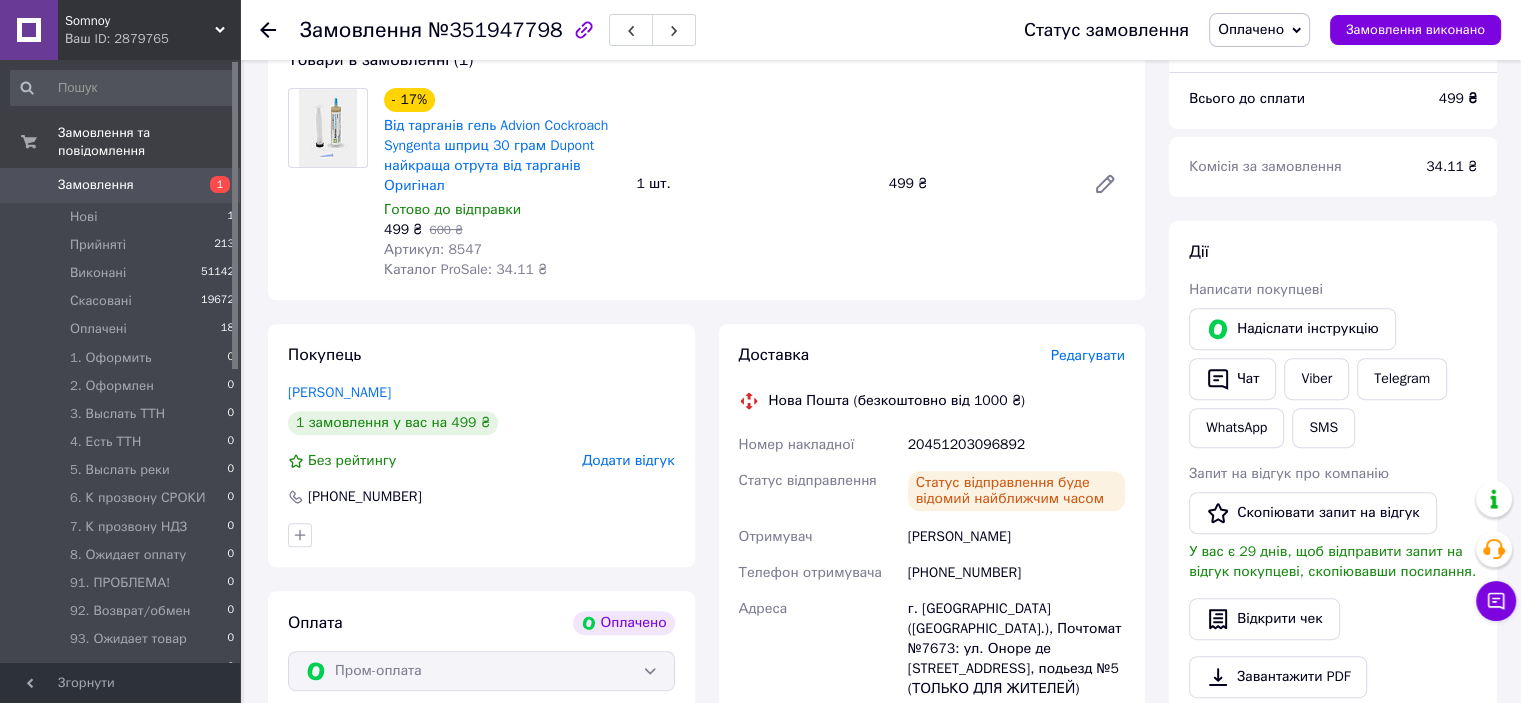 click on "Ваш ID: 2879765" at bounding box center (152, 39) 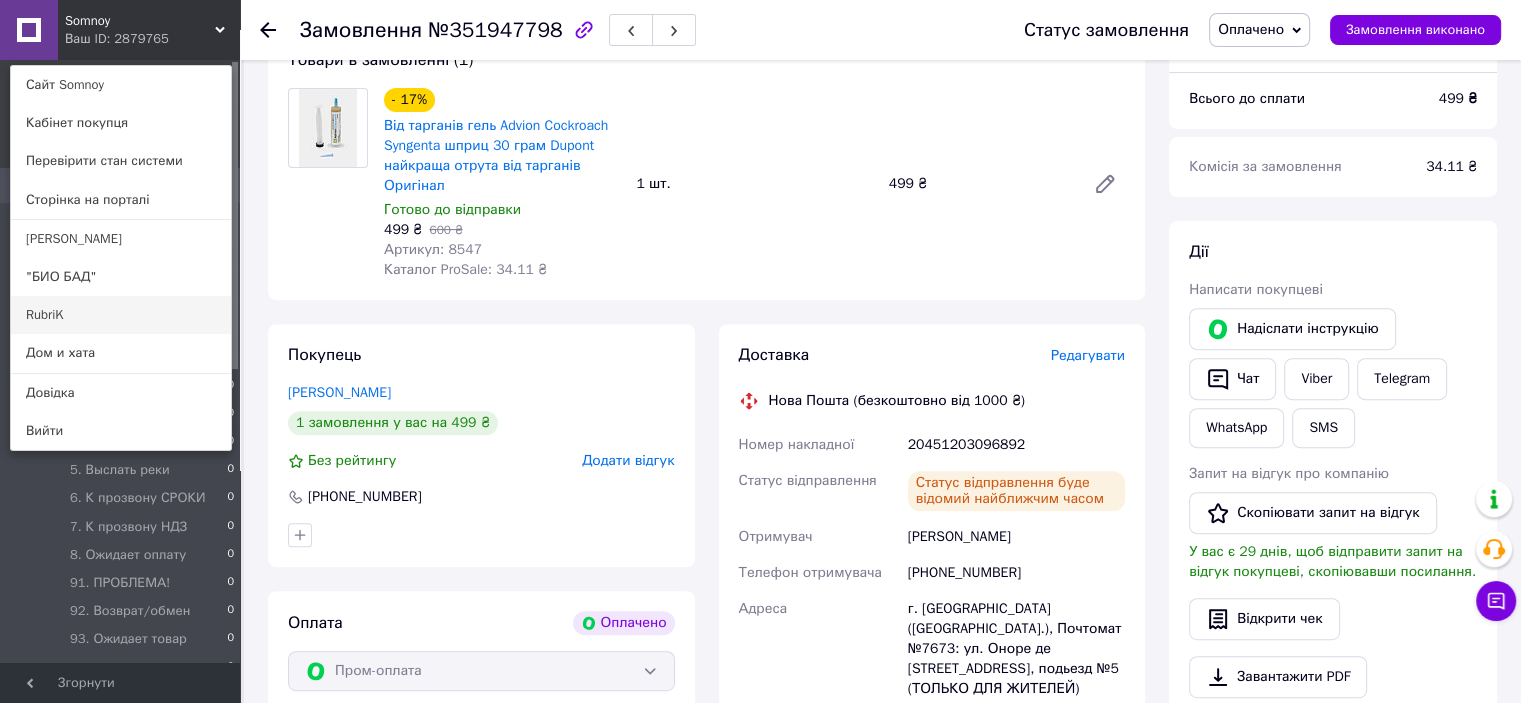 click on "RubriK" at bounding box center (121, 315) 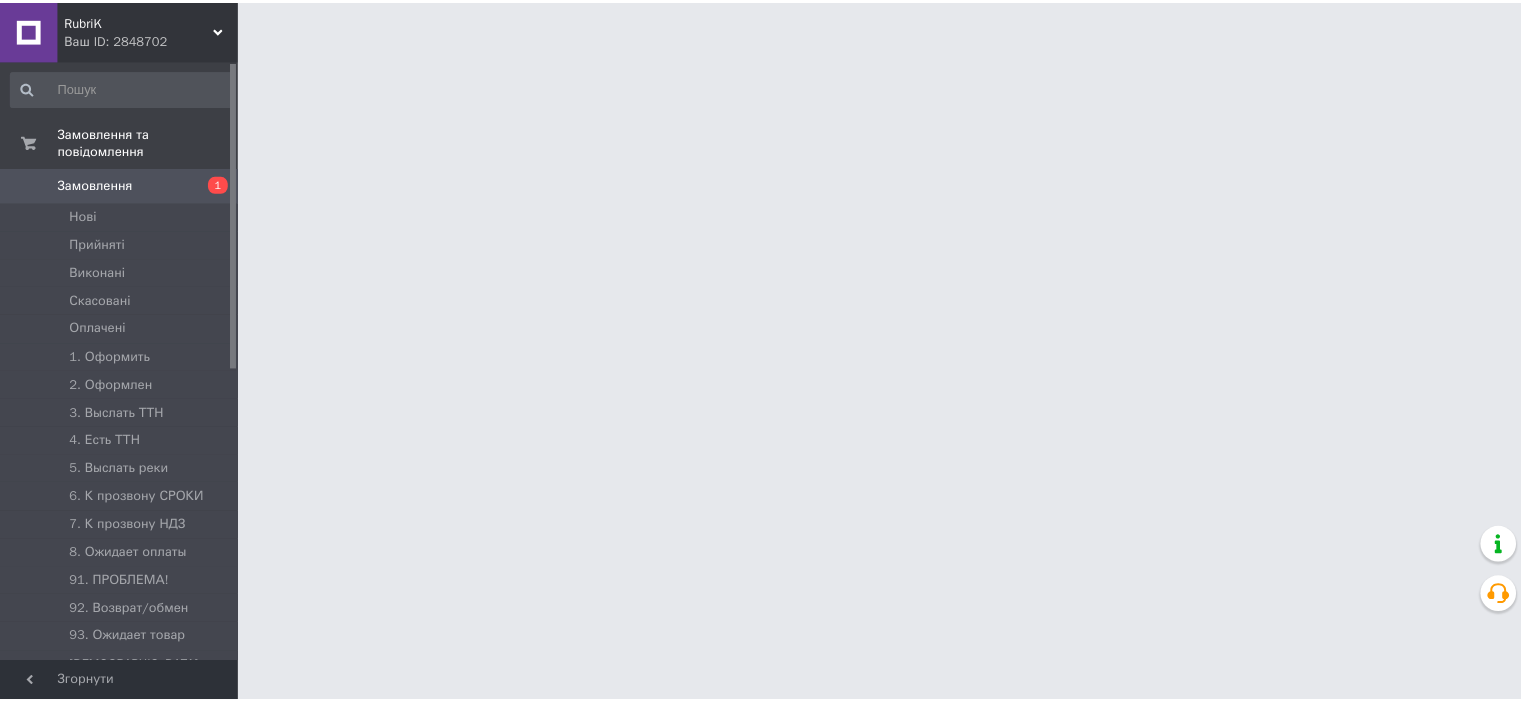scroll, scrollTop: 0, scrollLeft: 0, axis: both 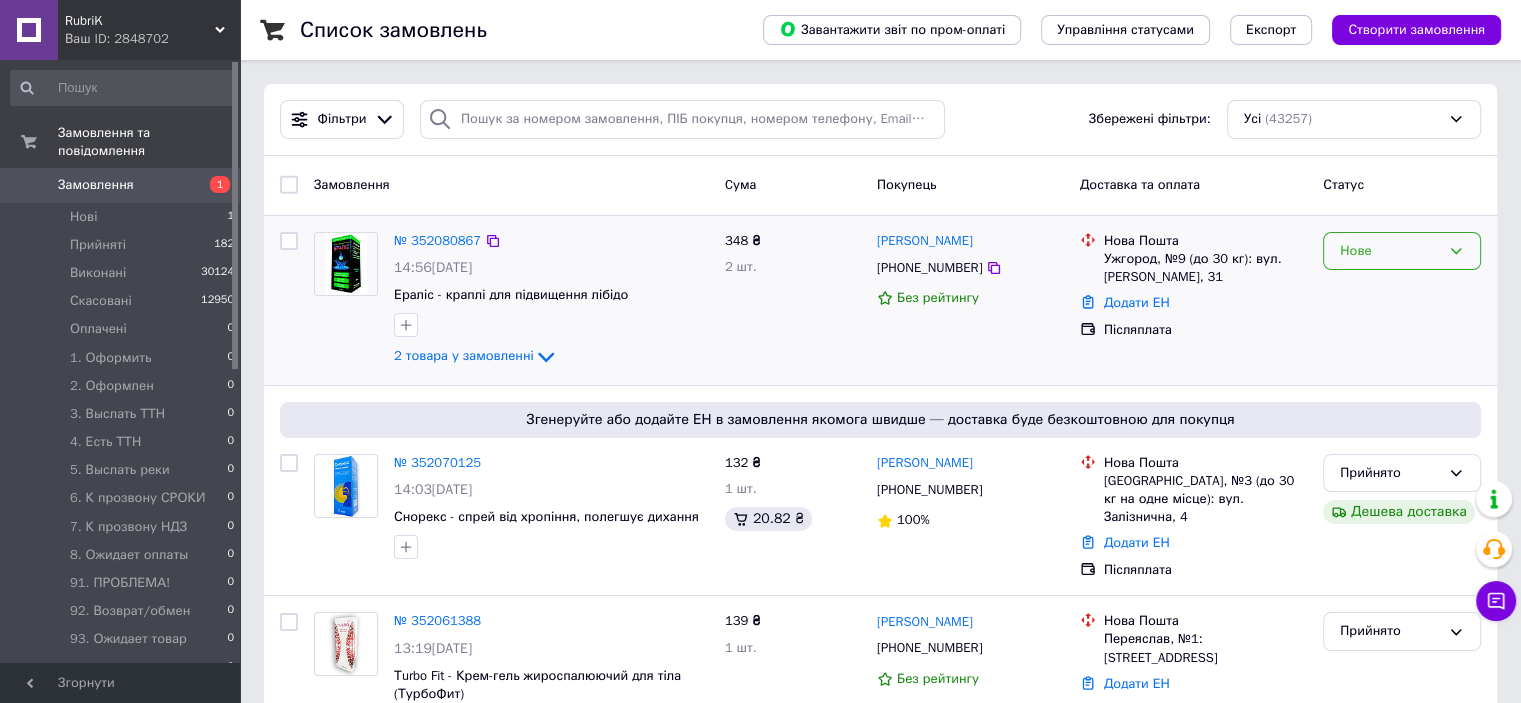 click on "Нове" at bounding box center (1390, 251) 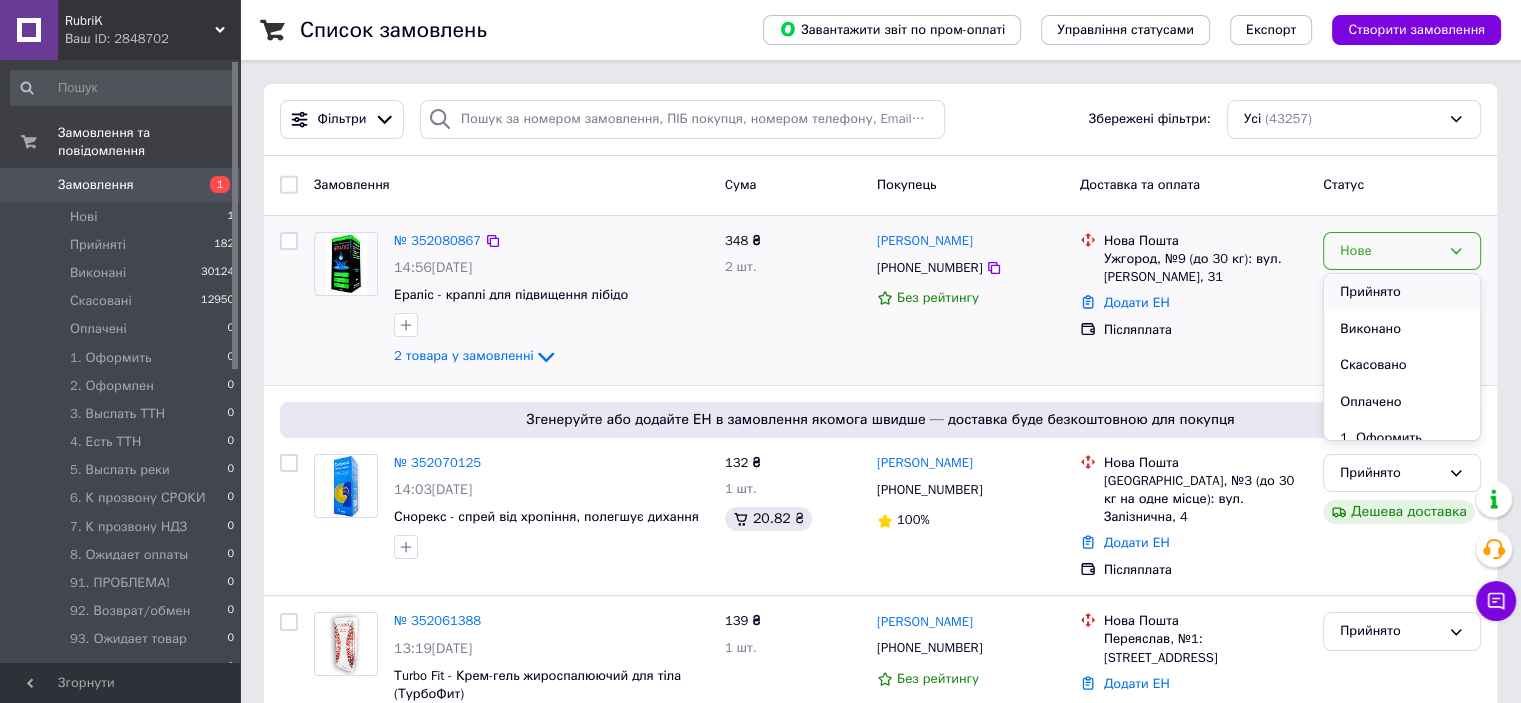 click on "Прийнято" at bounding box center [1402, 292] 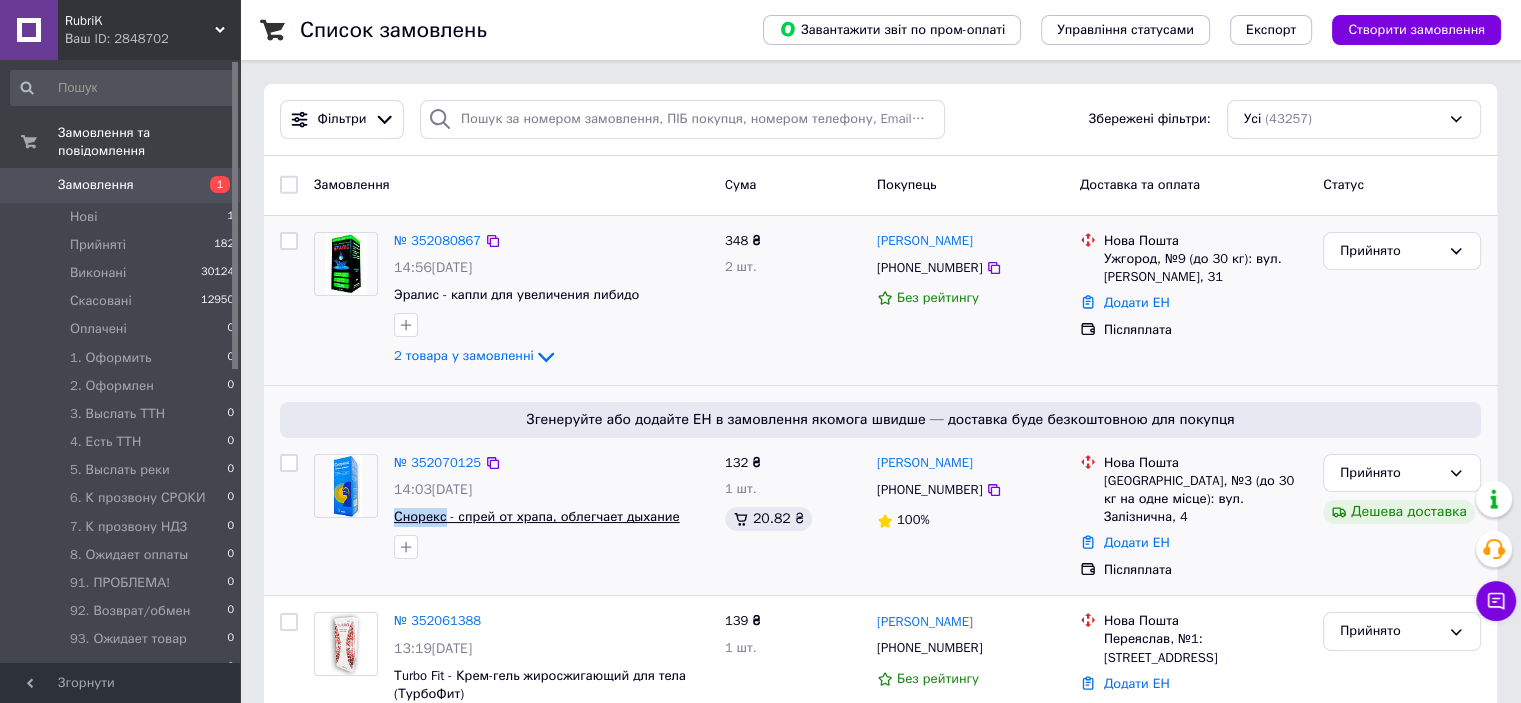 drag, startPoint x: 388, startPoint y: 519, endPoint x: 444, endPoint y: 519, distance: 56 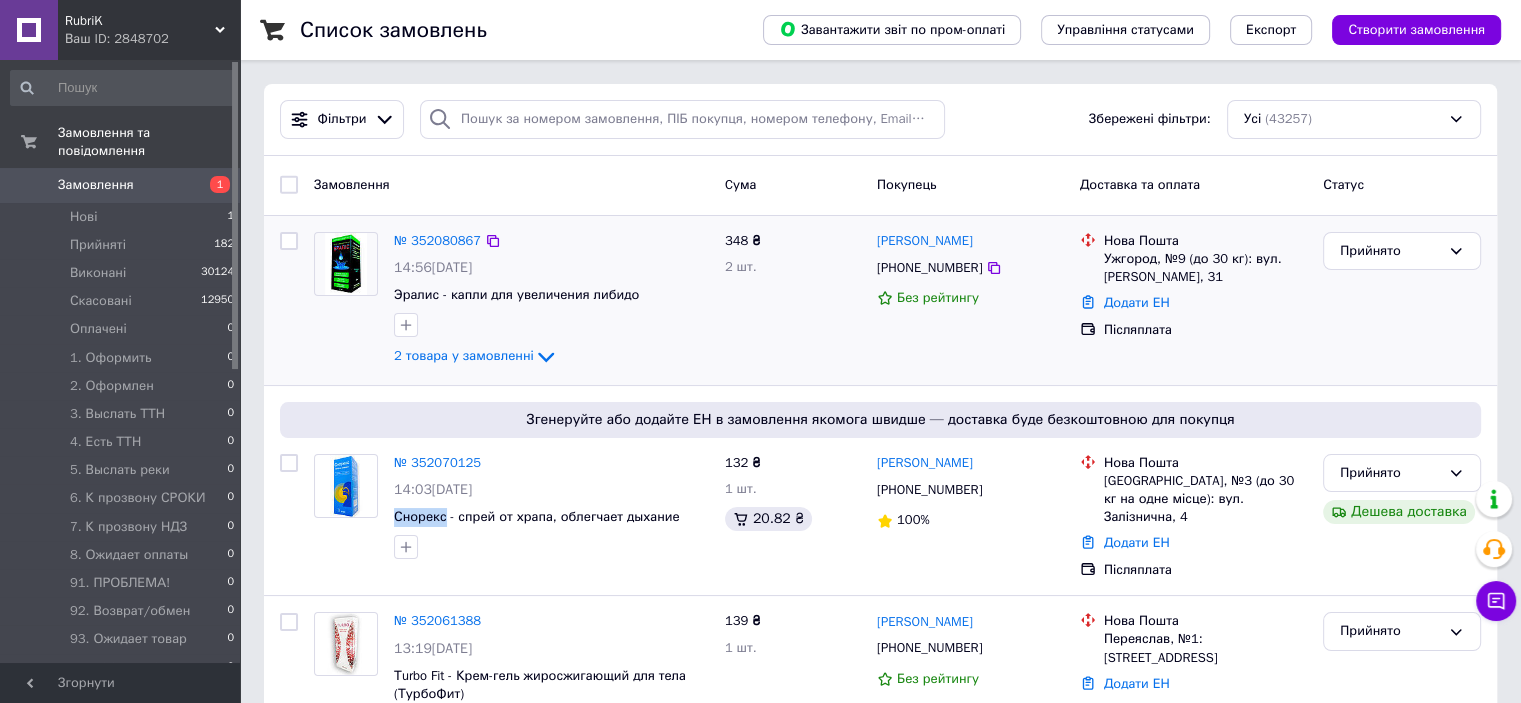 copy on "Снорекс" 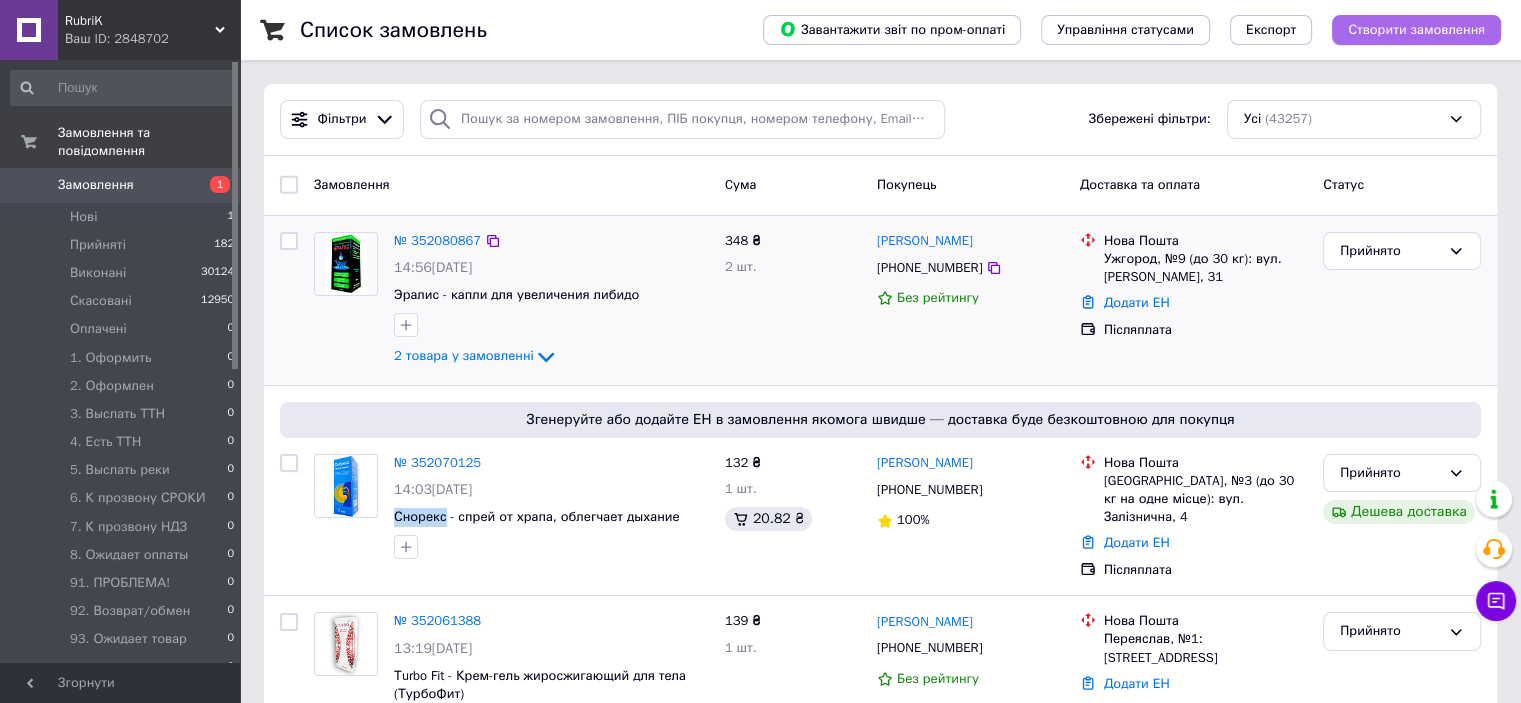 click on "Створити замовлення" at bounding box center [1416, 30] 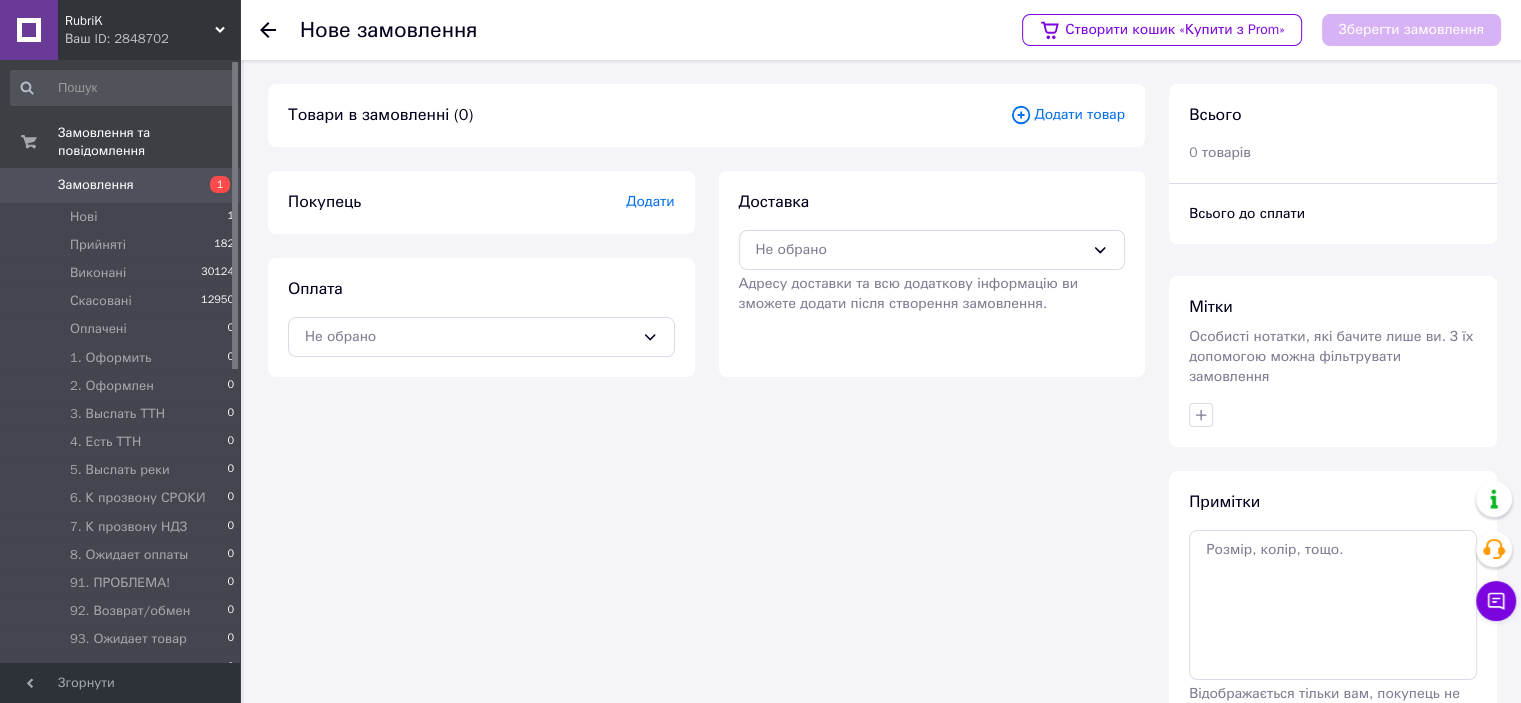 click on "Додати товар" at bounding box center [1067, 115] 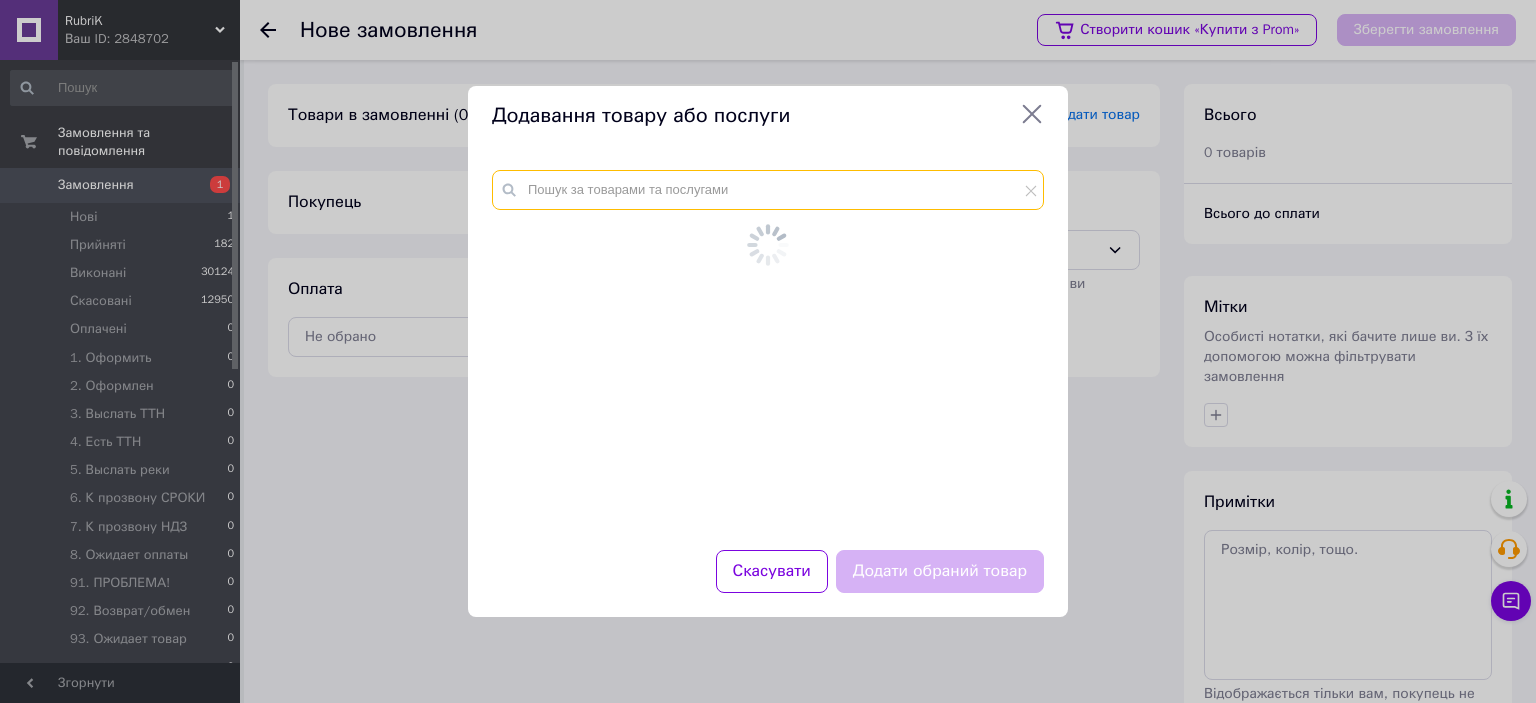 click at bounding box center [768, 190] 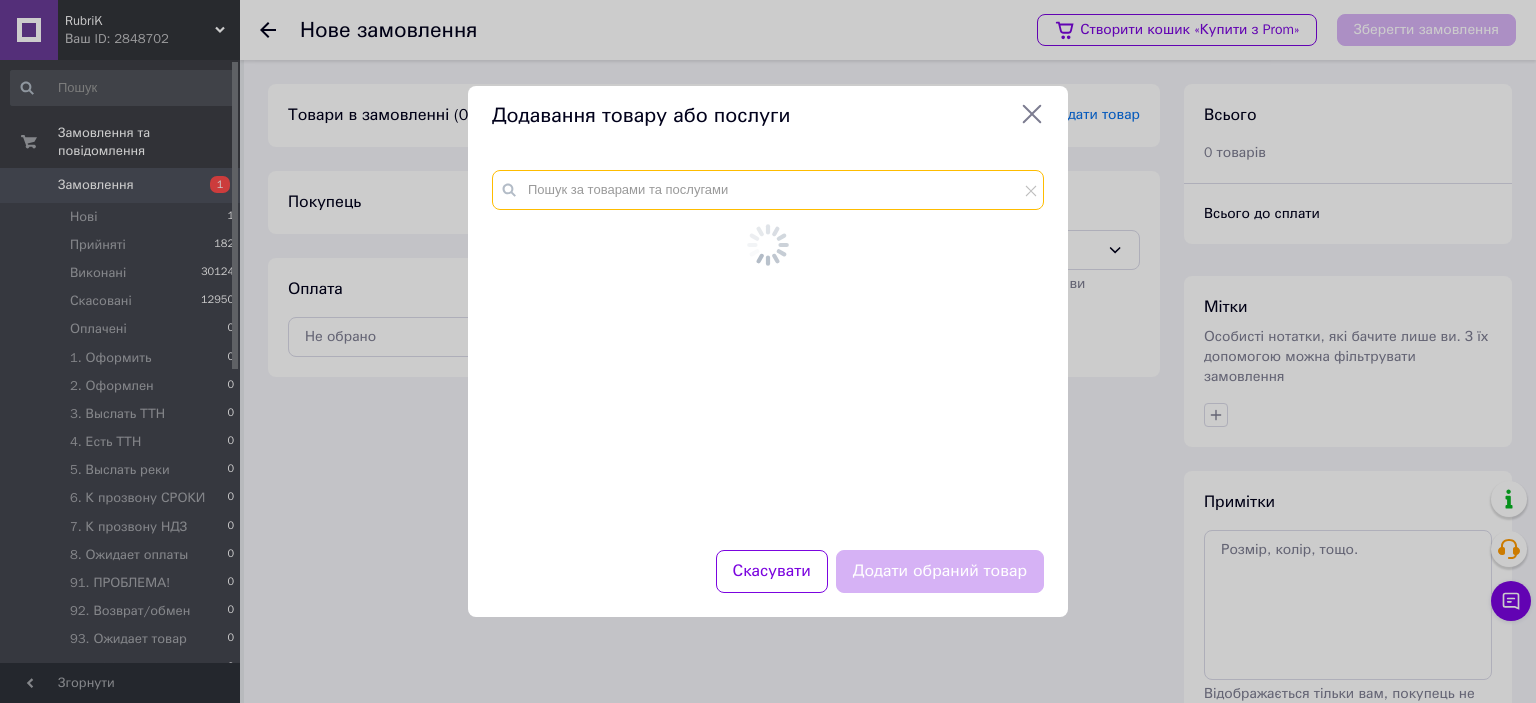 paste on "Снорекс" 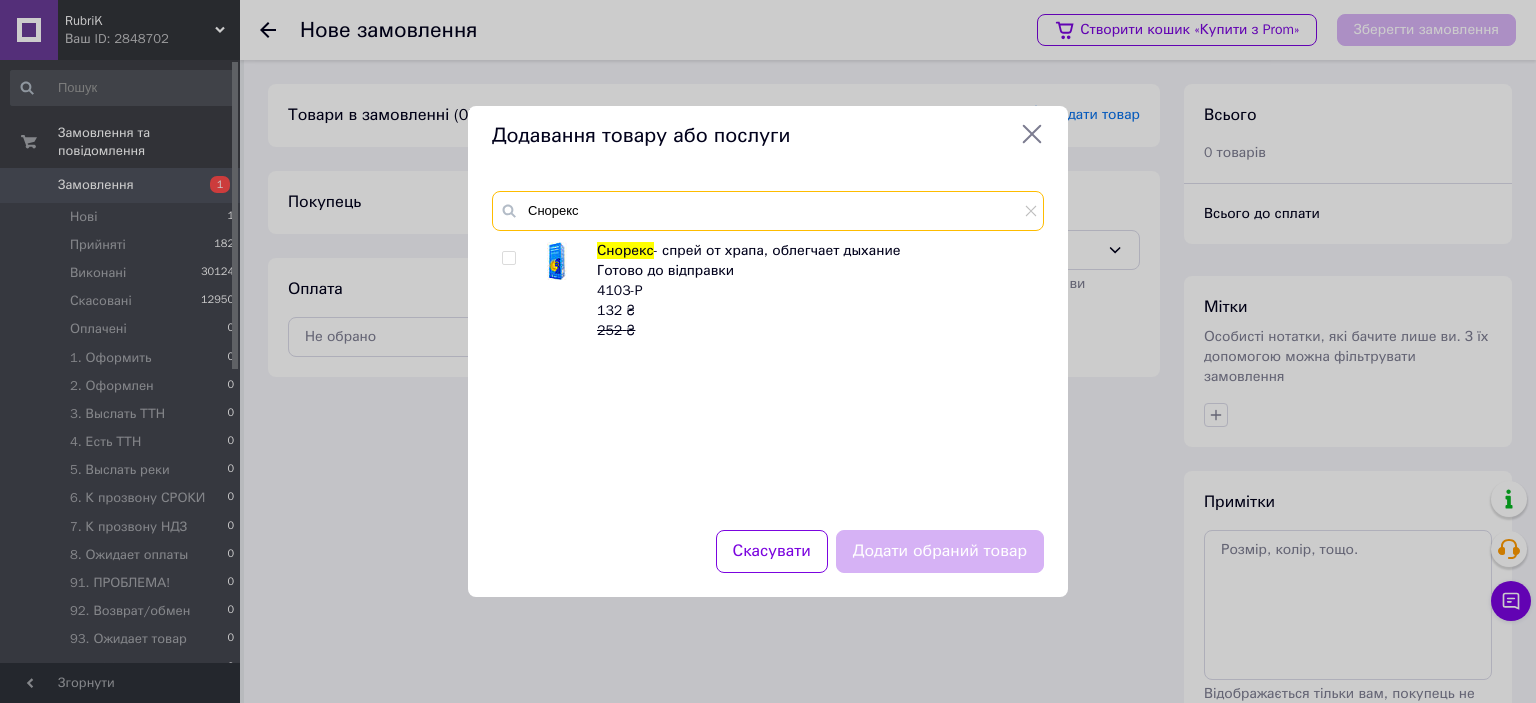 type on "Снорекс" 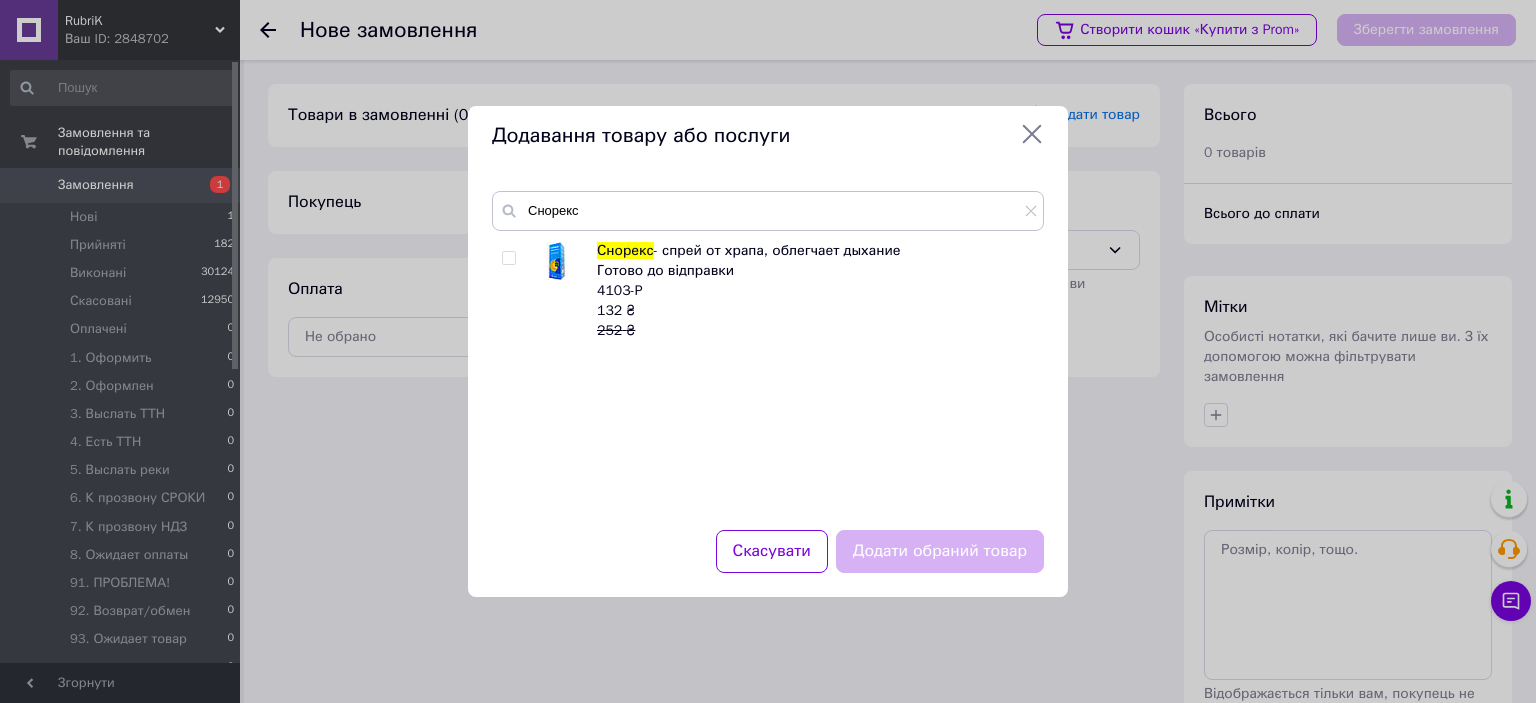 click at bounding box center [508, 258] 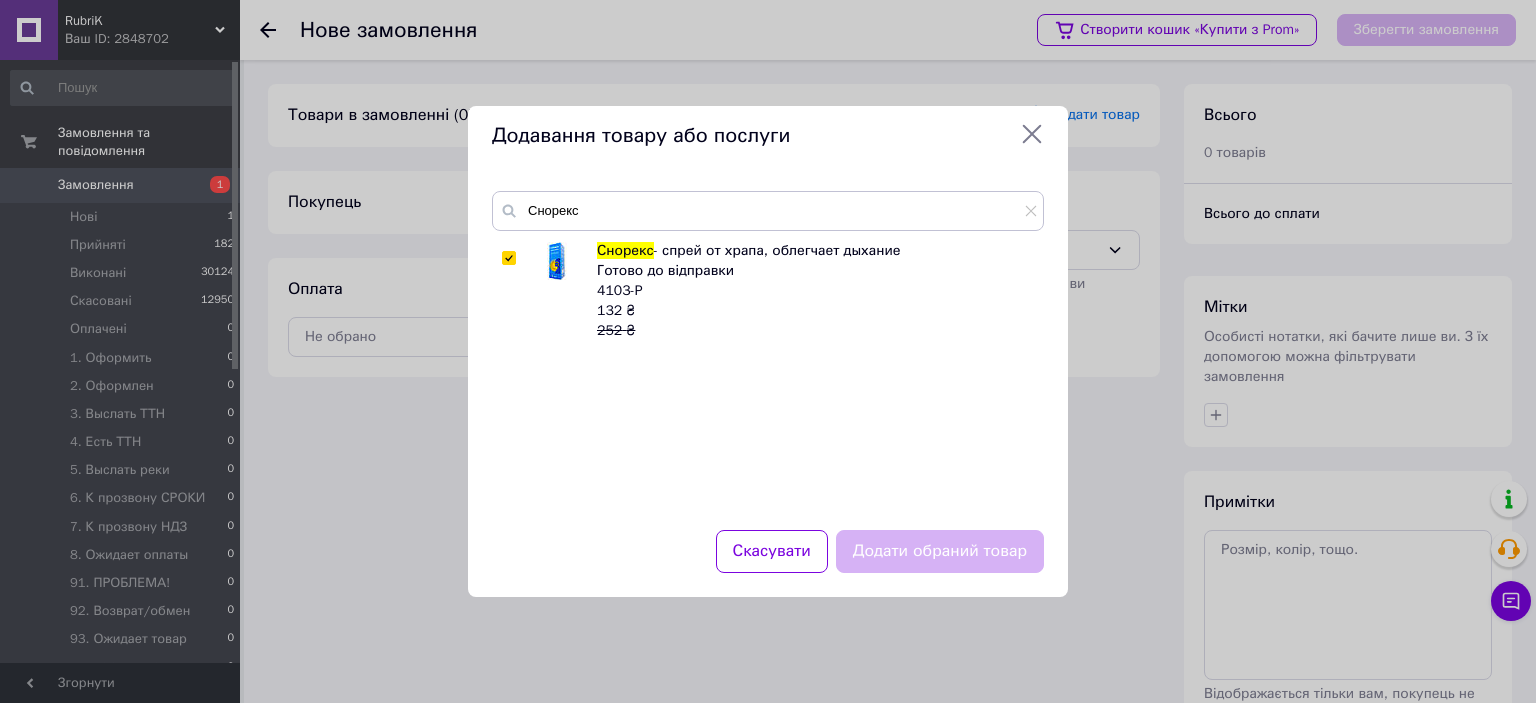 checkbox on "true" 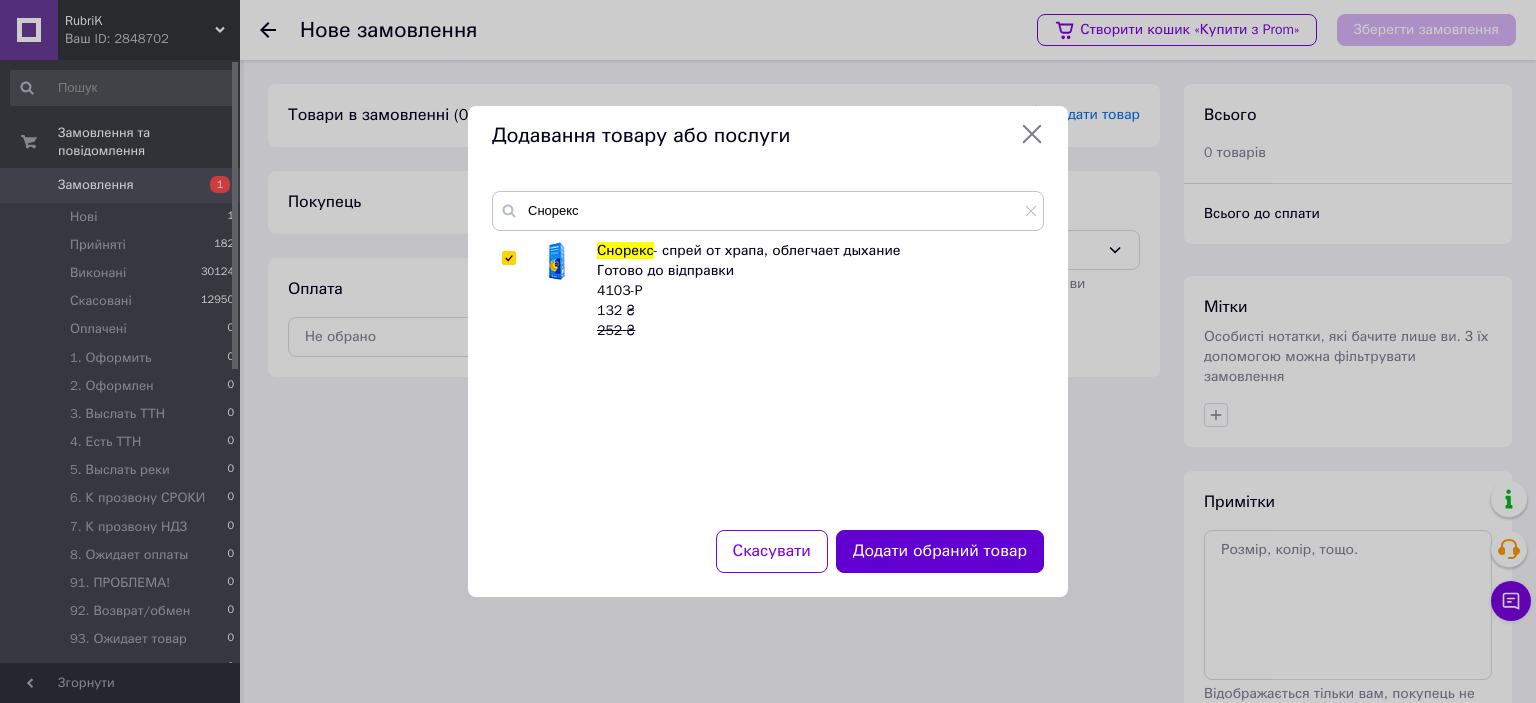 click on "Додати обраний товар" at bounding box center (940, 551) 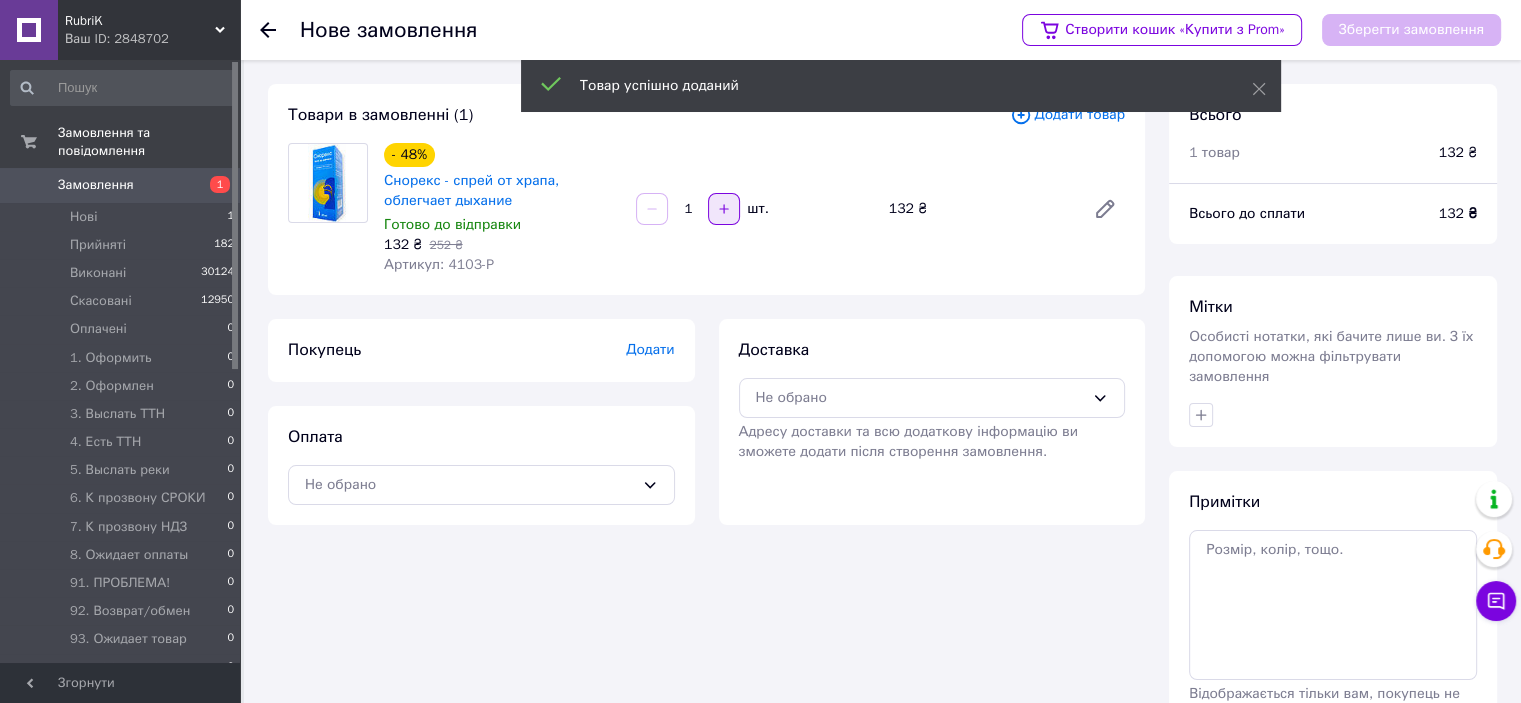 click 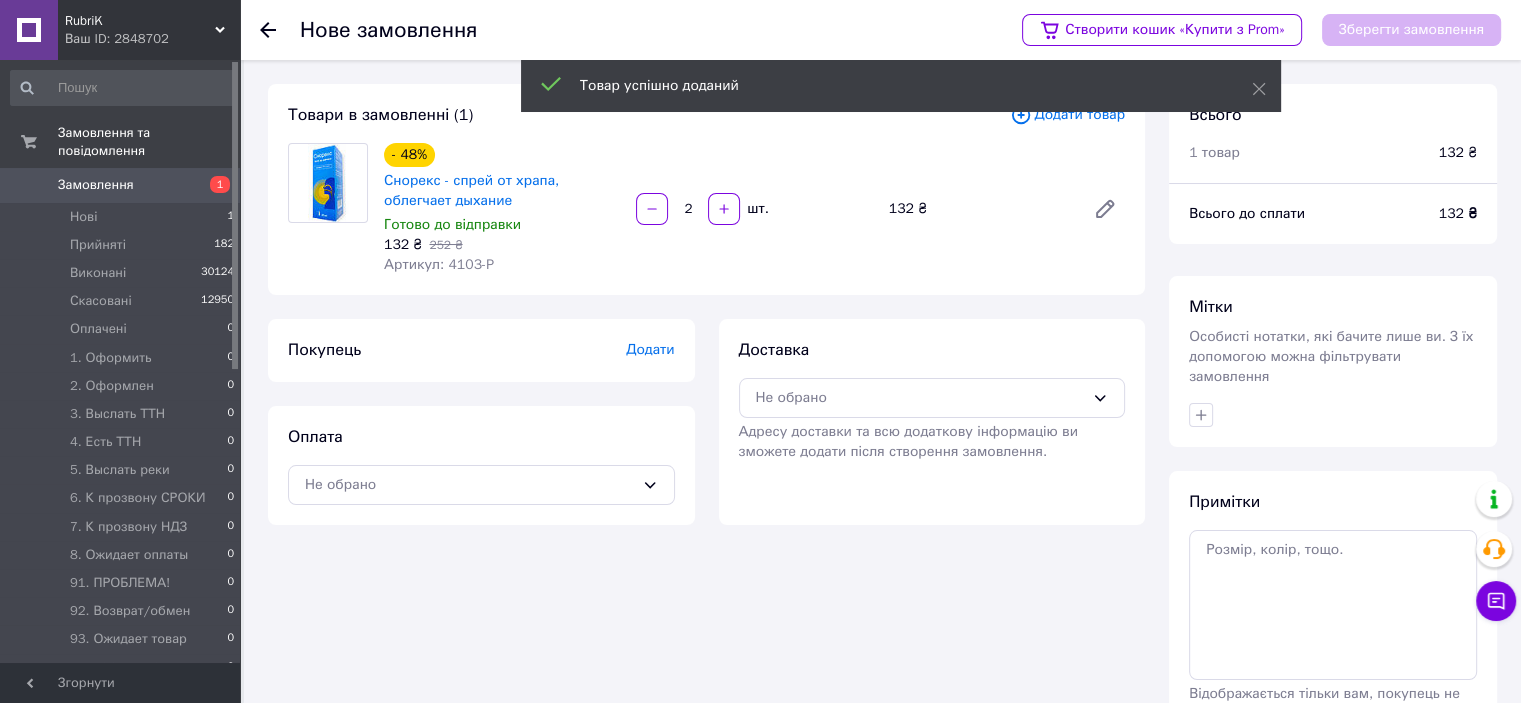 click on "Покупець Додати" at bounding box center [481, 350] 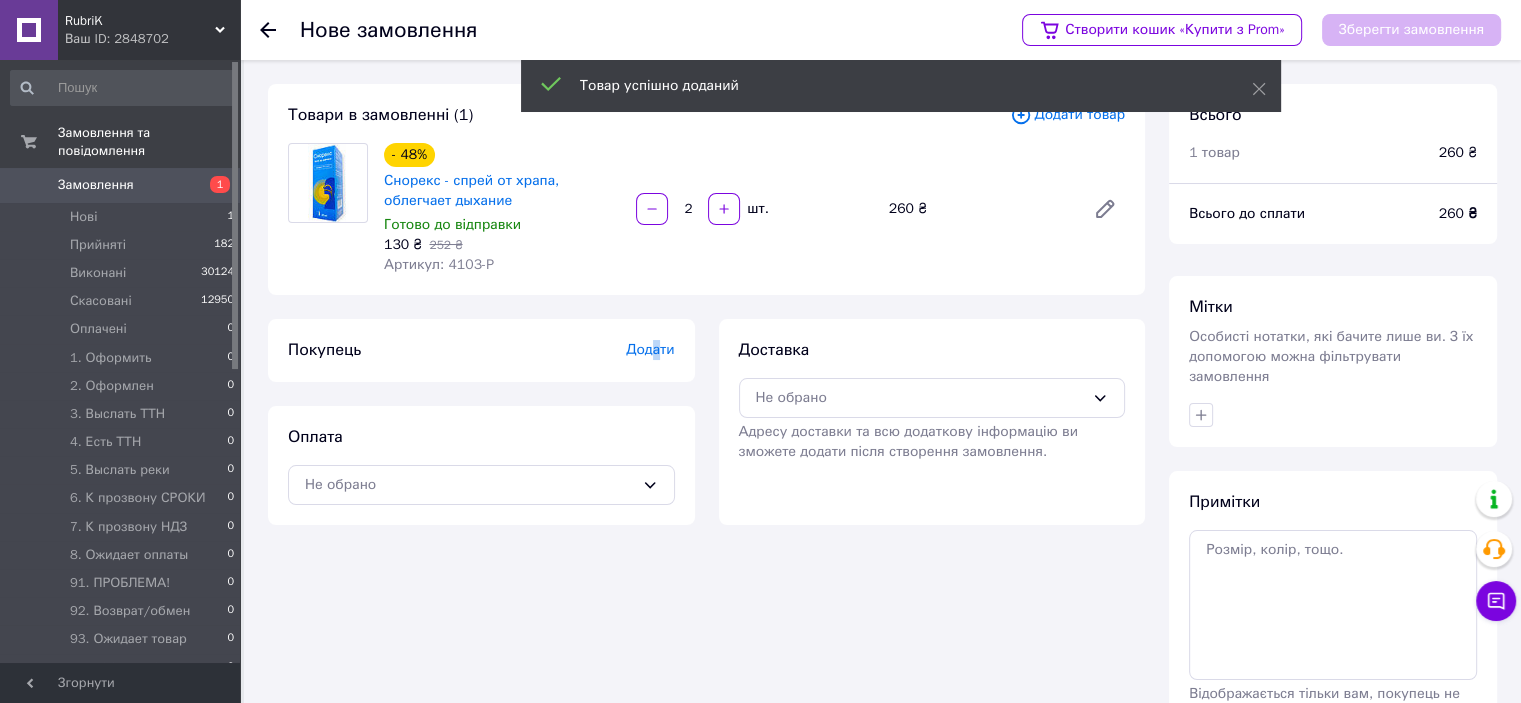 click on "Додати" at bounding box center (650, 349) 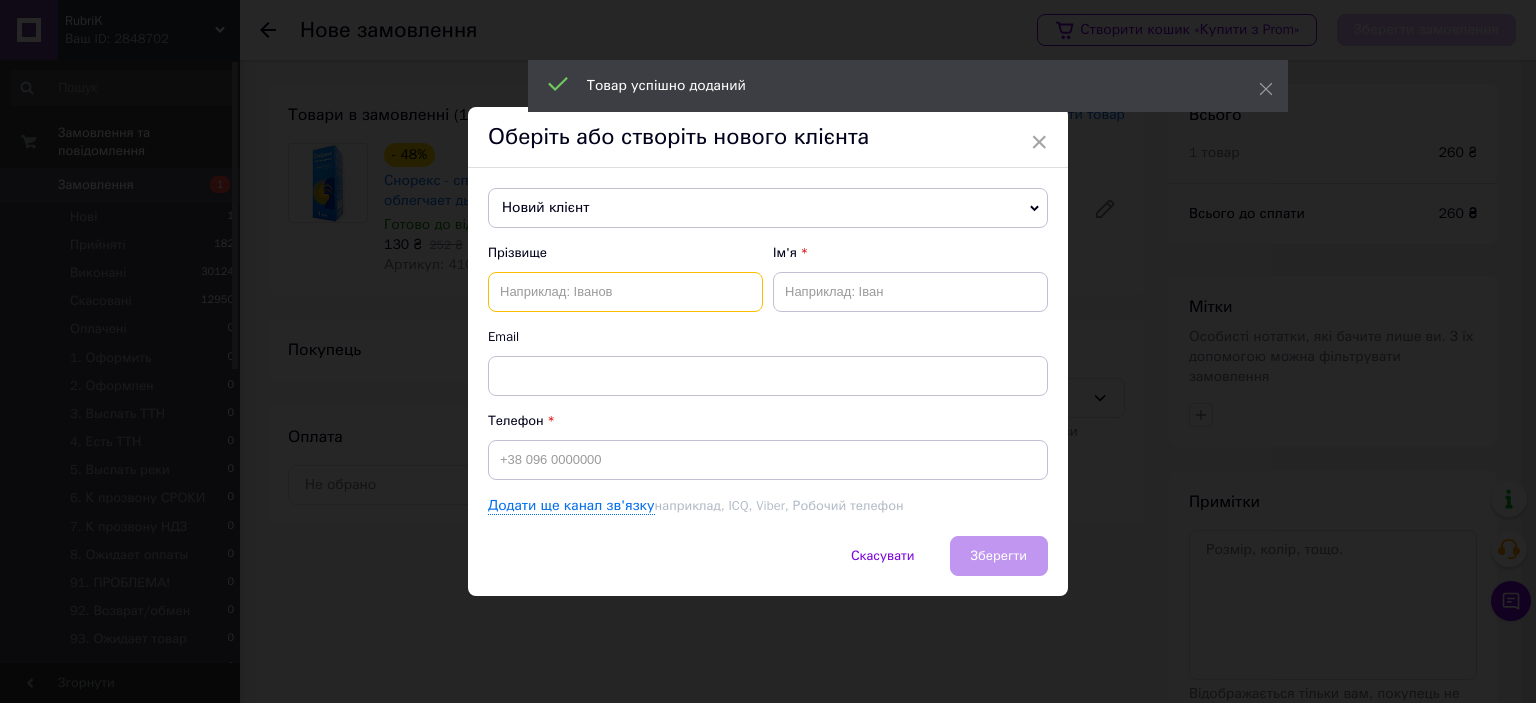 click at bounding box center [625, 292] 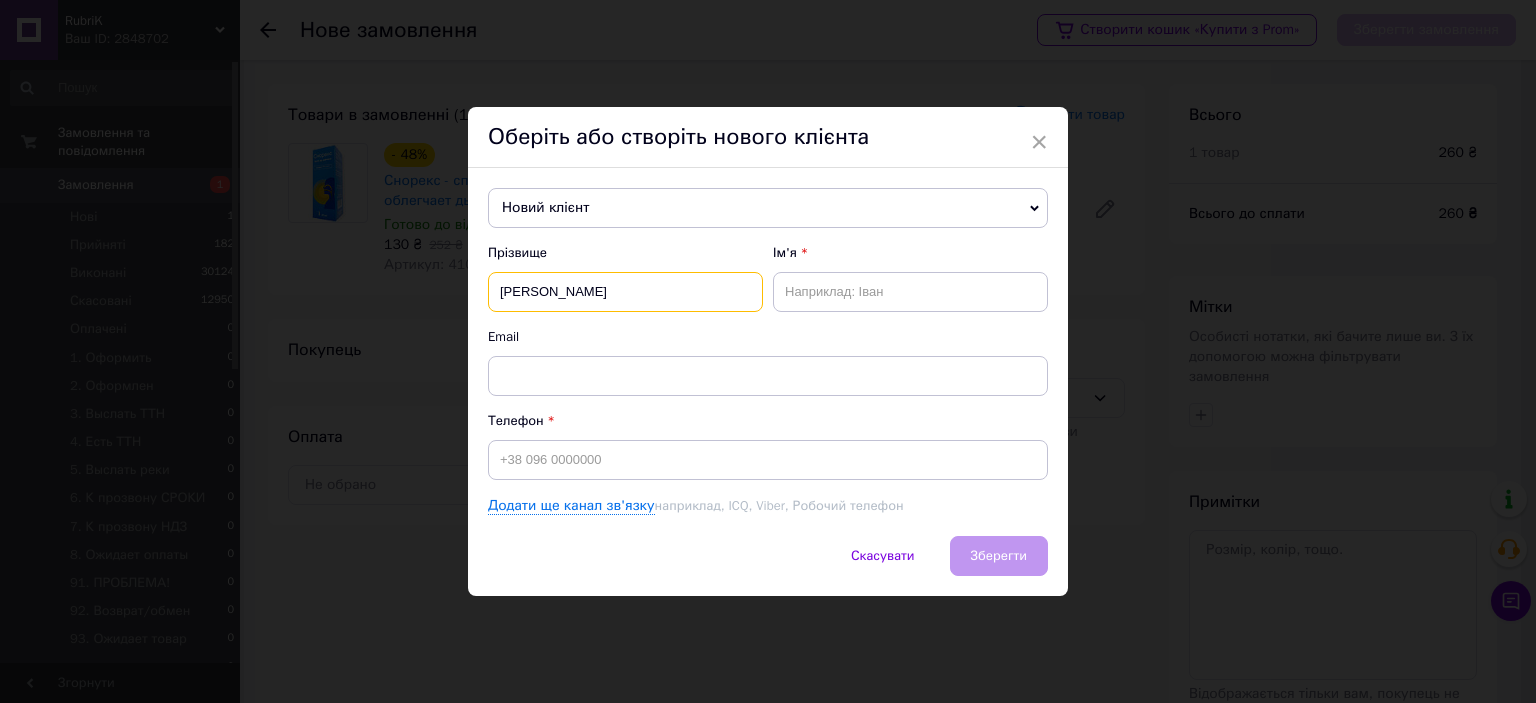 type on "Іванов" 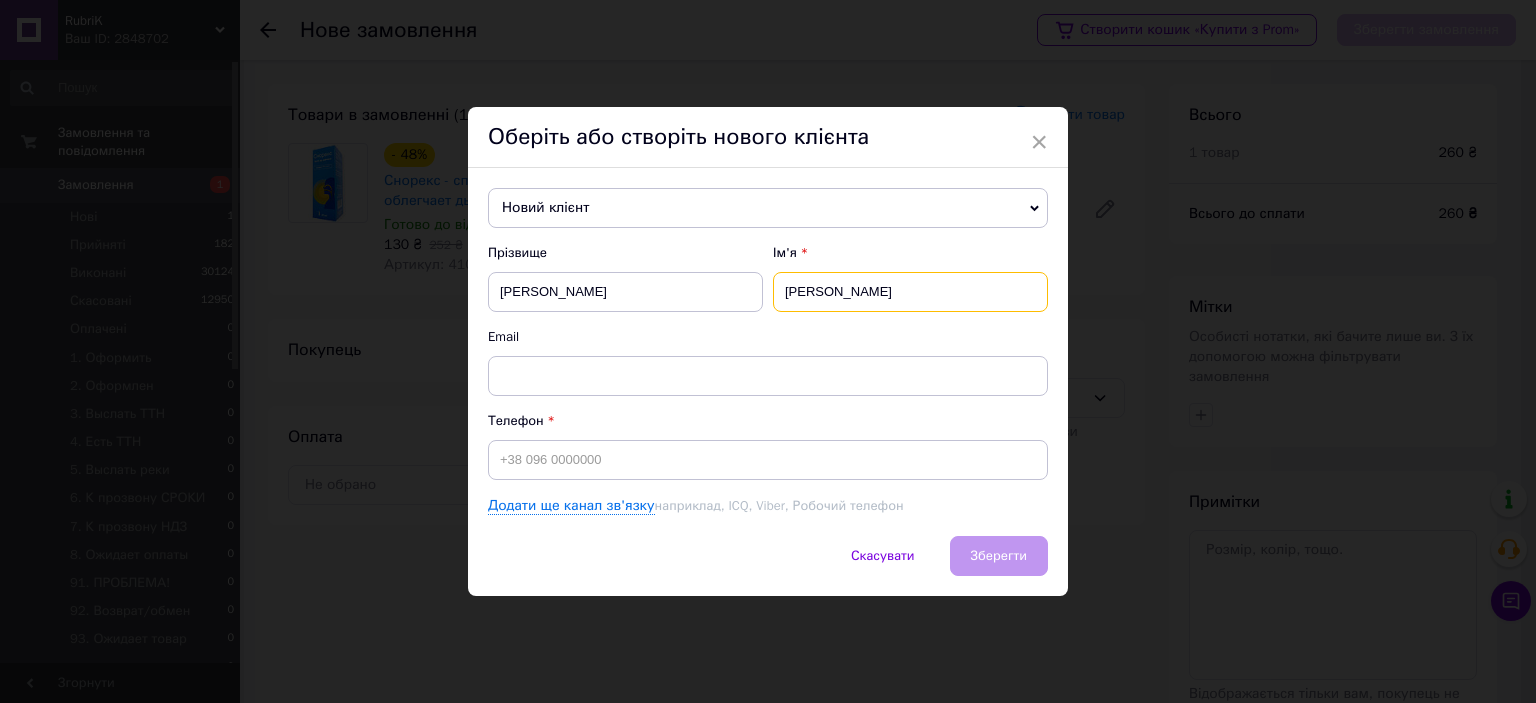 type on "Дмитро" 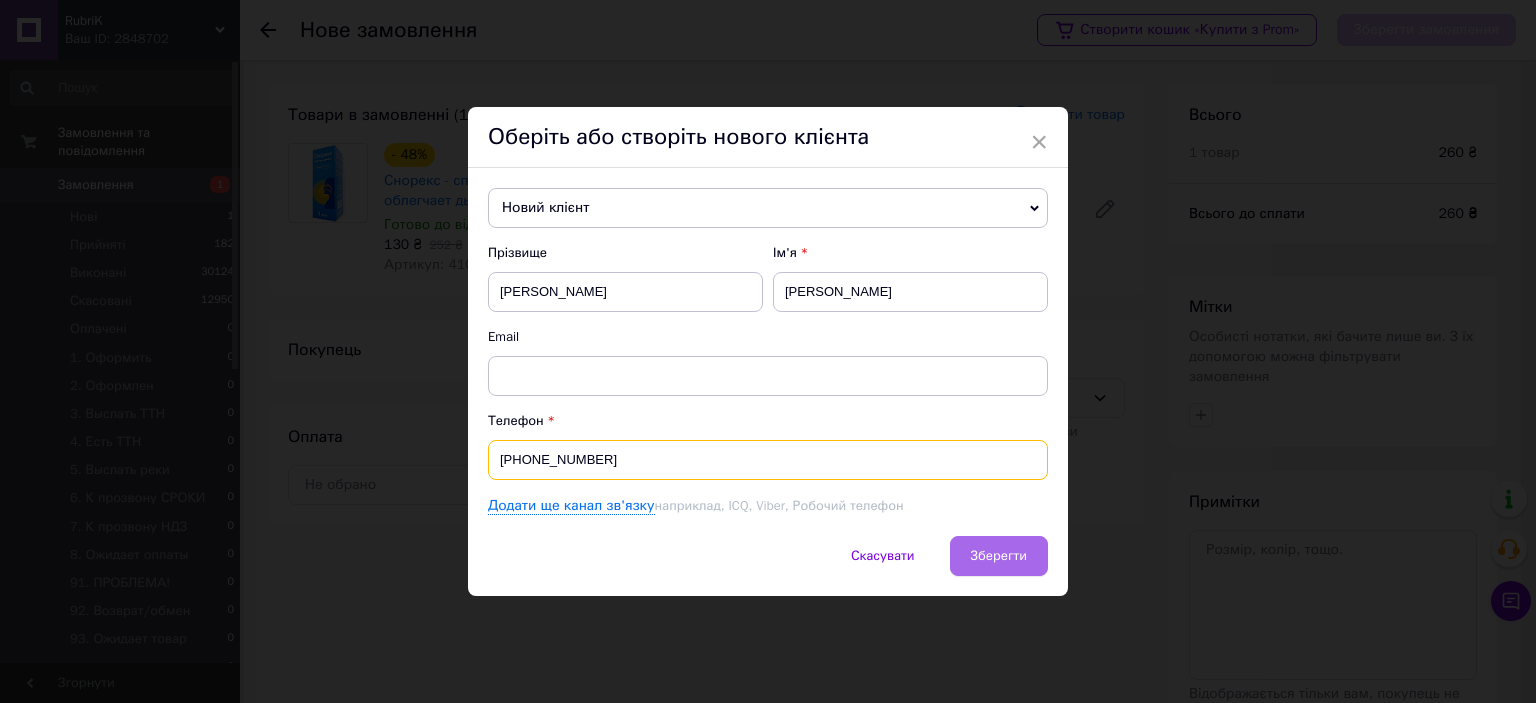 type on "+380981050602" 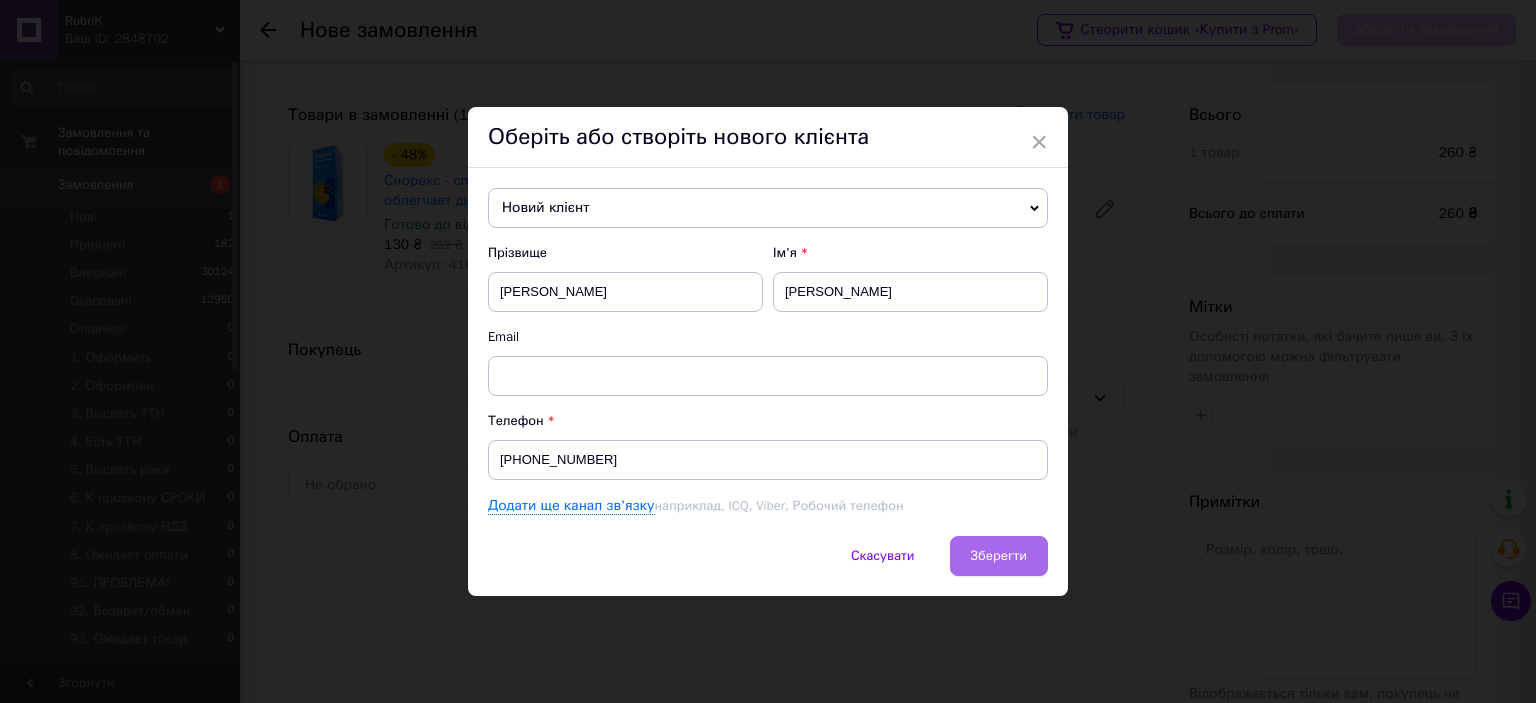 click on "Зберегти" at bounding box center (999, 556) 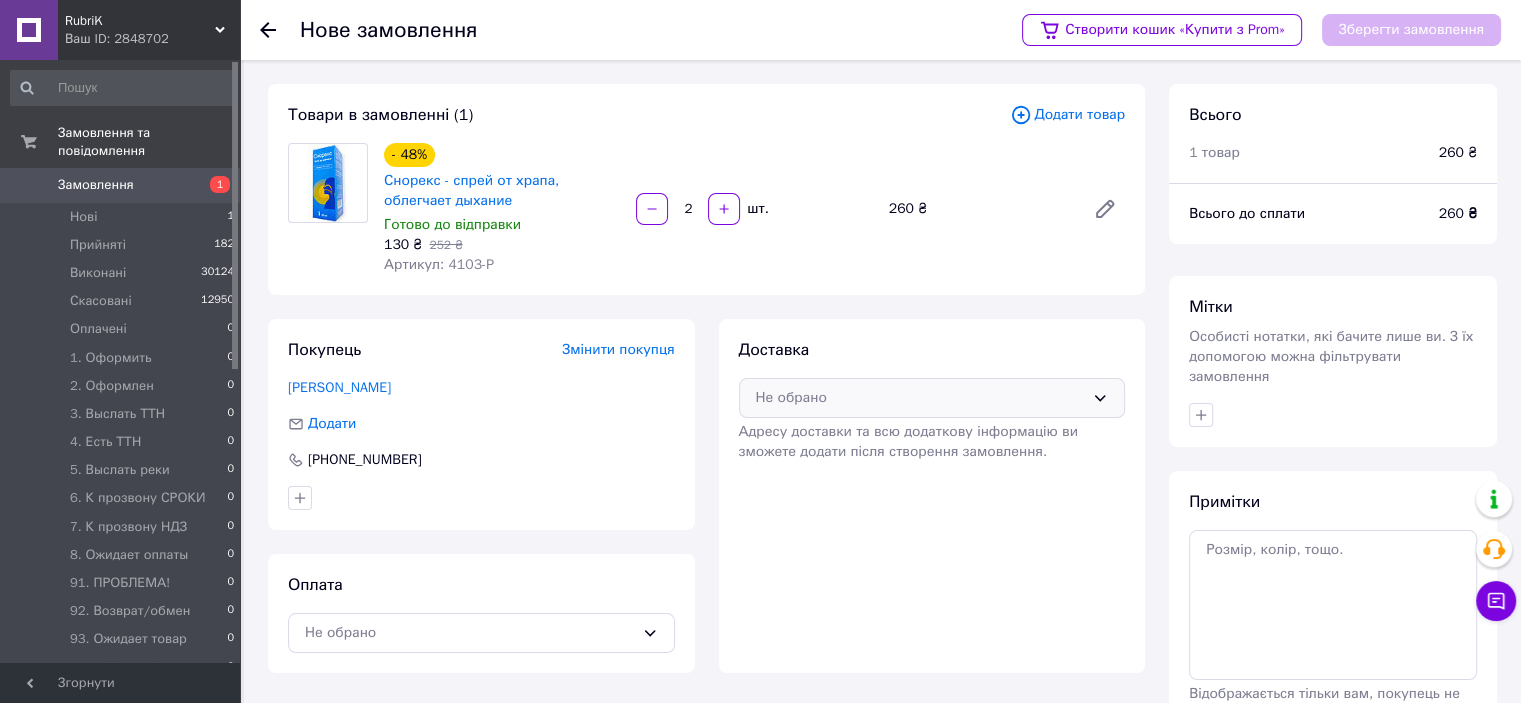 click on "Не обрано" at bounding box center [932, 398] 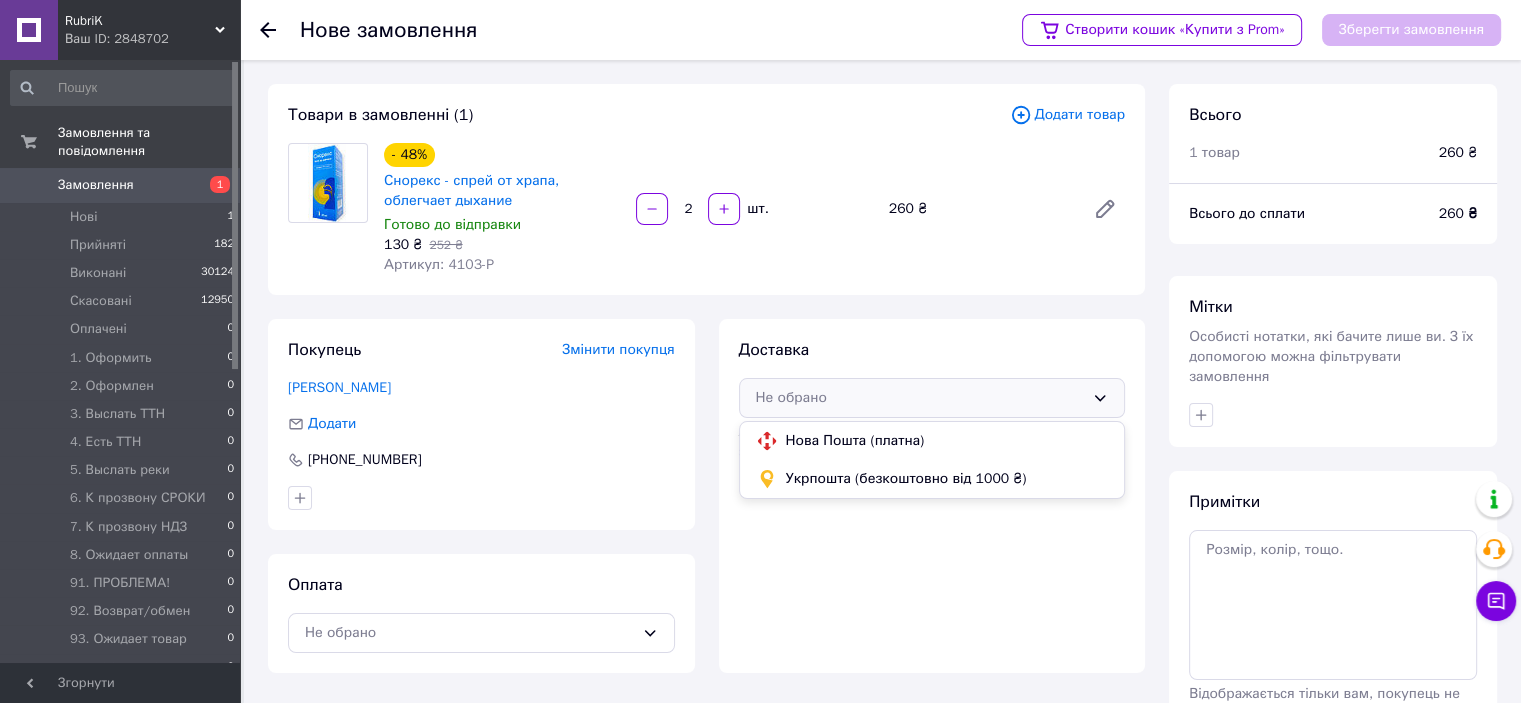 drag, startPoint x: 846, startPoint y: 443, endPoint x: 579, endPoint y: 483, distance: 269.9796 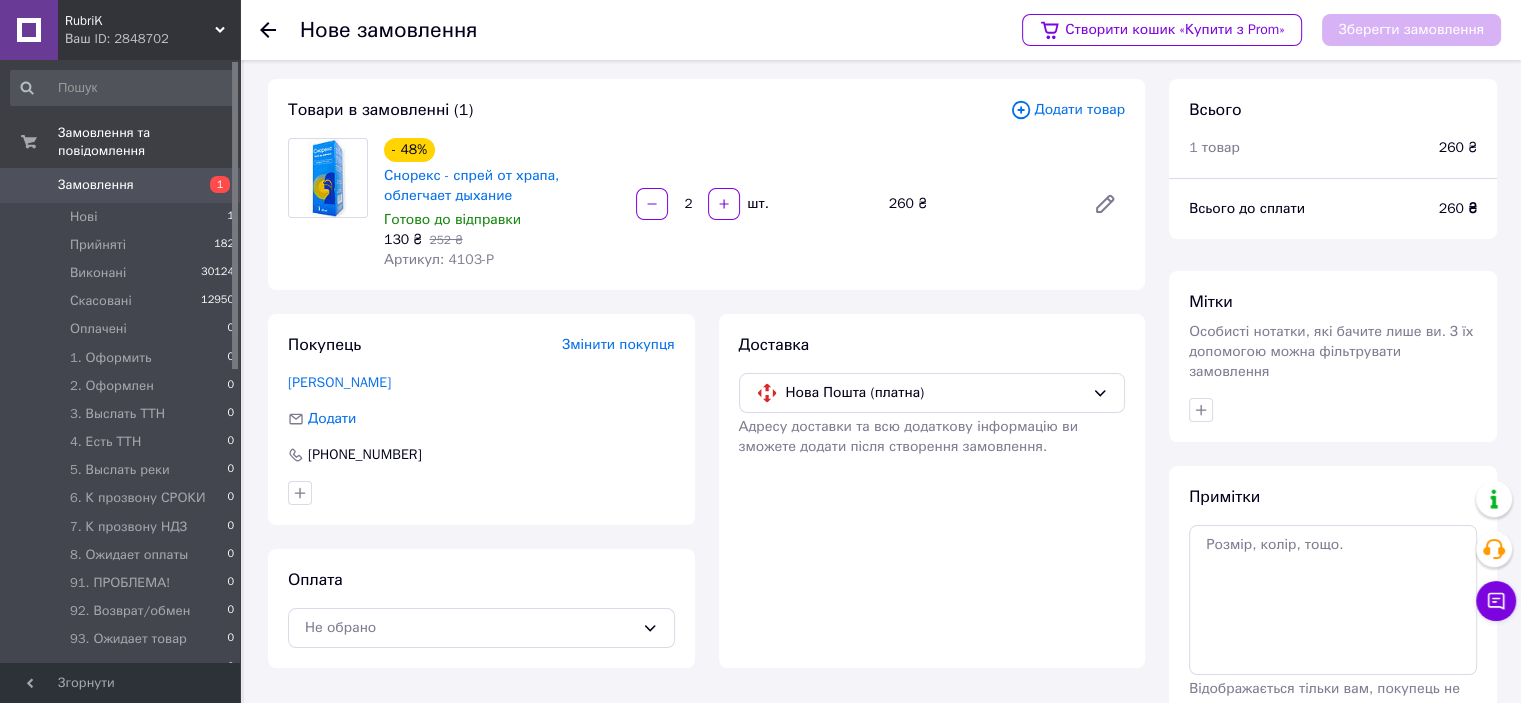 scroll, scrollTop: 120, scrollLeft: 0, axis: vertical 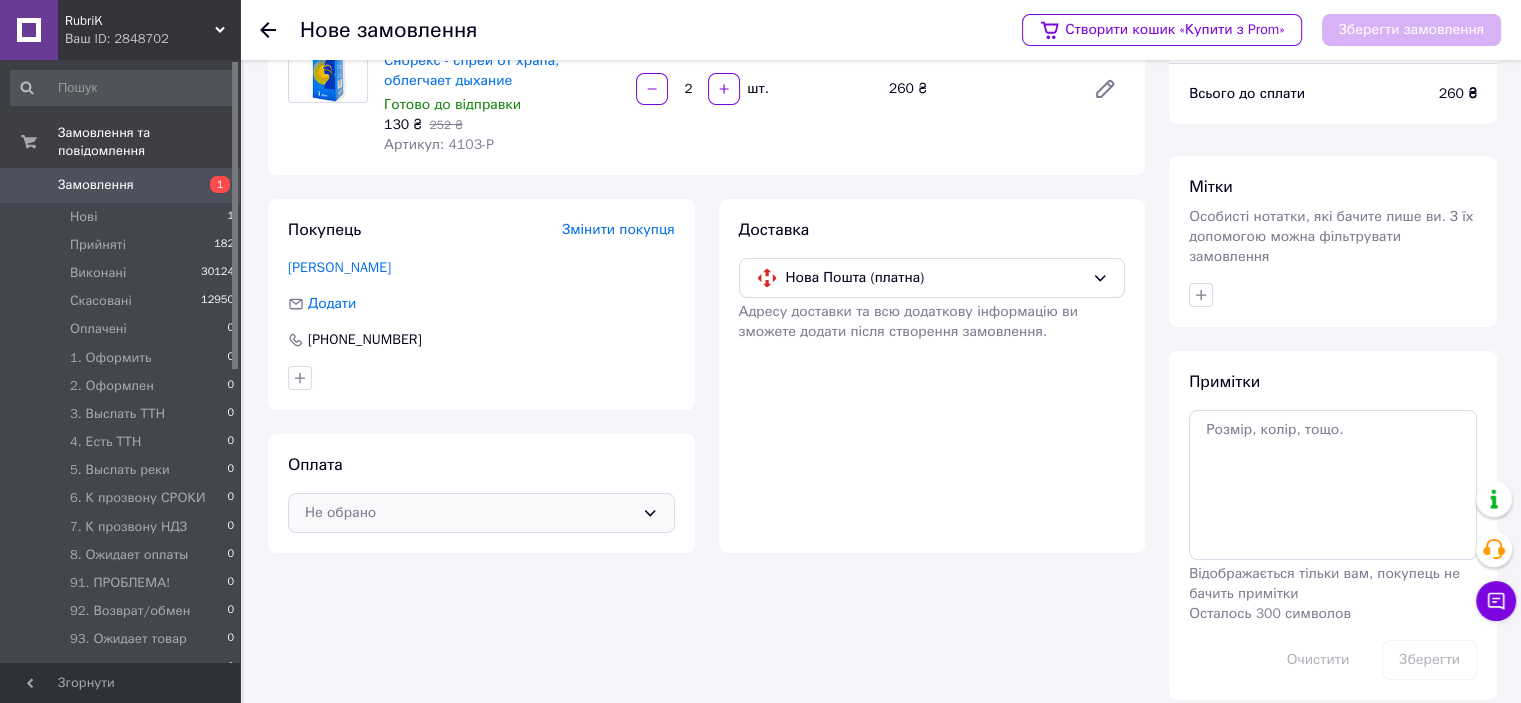 click on "Не обрано" at bounding box center (469, 513) 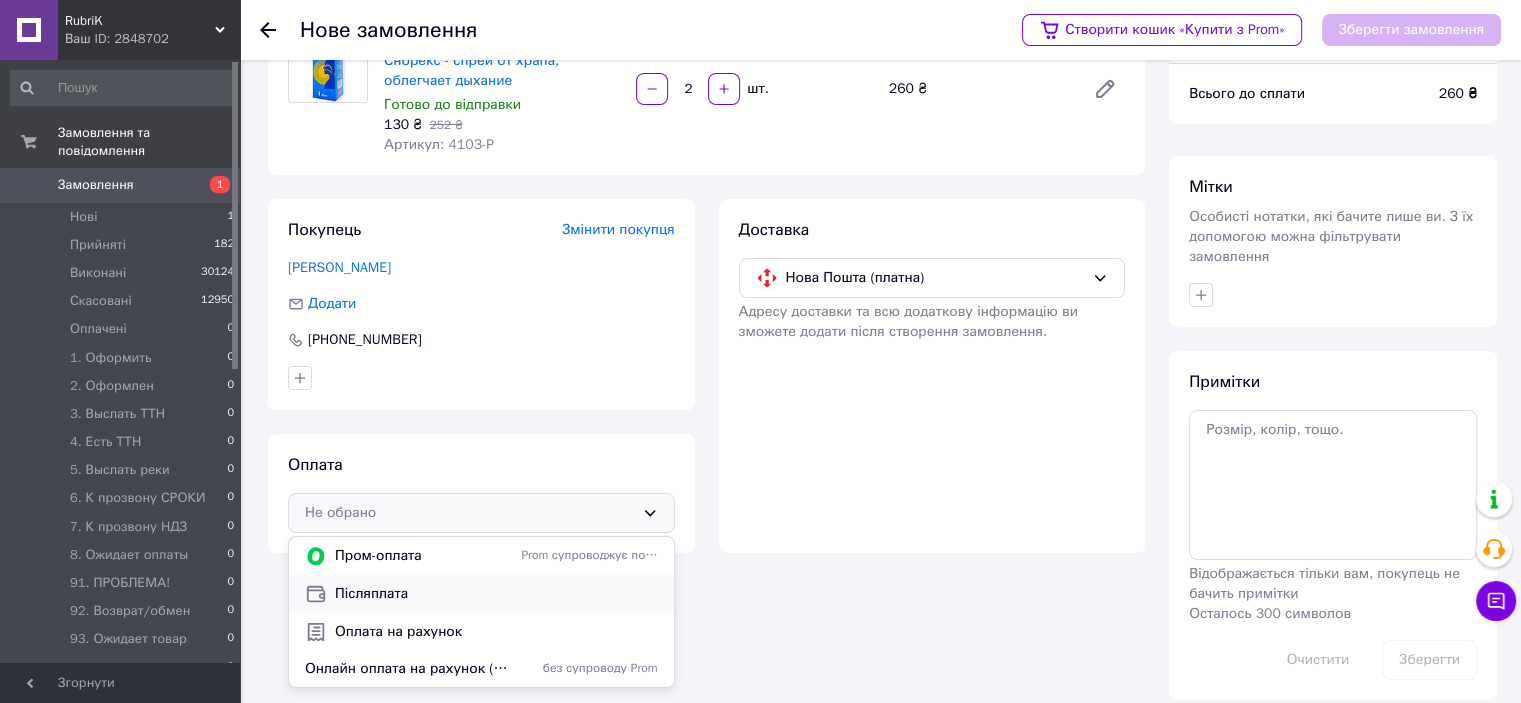 click on "Післяплата" at bounding box center (496, 594) 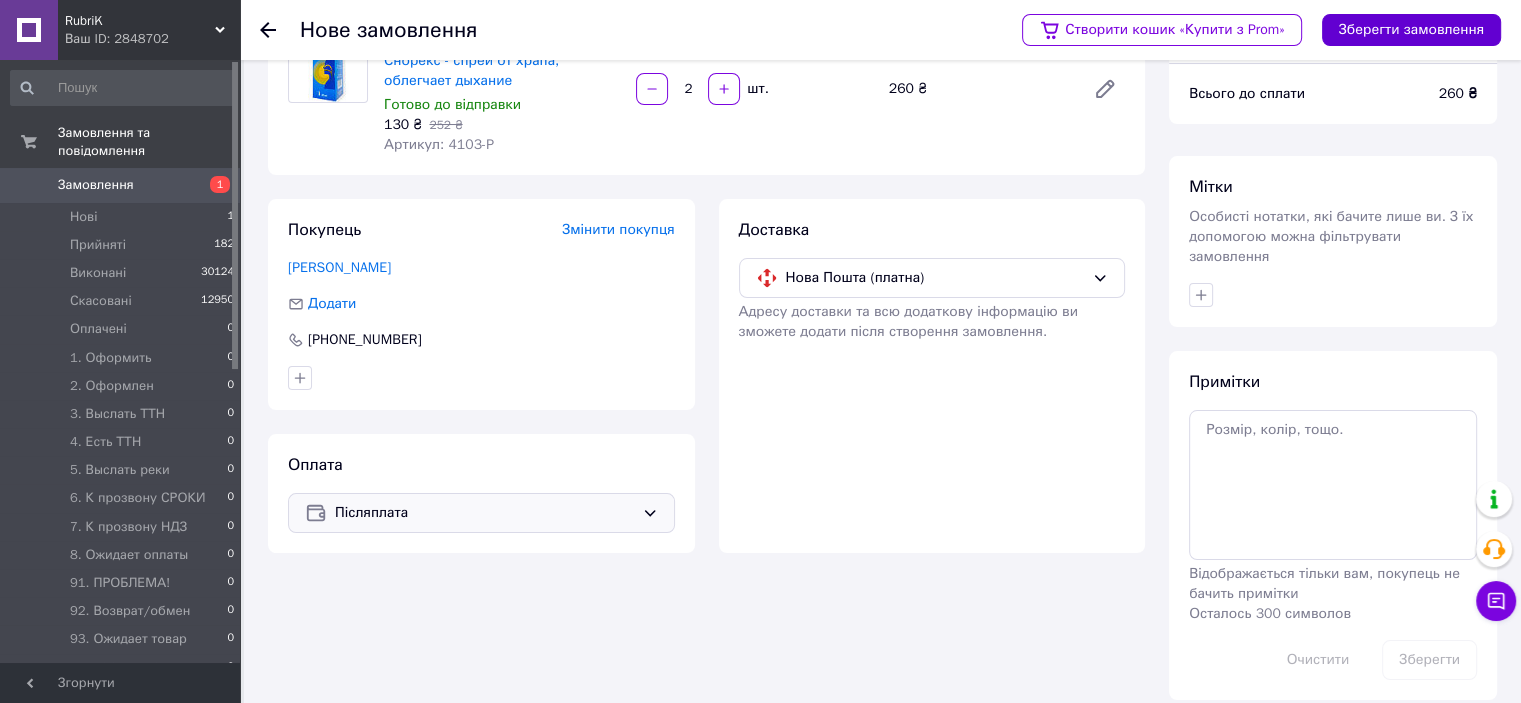 click on "Зберегти замовлення" at bounding box center (1411, 30) 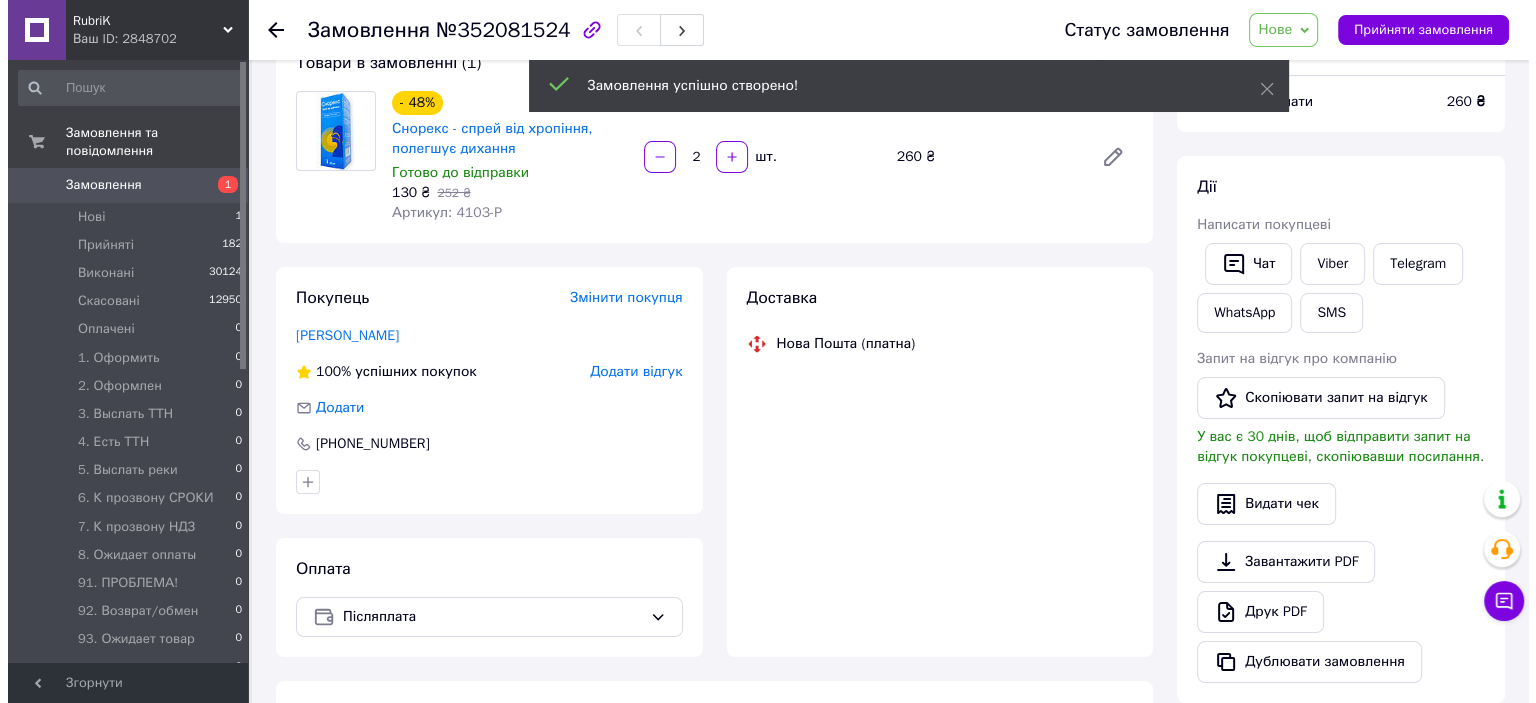 scroll, scrollTop: 147, scrollLeft: 0, axis: vertical 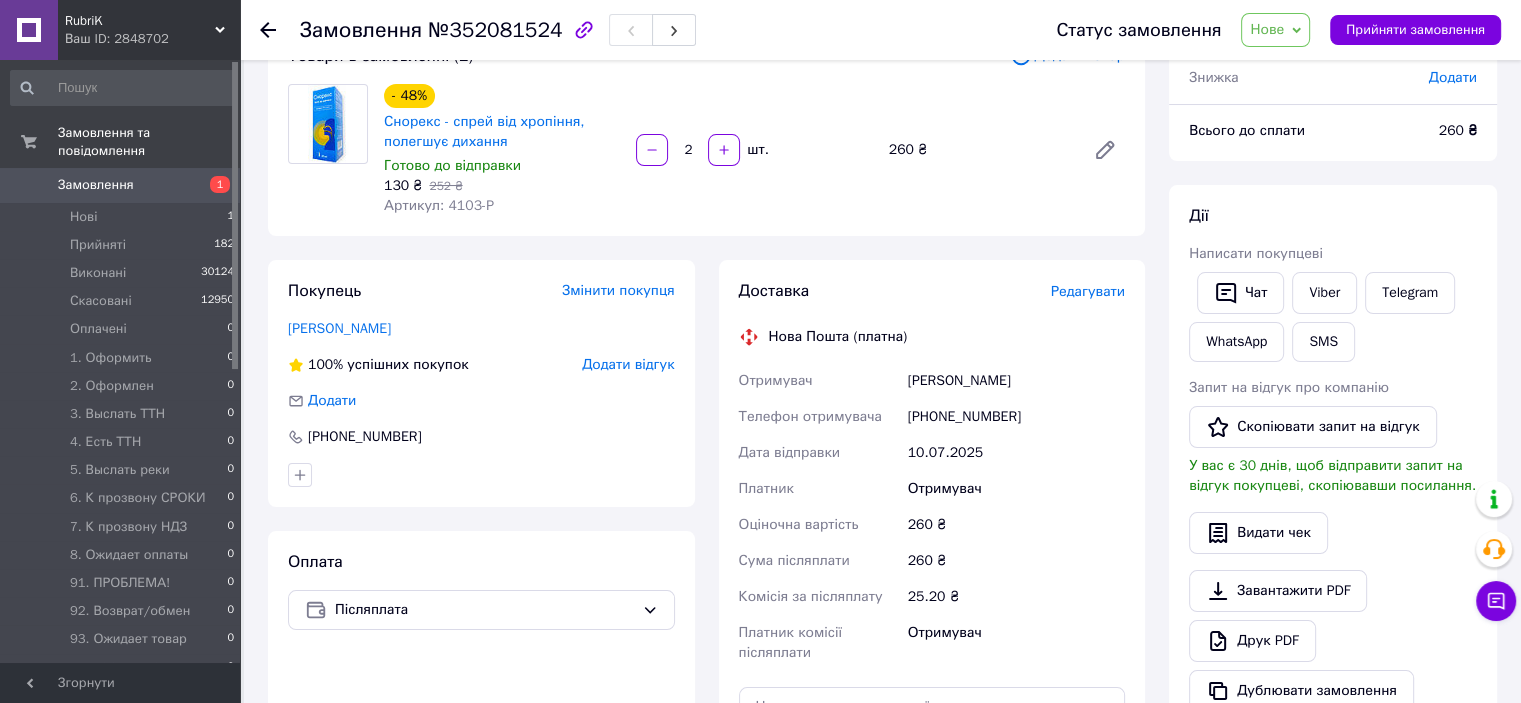click on "Редагувати" at bounding box center (1088, 291) 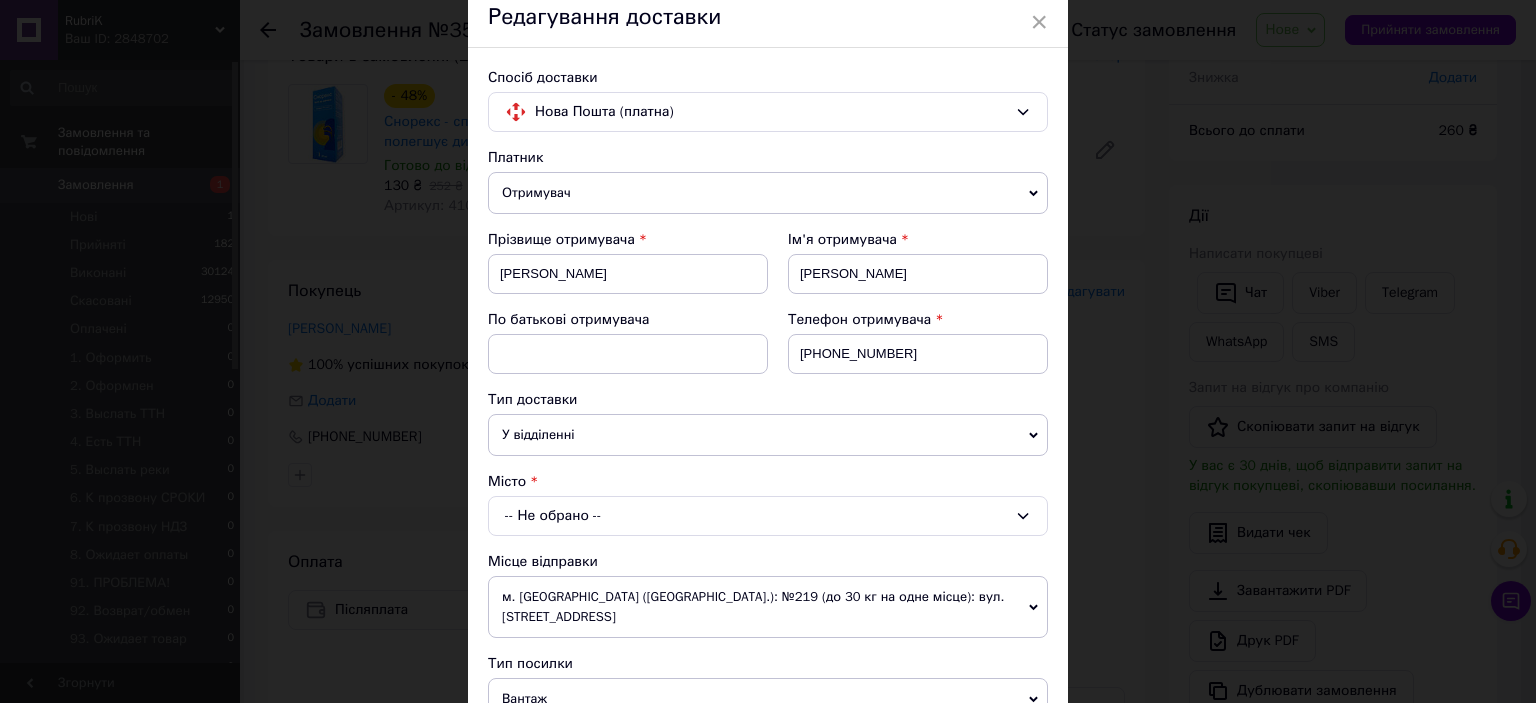 scroll, scrollTop: 200, scrollLeft: 0, axis: vertical 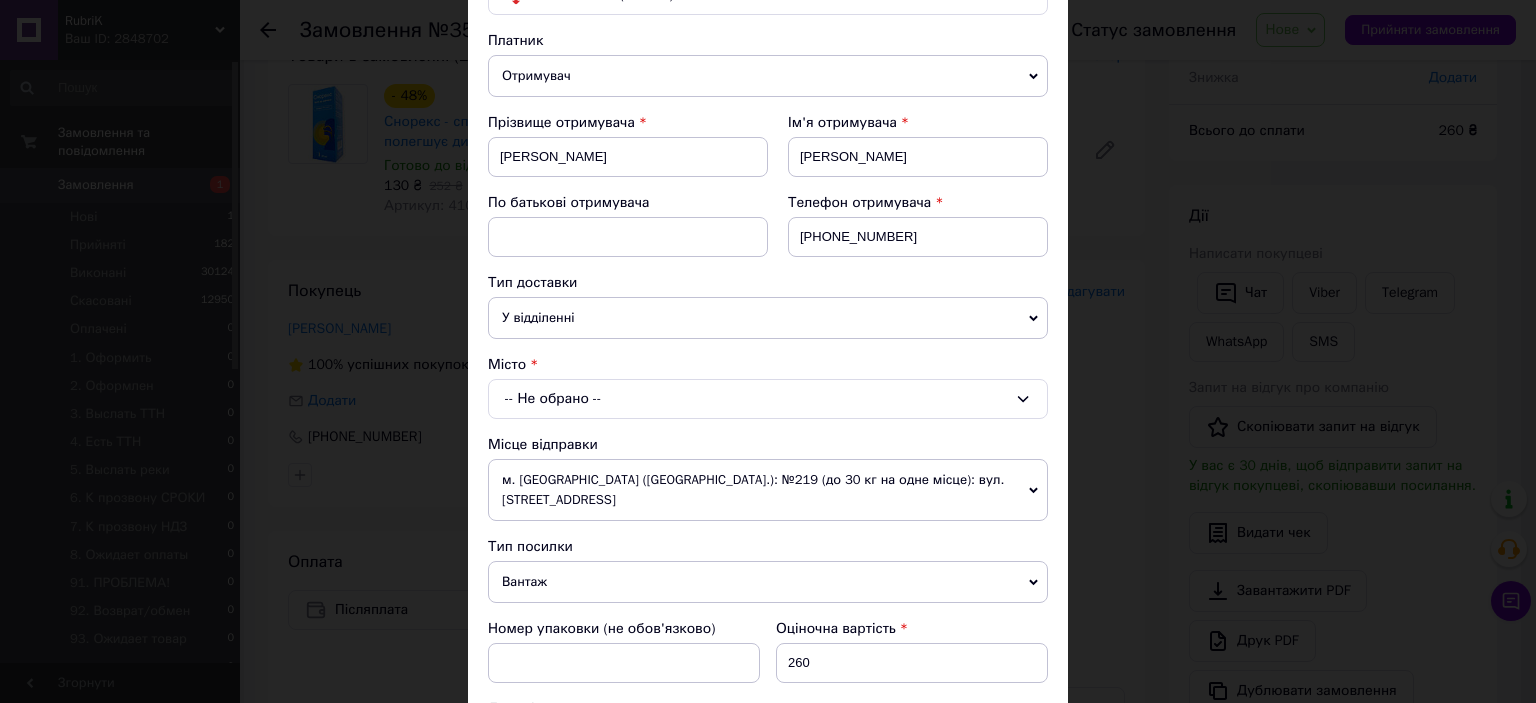 click on "-- Не обрано --" at bounding box center [768, 399] 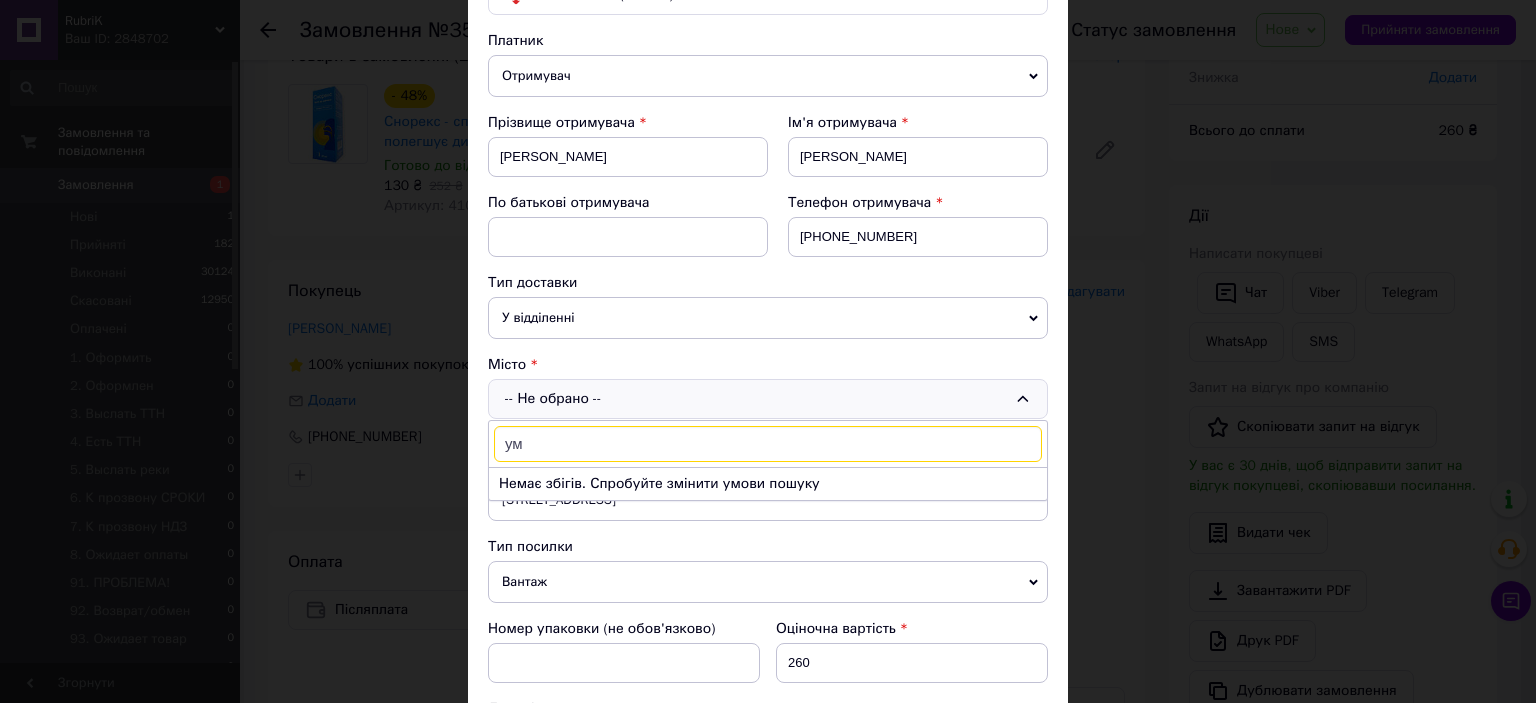 type on "у" 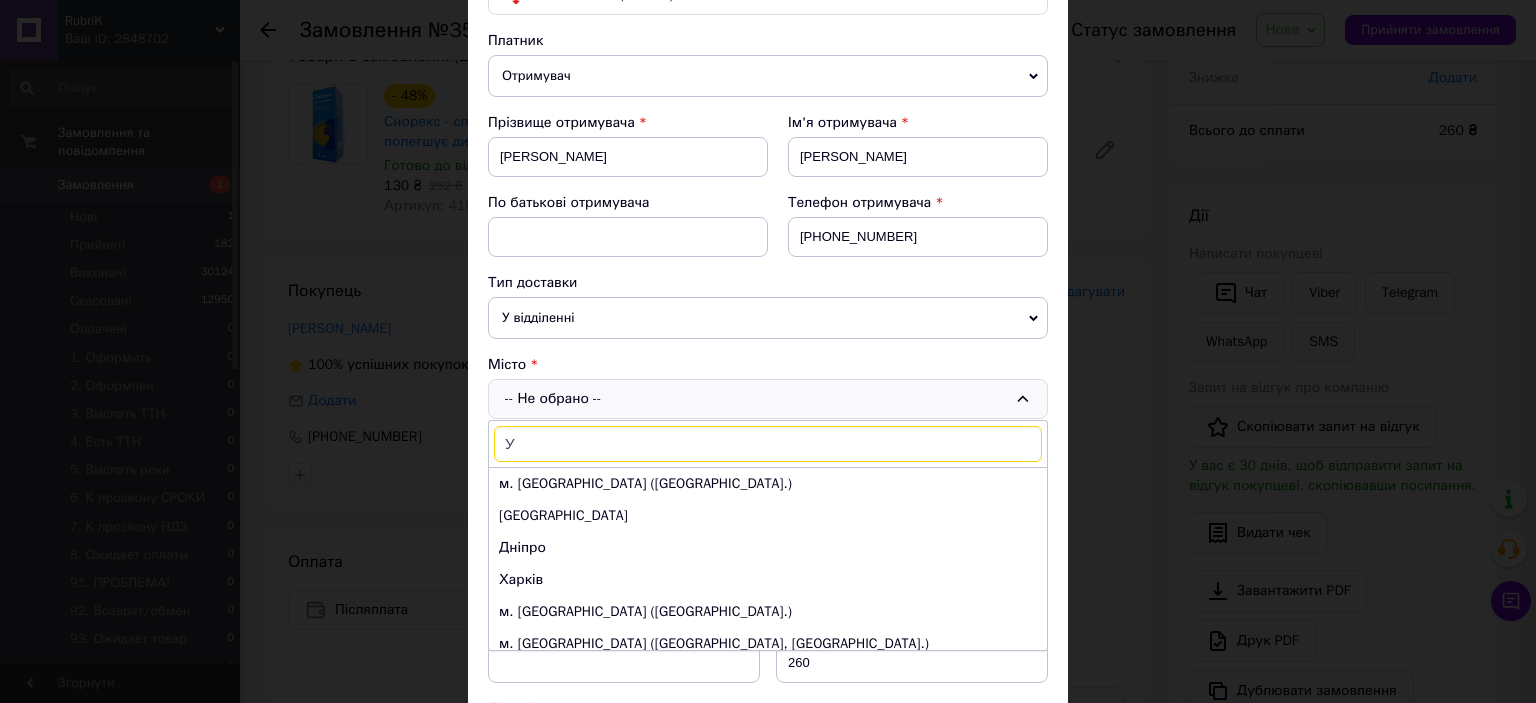 paste on "сатово" 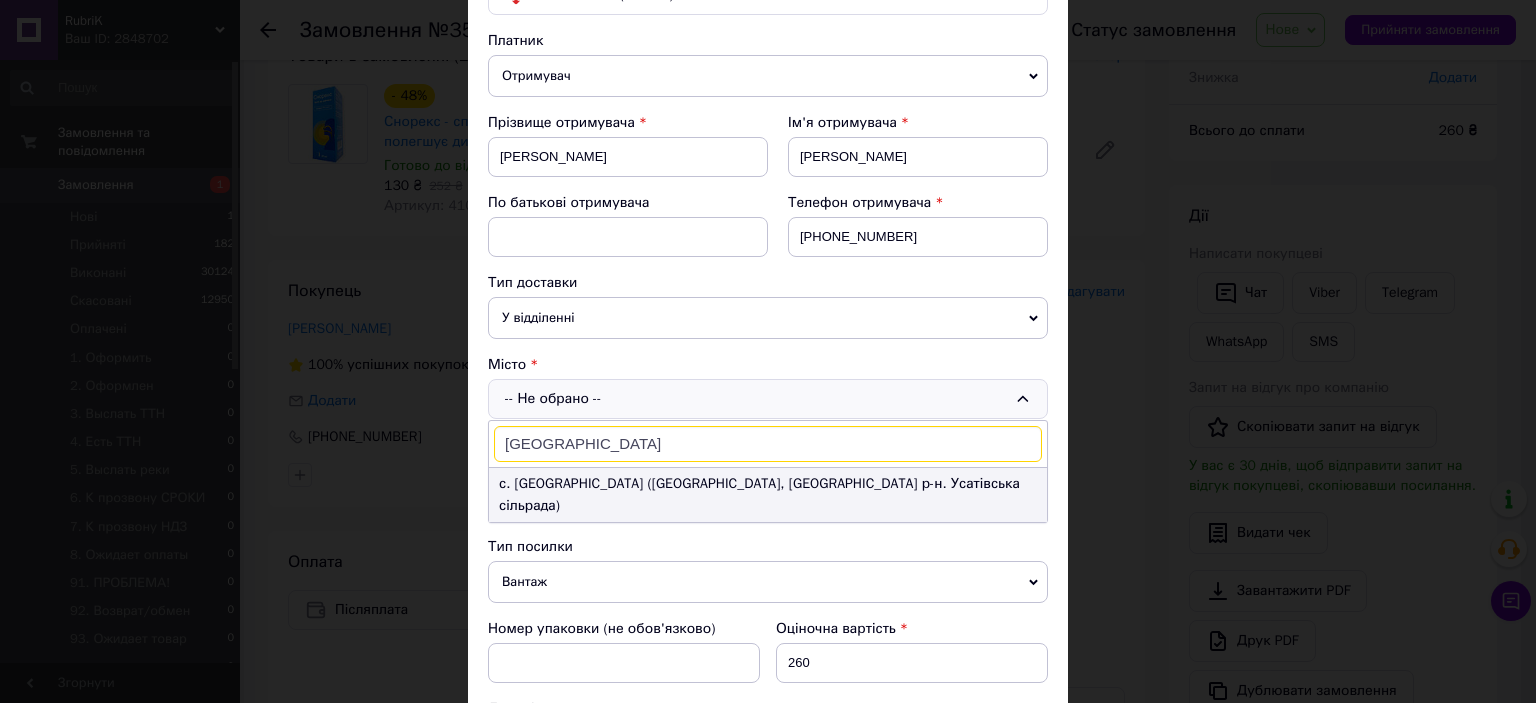 type on "Усатово" 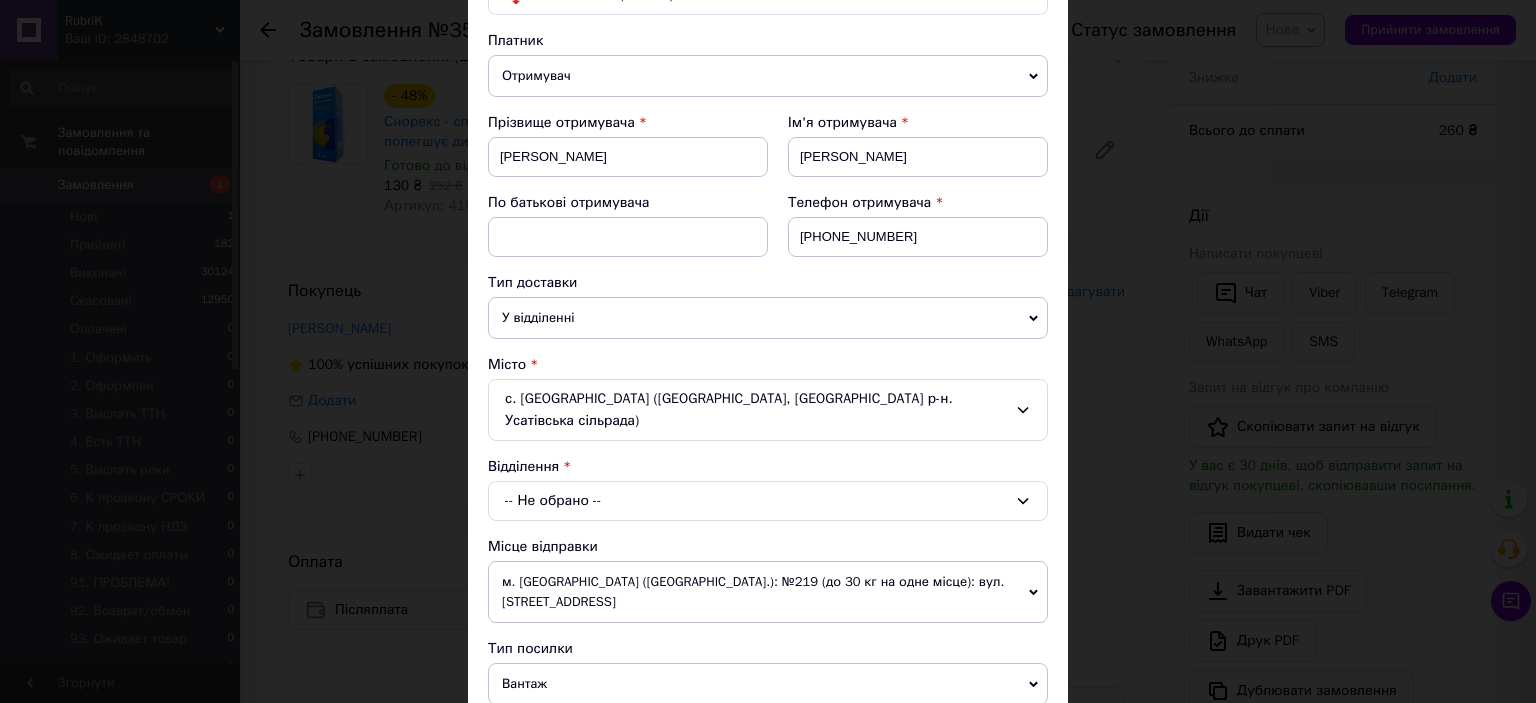 click on "-- Не обрано --" at bounding box center [768, 501] 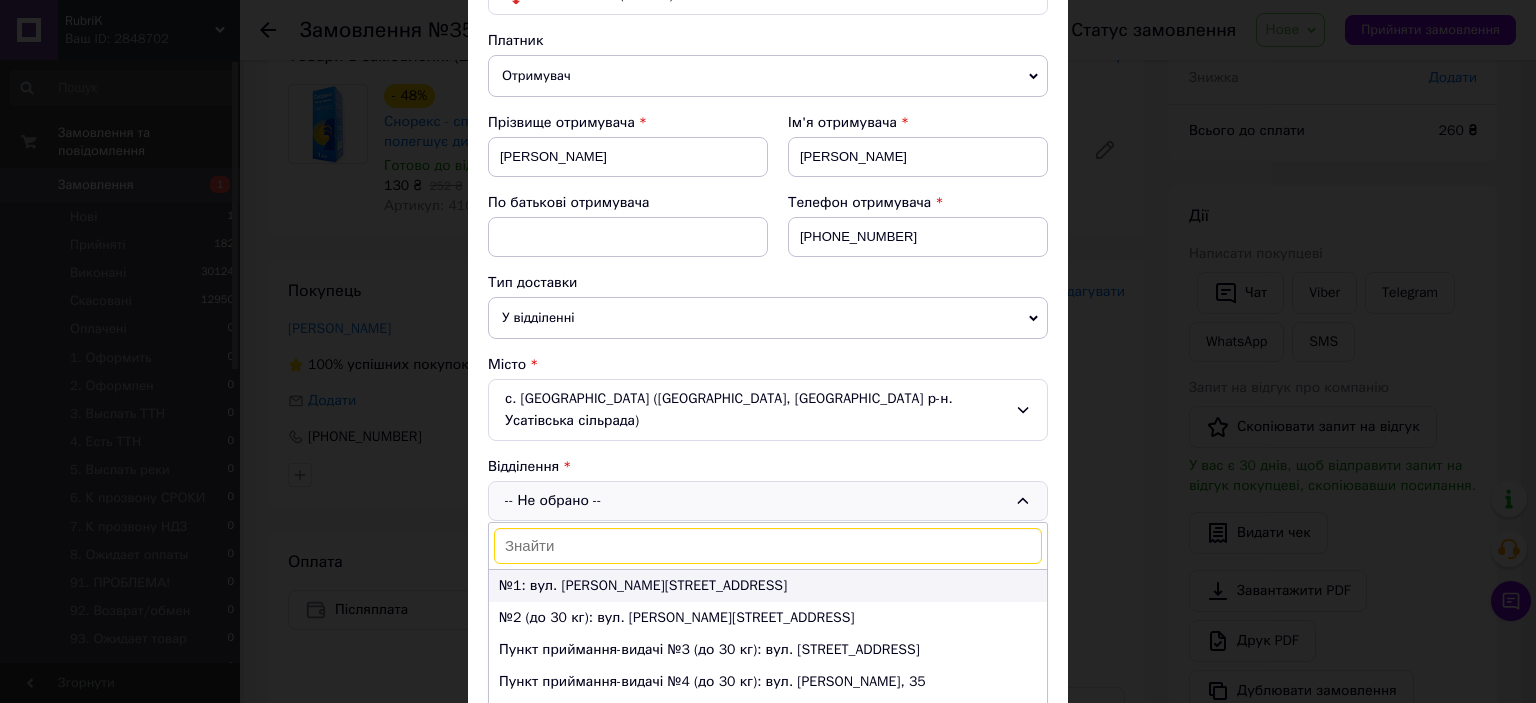 click on "№1: вул. Івана Франка, 2А" at bounding box center [768, 586] 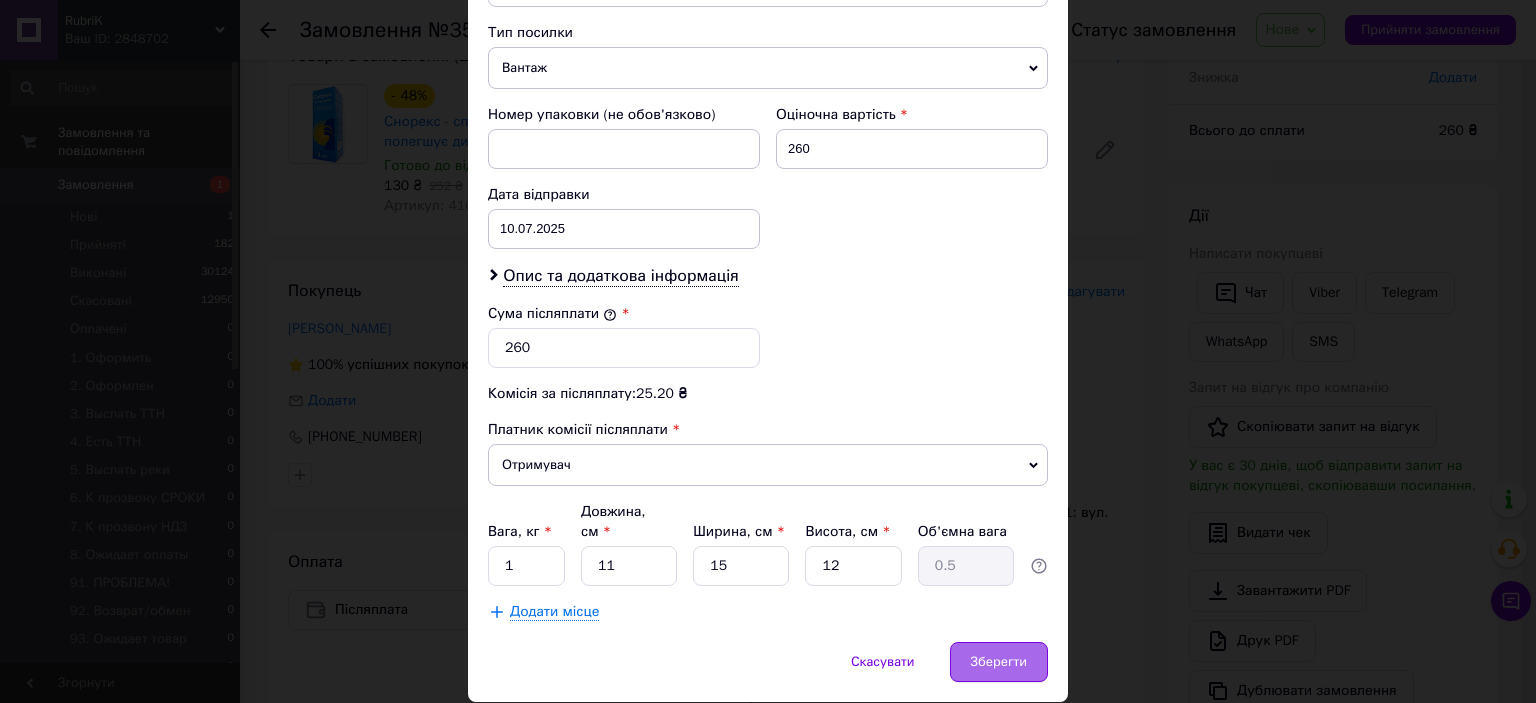 click on "Зберегти" at bounding box center (999, 662) 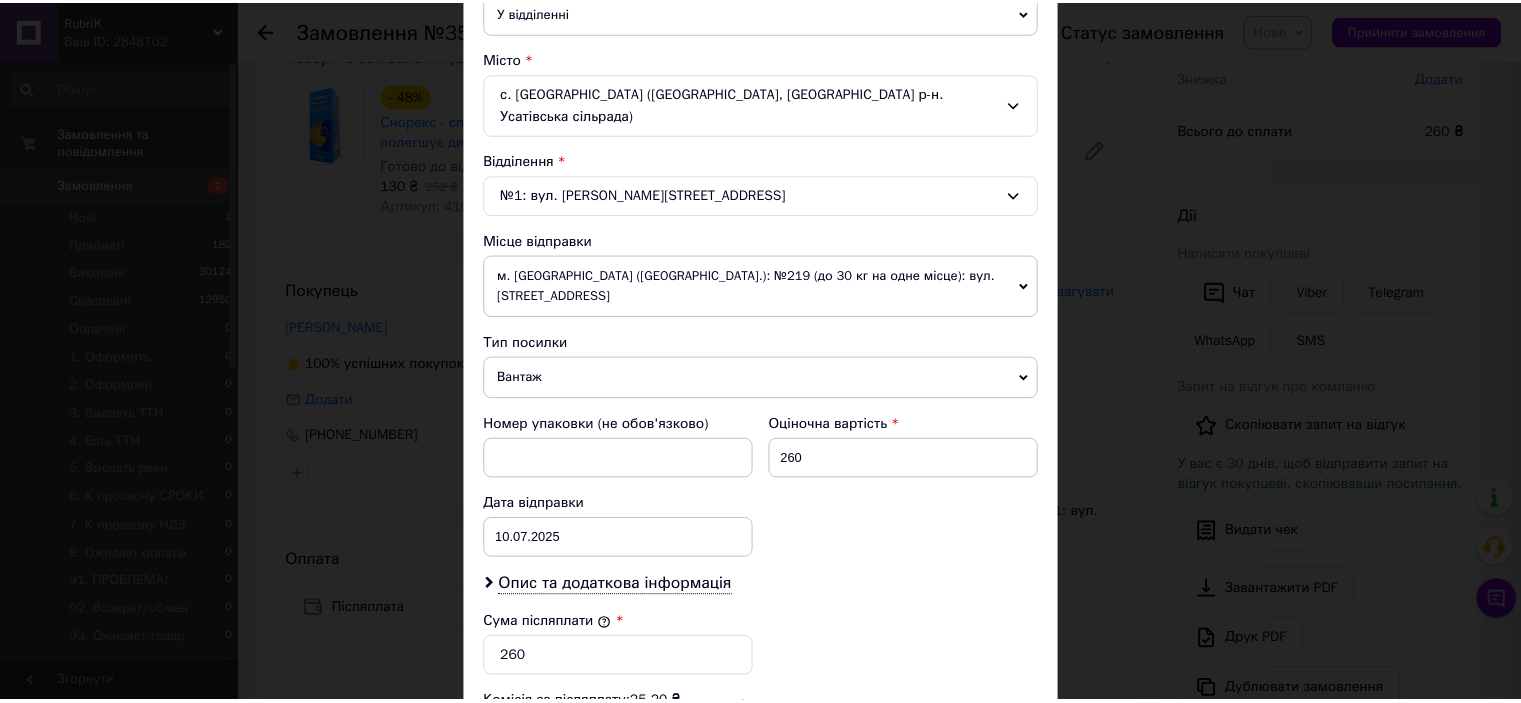 scroll, scrollTop: 316, scrollLeft: 0, axis: vertical 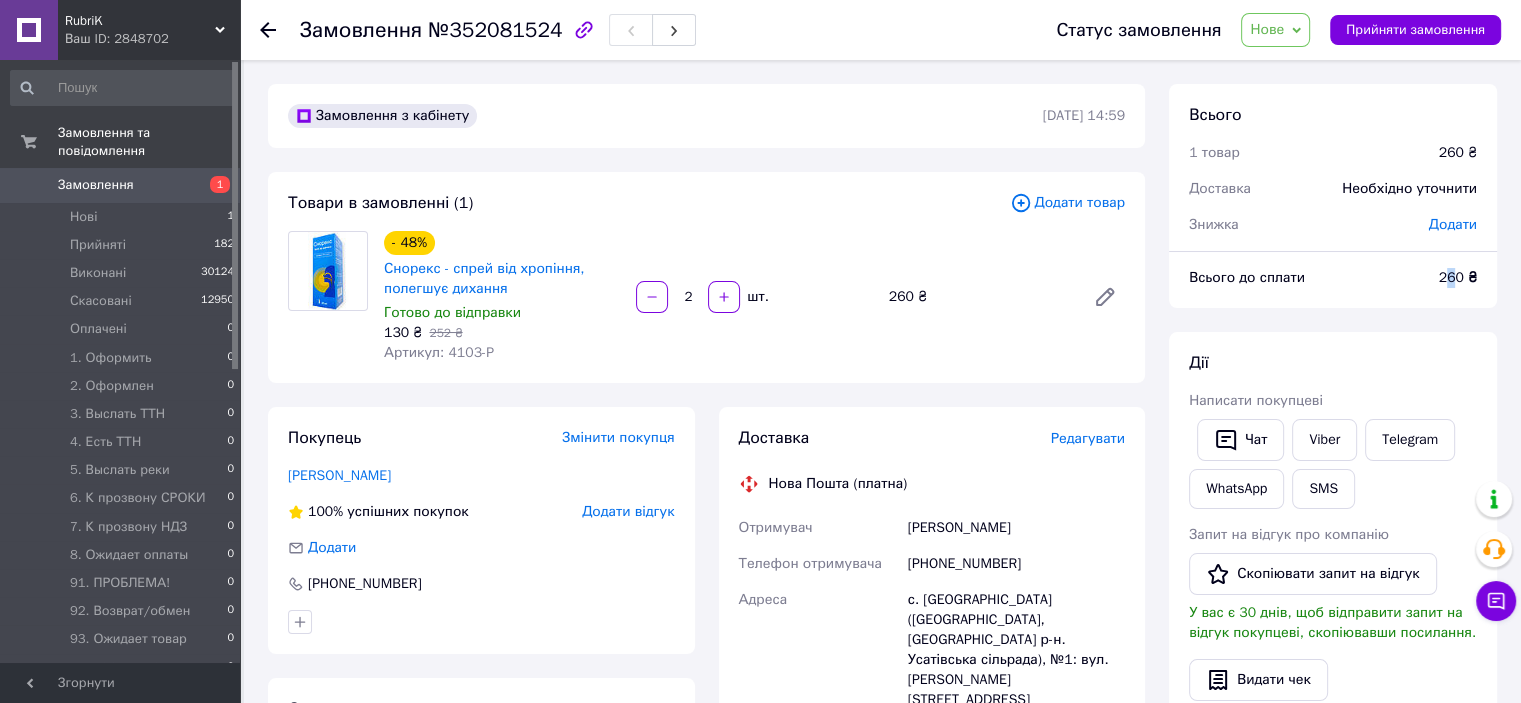 drag, startPoint x: 1457, startPoint y: 277, endPoint x: 1487, endPoint y: 264, distance: 32.695564 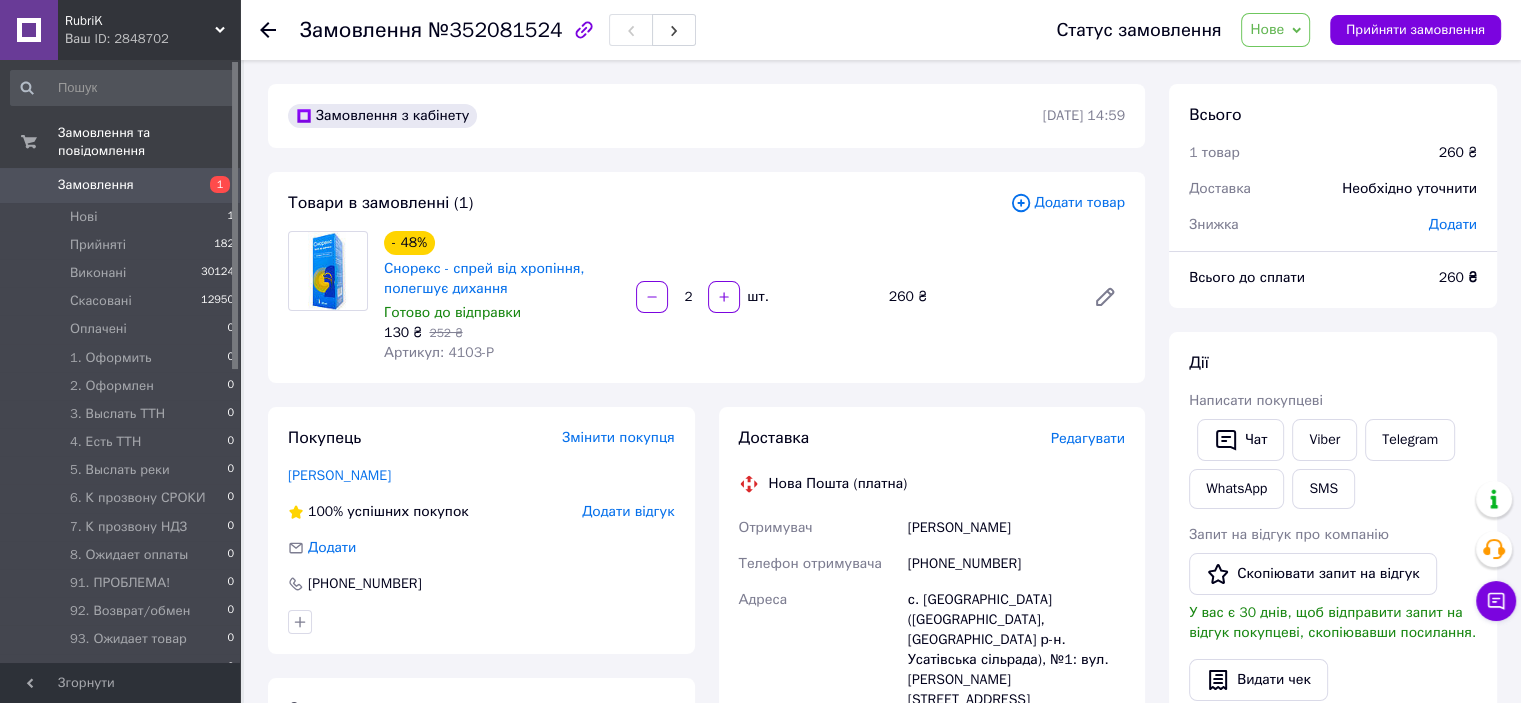 click on "Всього 1 товар 260 ₴ Доставка Необхідно уточнити Знижка Додати Всього до сплати 260 ₴" at bounding box center [1333, 196] 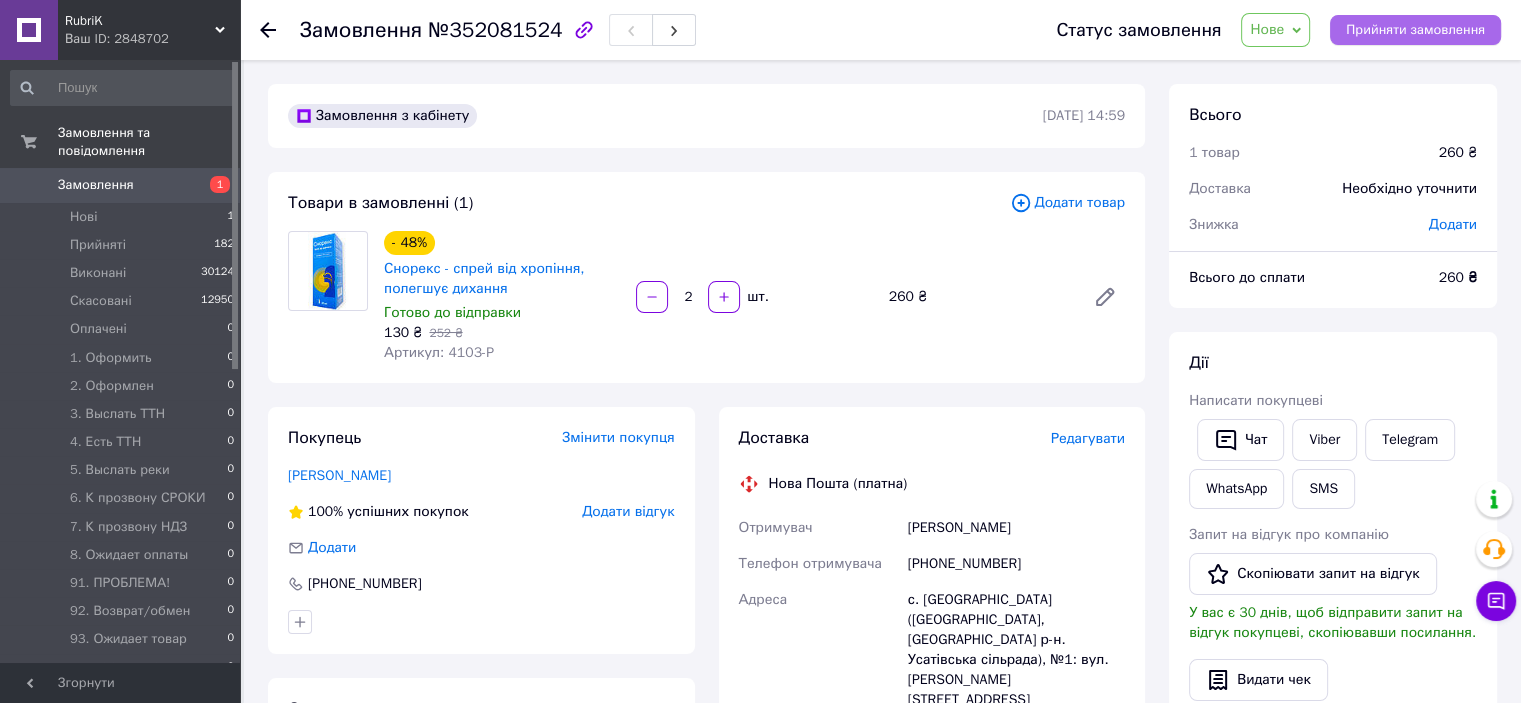 click on "Прийняти замовлення" at bounding box center (1415, 30) 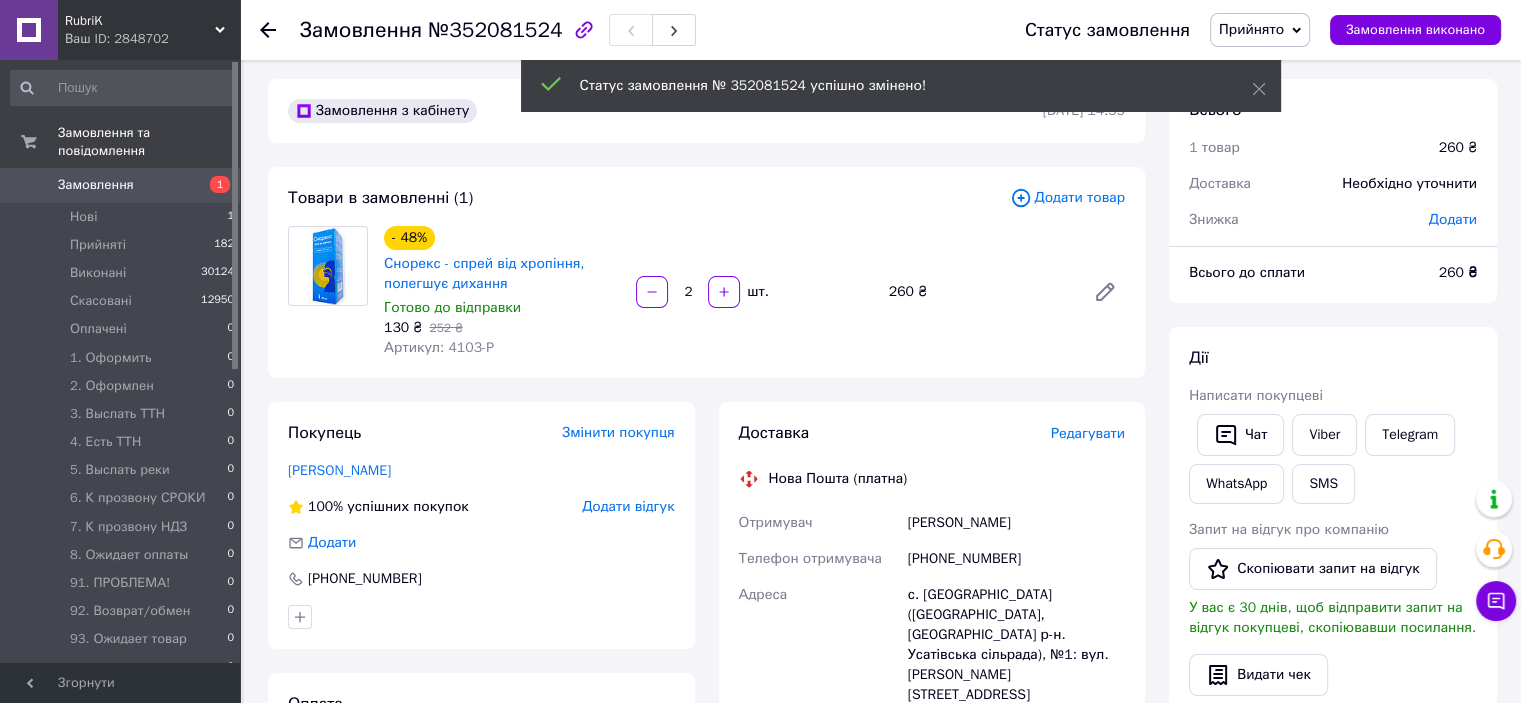 scroll, scrollTop: 300, scrollLeft: 0, axis: vertical 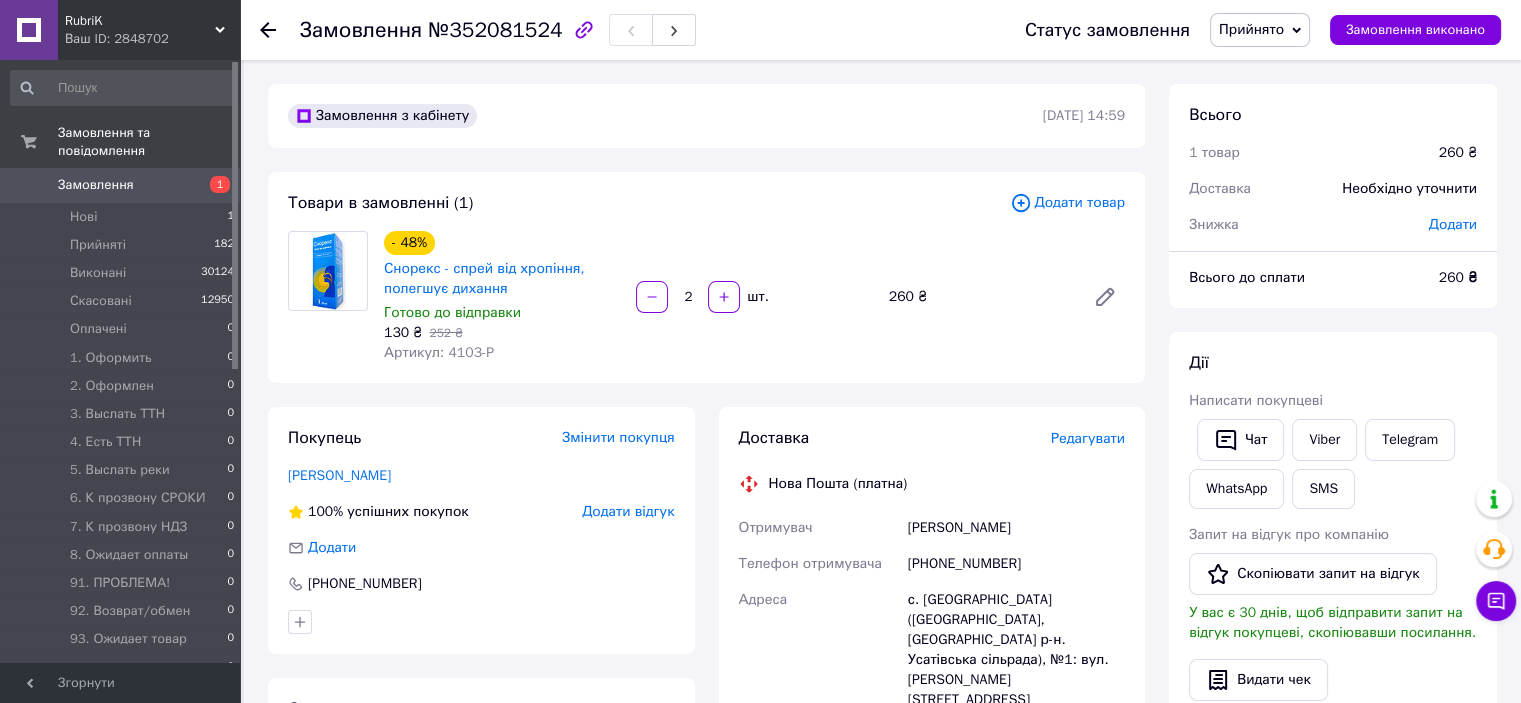 click on "с. Усатове (Одеська обл., Одеський р-н. Усатівська сільрада), №1: вул. Івана Франка, 2А" at bounding box center (1016, 650) 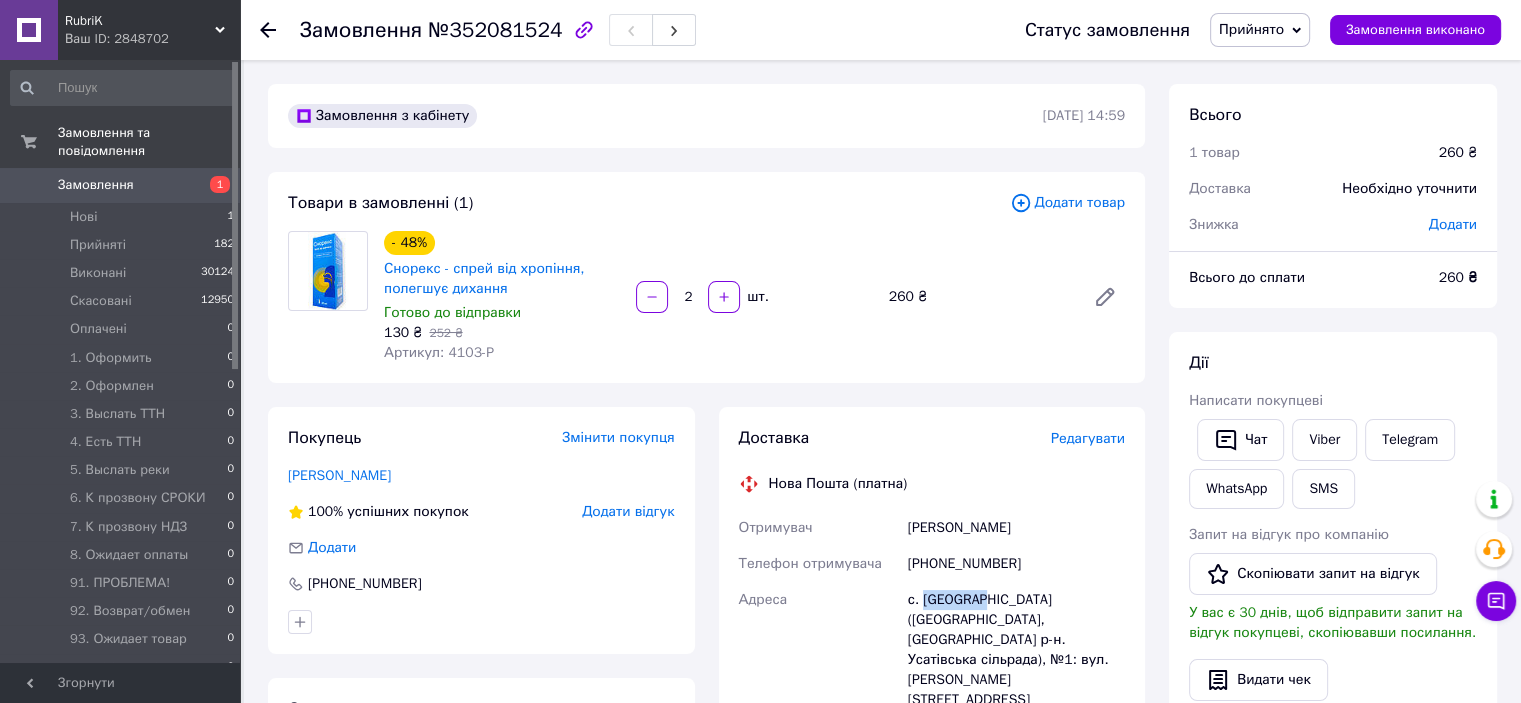 click on "с. Усатове (Одеська обл., Одеський р-н. Усатівська сільрада), №1: вул. Івана Франка, 2А" at bounding box center (1016, 650) 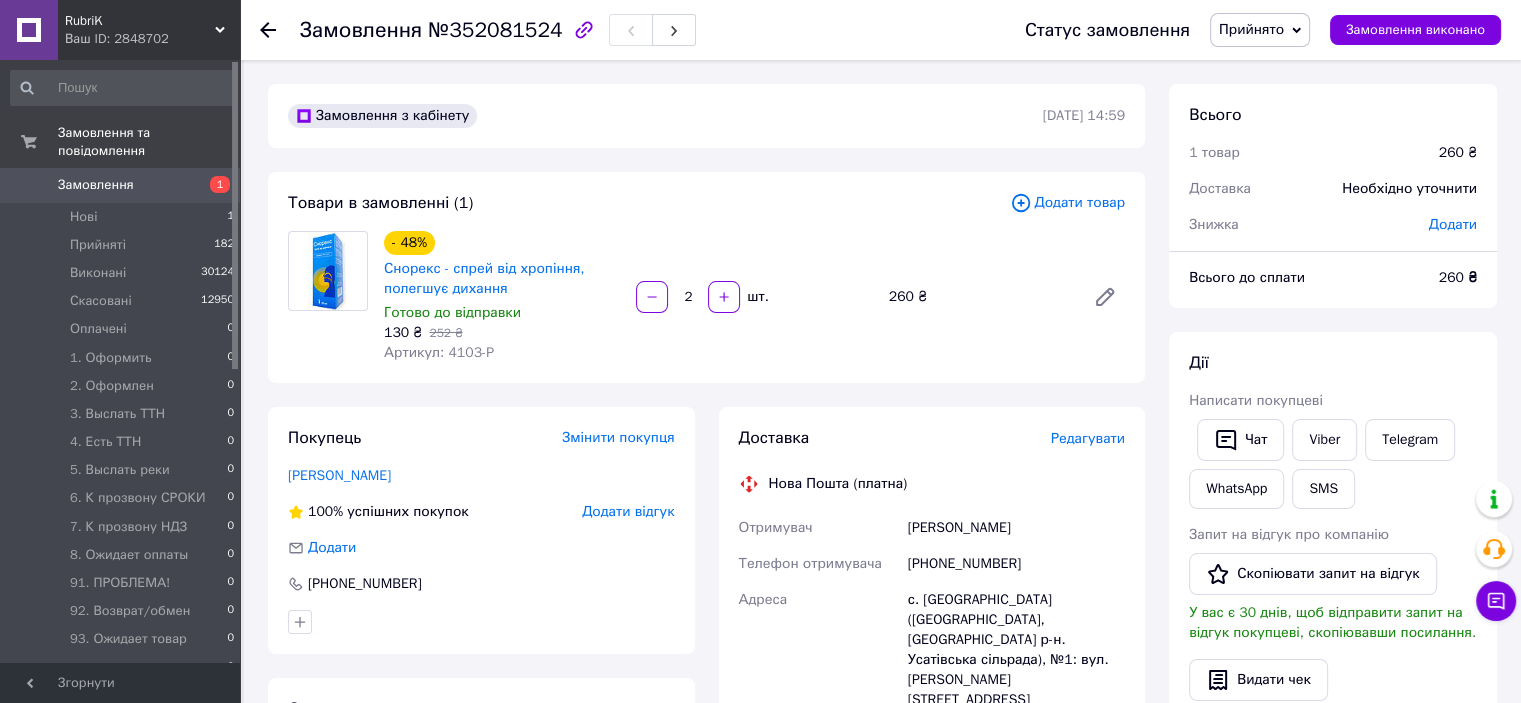 click on "Ваш ID: 2848702" at bounding box center [152, 39] 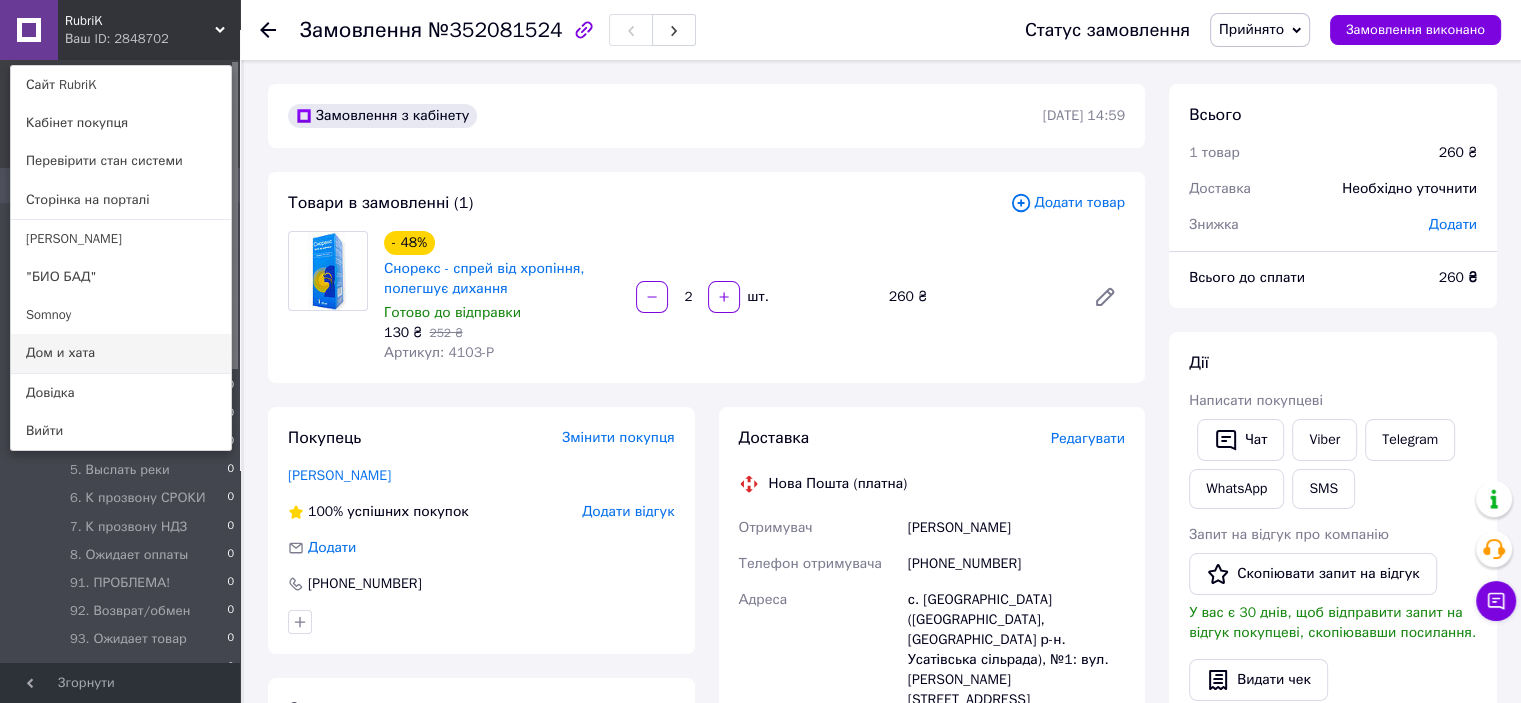 click on "Дом и хата" at bounding box center [121, 353] 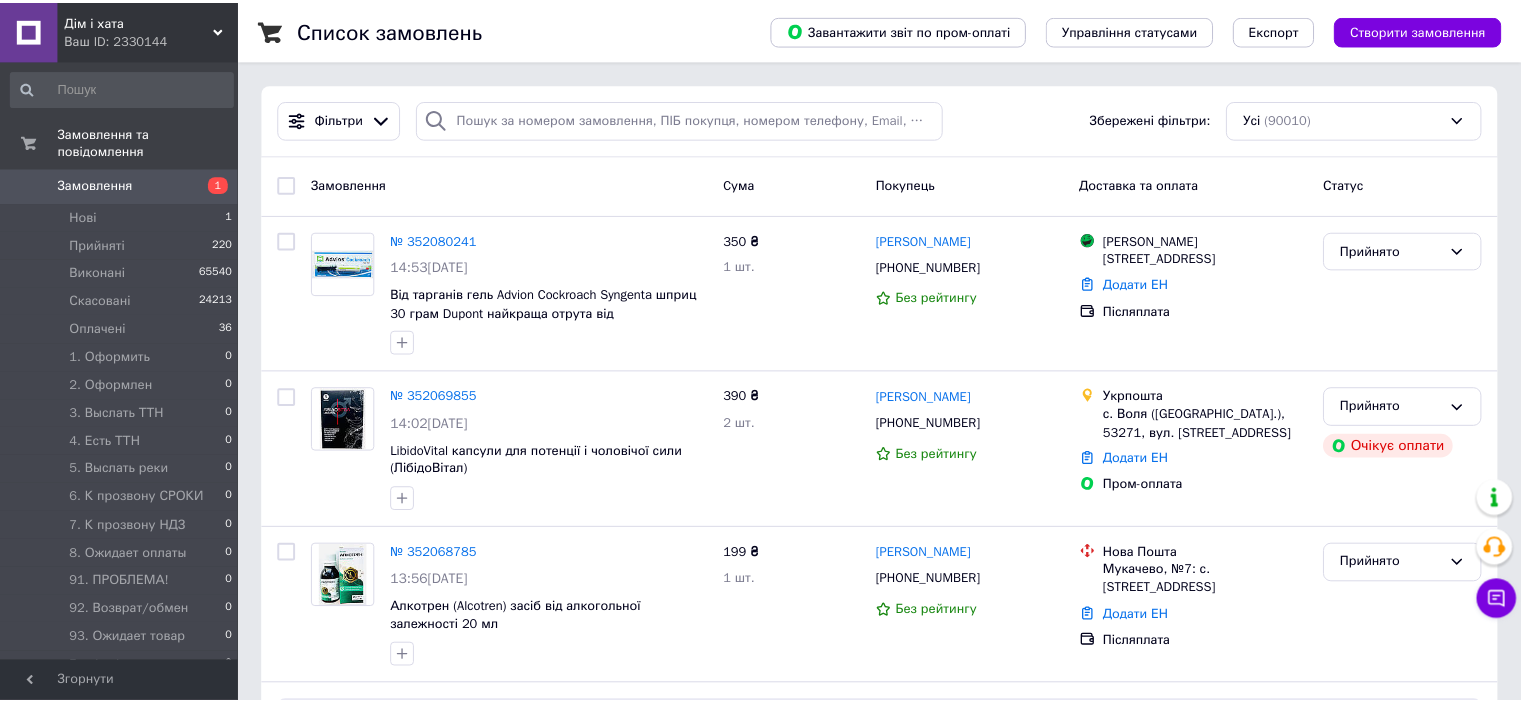 scroll, scrollTop: 0, scrollLeft: 0, axis: both 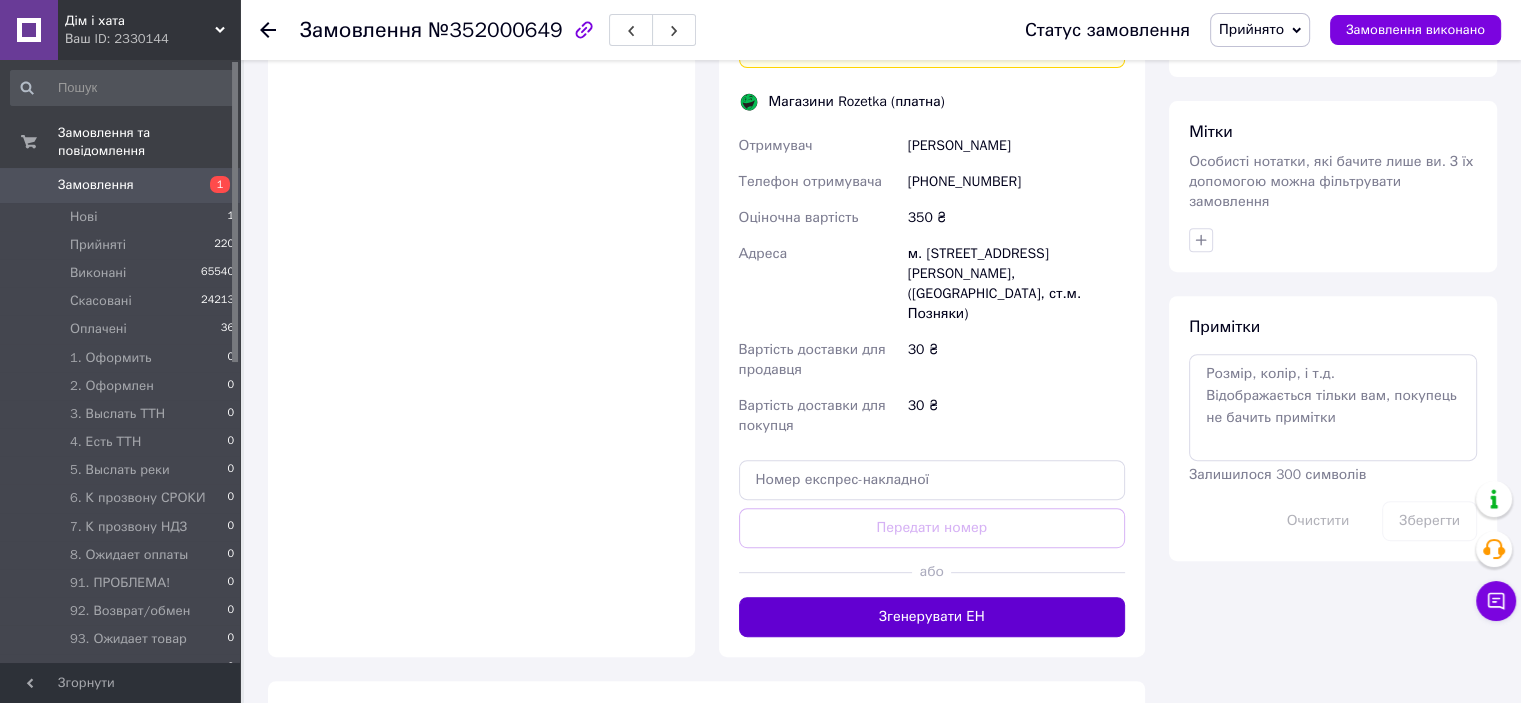 click on "Згенерувати ЕН" at bounding box center [932, 617] 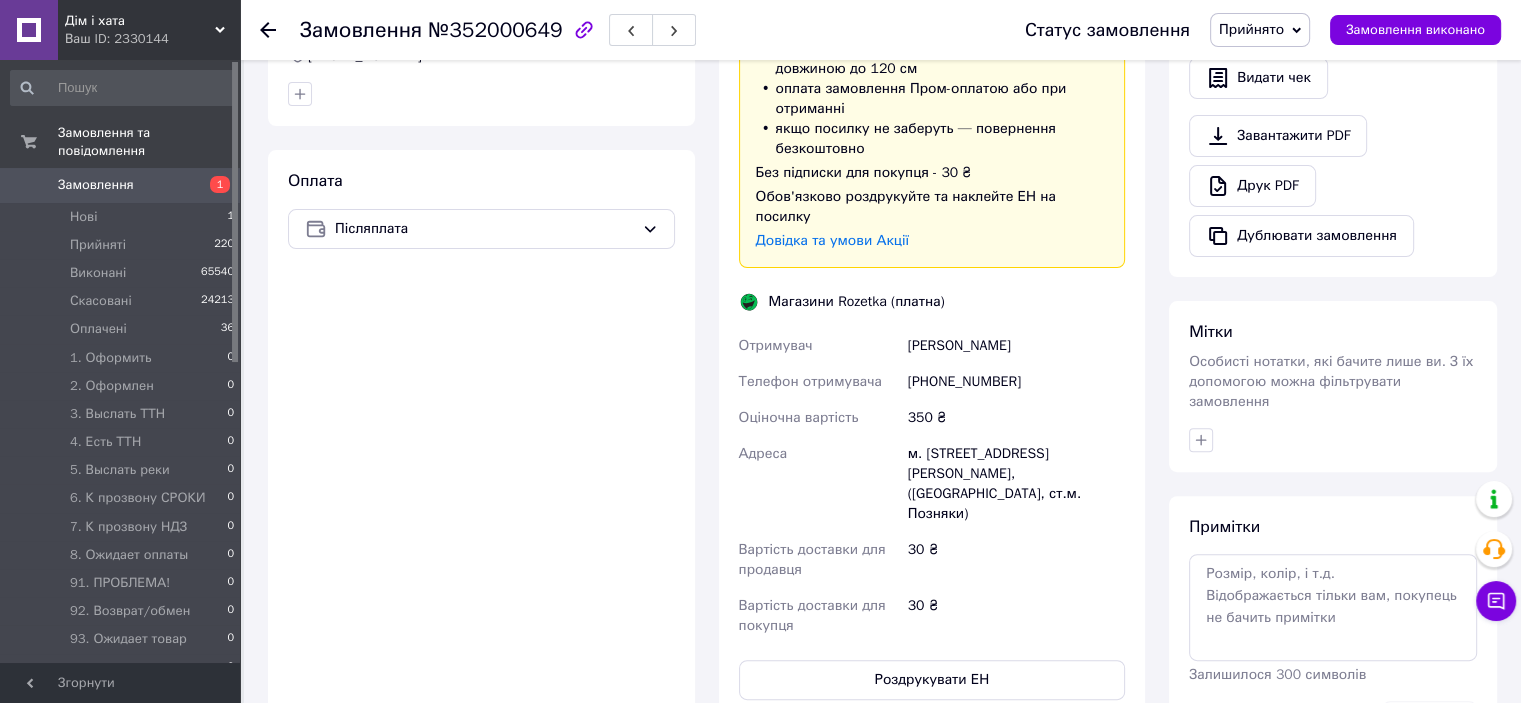 scroll, scrollTop: 600, scrollLeft: 0, axis: vertical 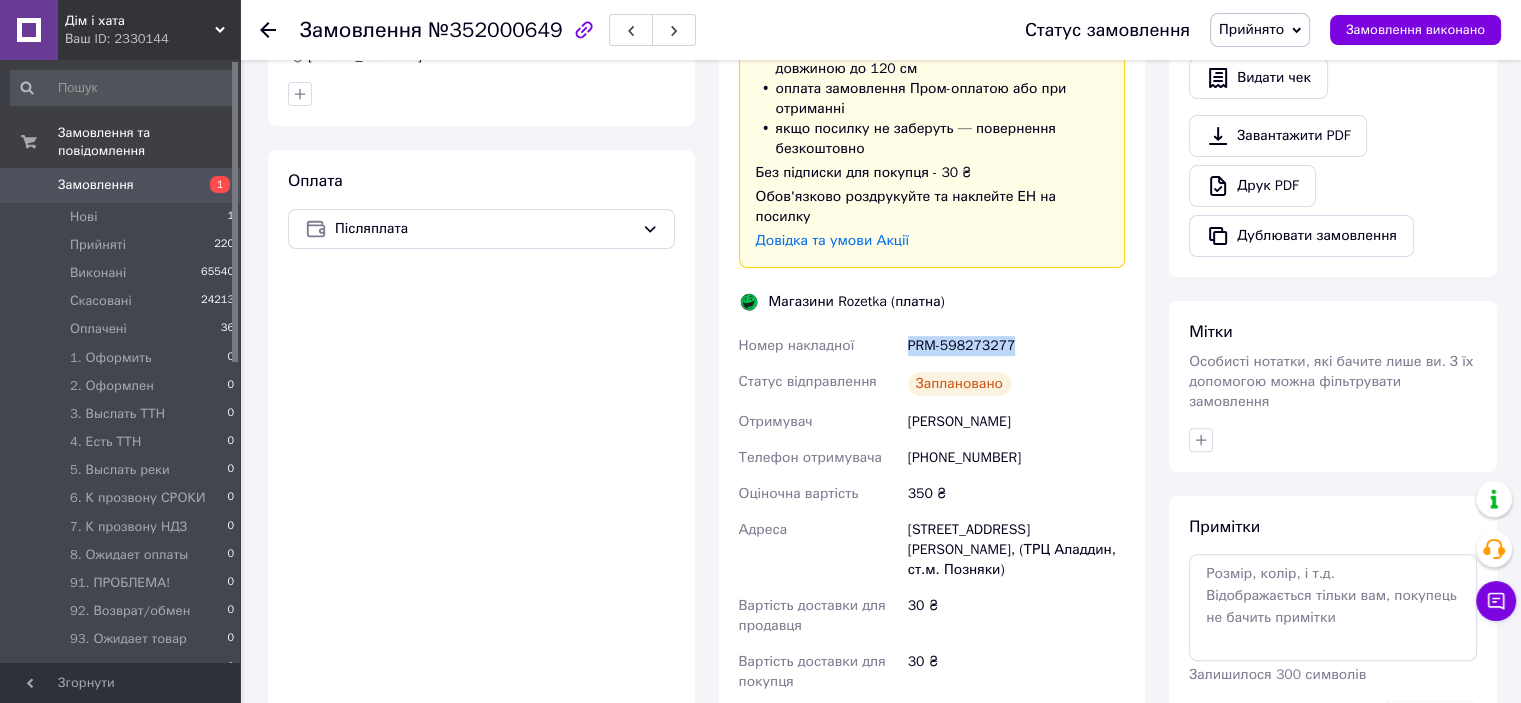drag, startPoint x: 906, startPoint y: 307, endPoint x: 1027, endPoint y: 308, distance: 121.004135 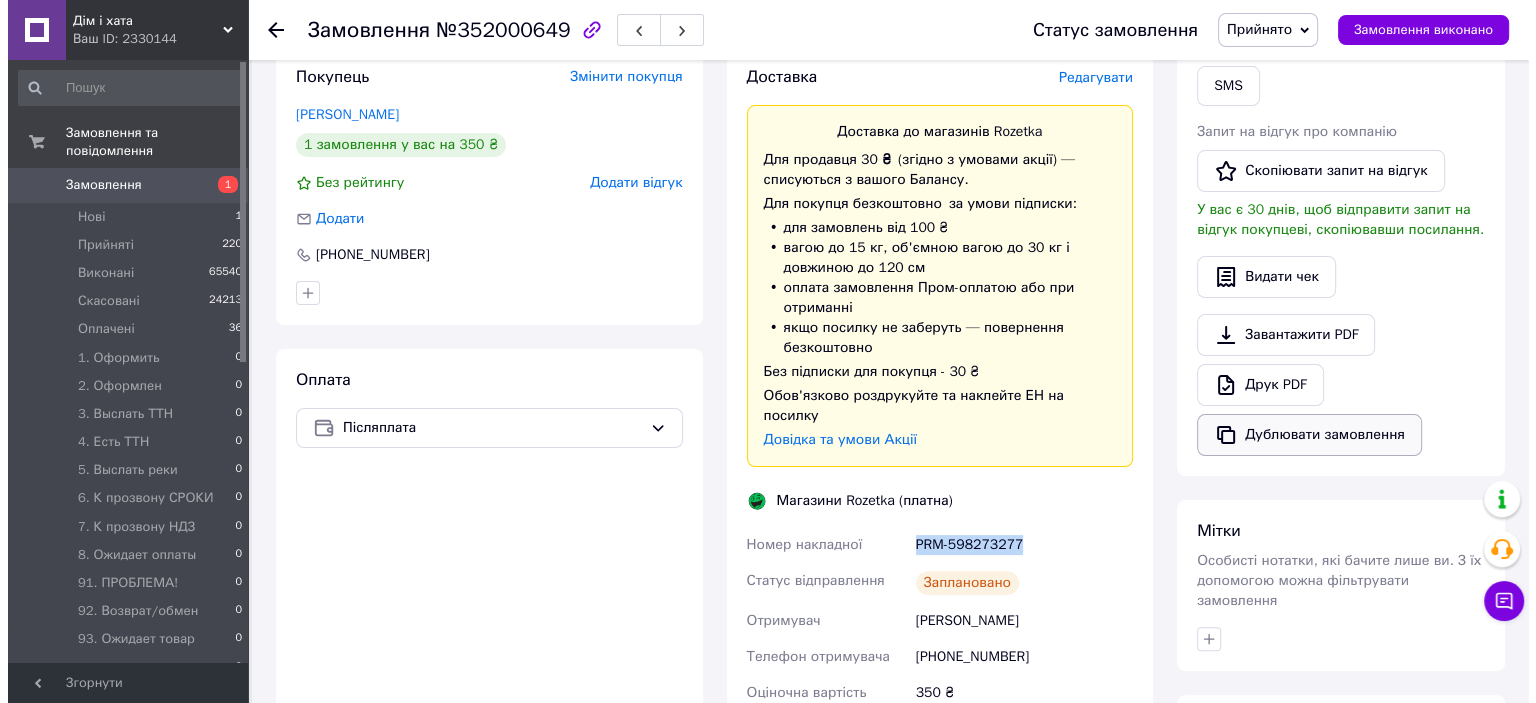 scroll, scrollTop: 400, scrollLeft: 0, axis: vertical 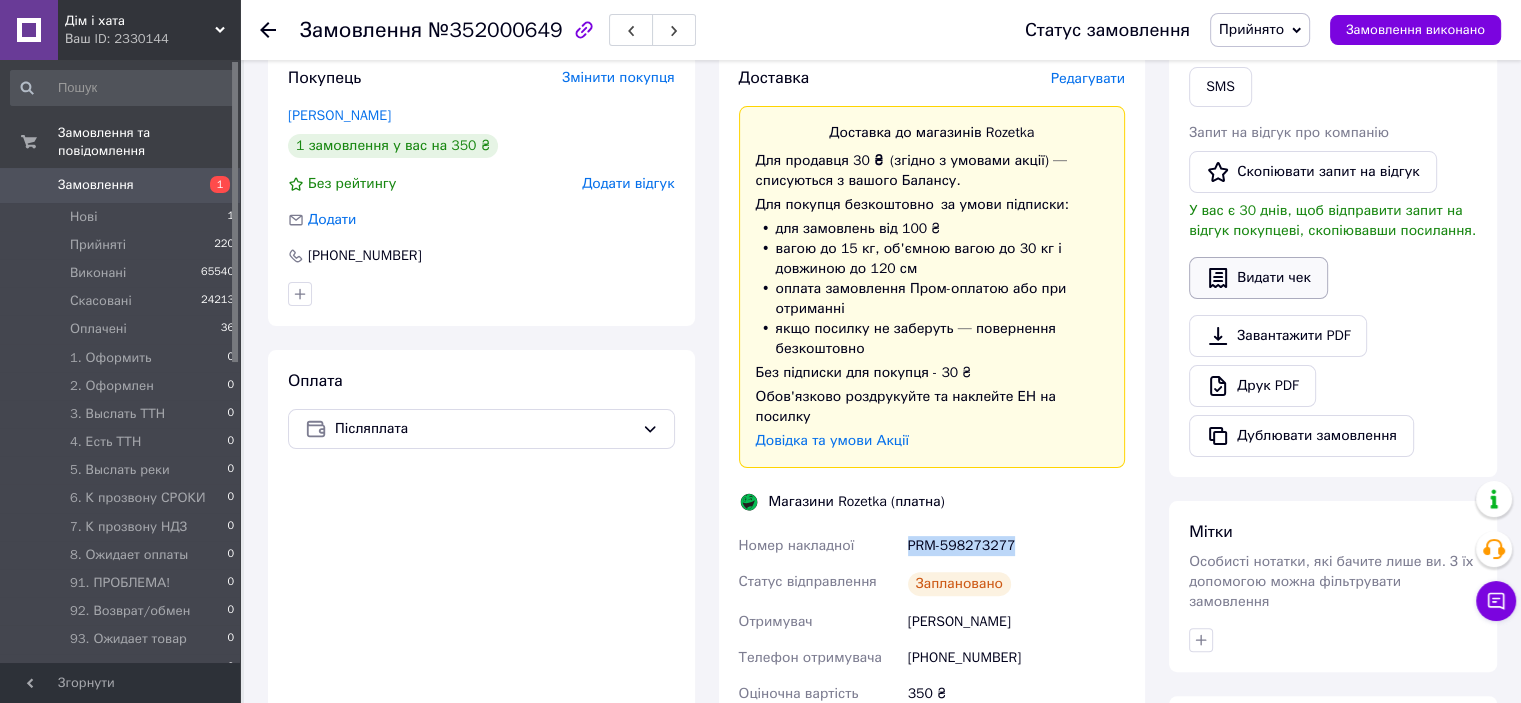 click on "Видати чек" at bounding box center (1258, 278) 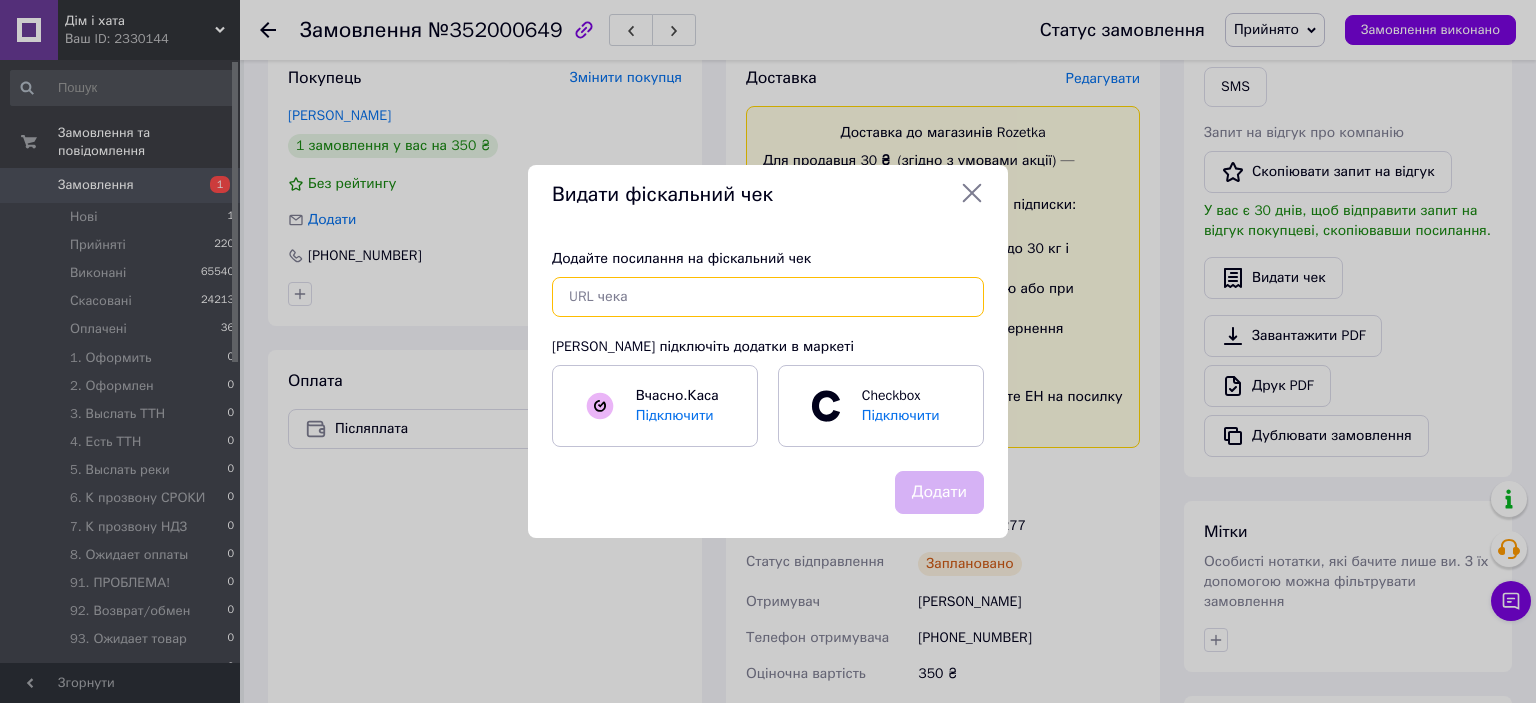 click at bounding box center (768, 297) 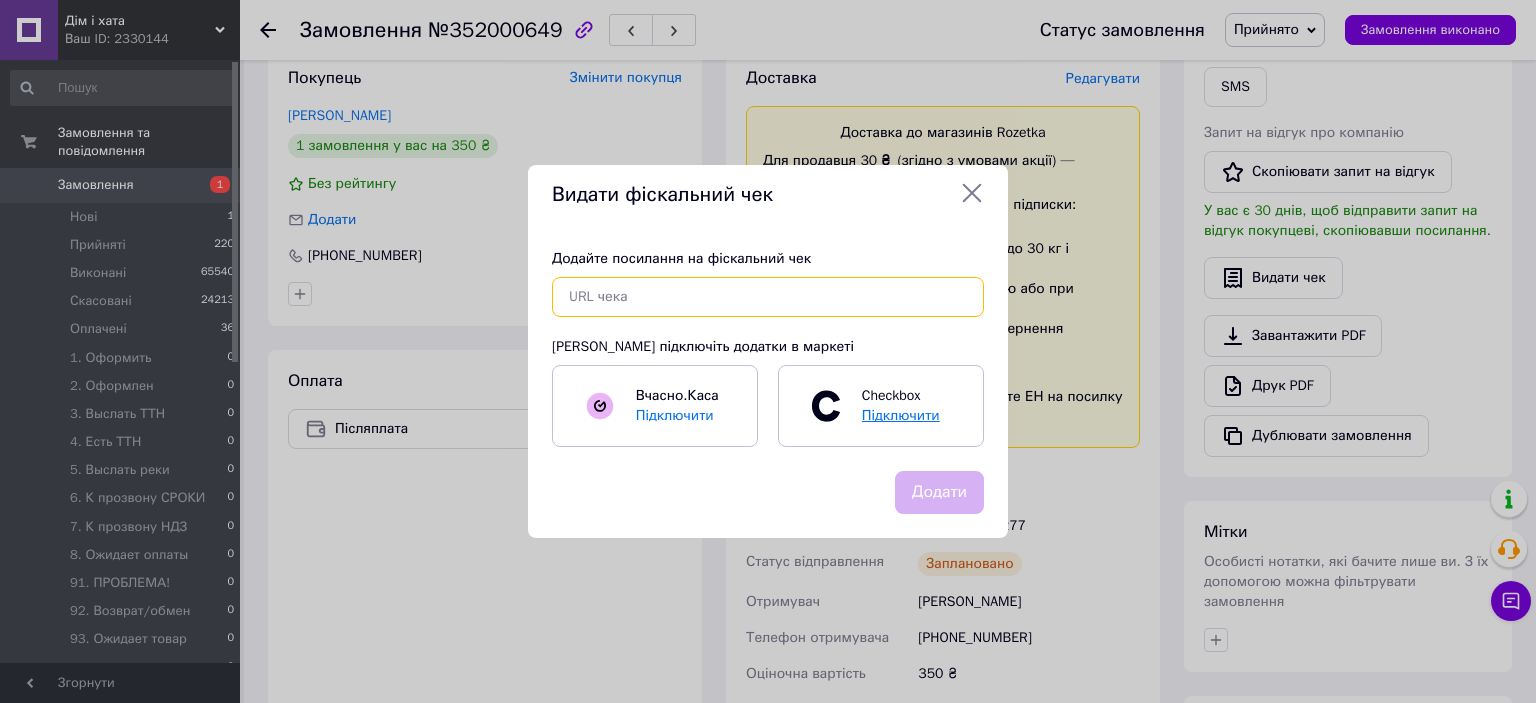 paste on "https://check.checkbox.ua/bc5eea94-508c-4869-8e18-179708c71e71" 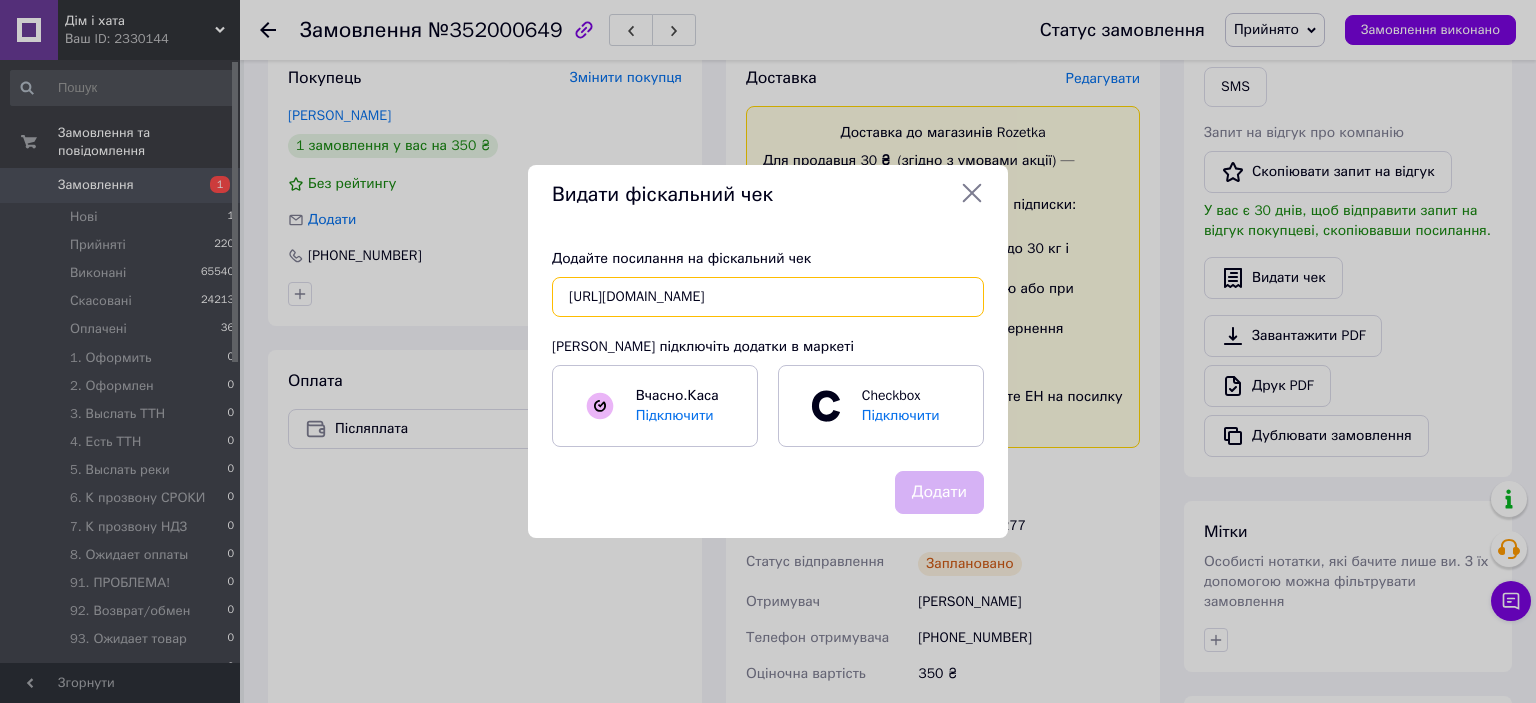 scroll, scrollTop: 0, scrollLeft: 27, axis: horizontal 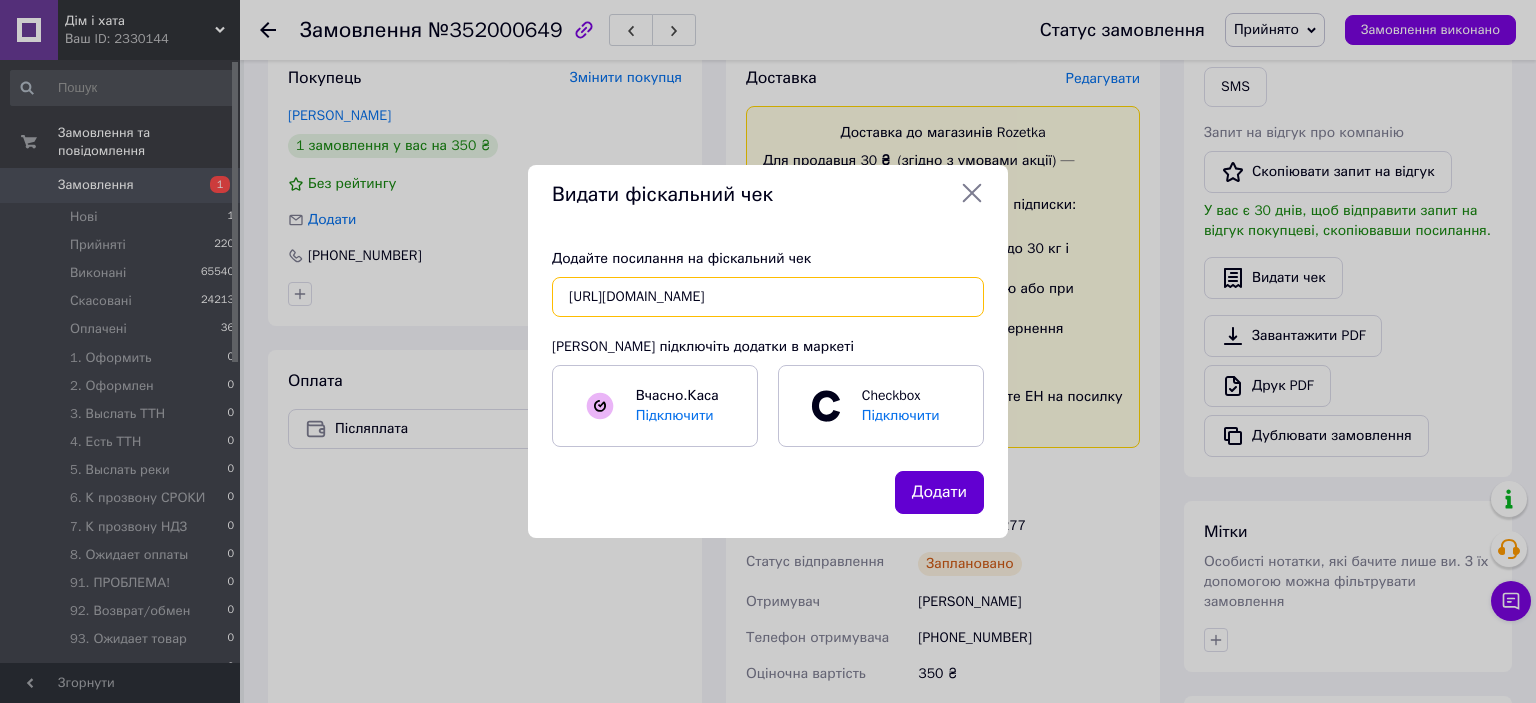 type on "https://check.checkbox.ua/bc5eea94-508c-4869-8e18-179708c71e71" 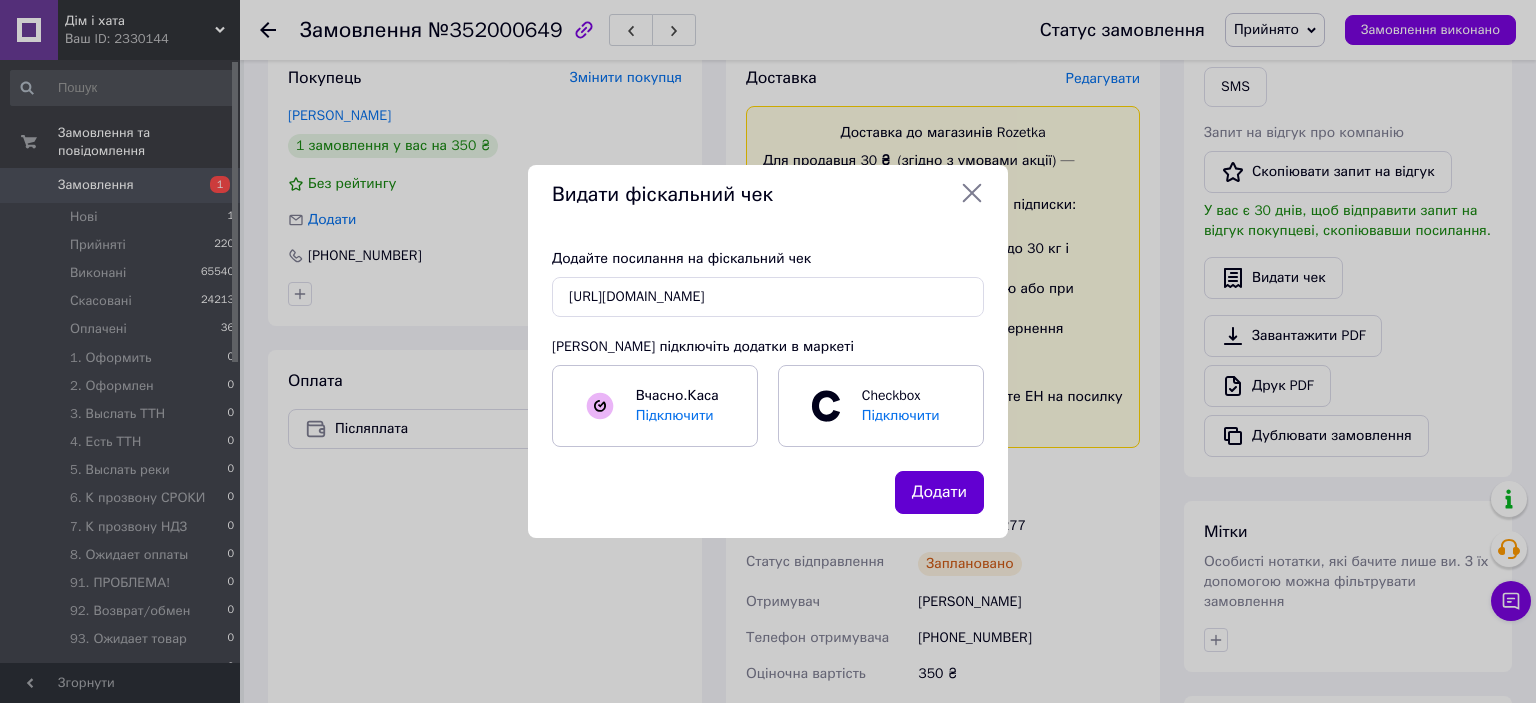 click on "Додати" at bounding box center (939, 492) 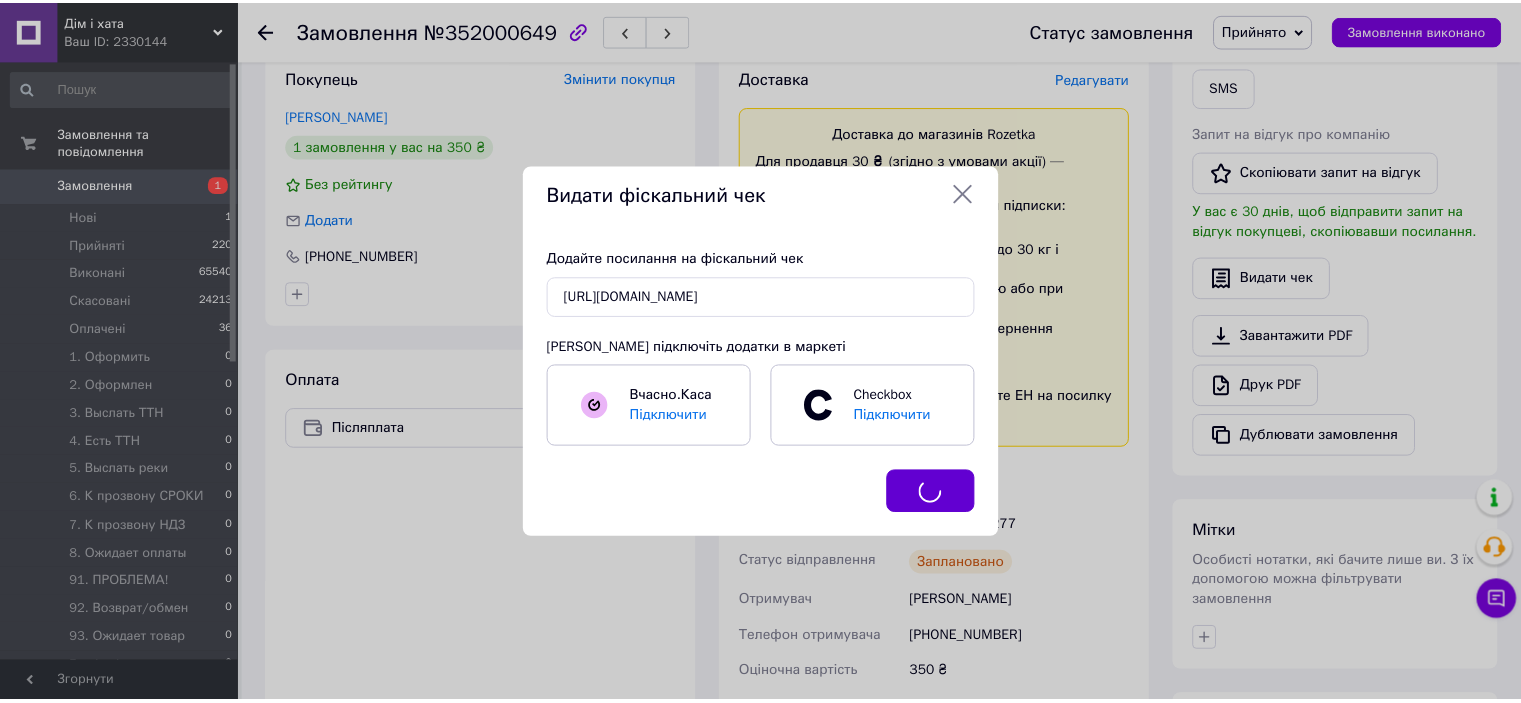 scroll, scrollTop: 0, scrollLeft: 0, axis: both 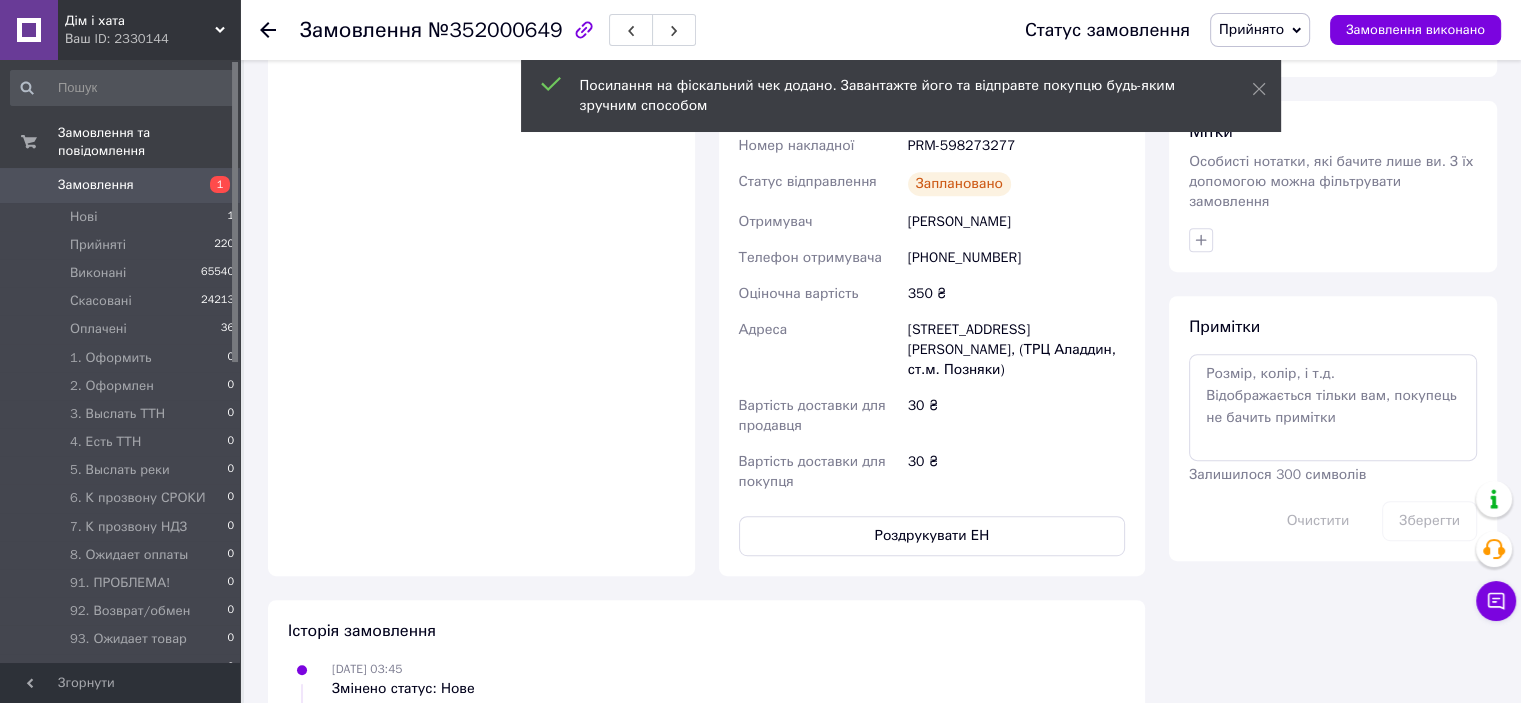 click on "Доставка Редагувати Доставка до магазинів Rozetka Для продавця 30 ₴   (згідно з умовами акції) — списуються з вашого Балансу. Для покупця безкоштовно   за умови підписки: для замовлень від 100 ₴ вагою до 15 кг,
об'ємною вагою до 30 кг
і довжиною до 120 см оплата замовлення Пром-оплатою або при отриманні якщо посилку не заберуть — повернення безкоштовно Без підписки для покупця - 30 ₴ Обов'язково роздрукуйте та наклейте ЕН на посилку Довідка та умови Акції Магазини Rozetka (платна) Номер накладної PRM-598273277 Статус відправлення Заплановано Отримувач Ковбасюк Катерина" at bounding box center (932, 111) 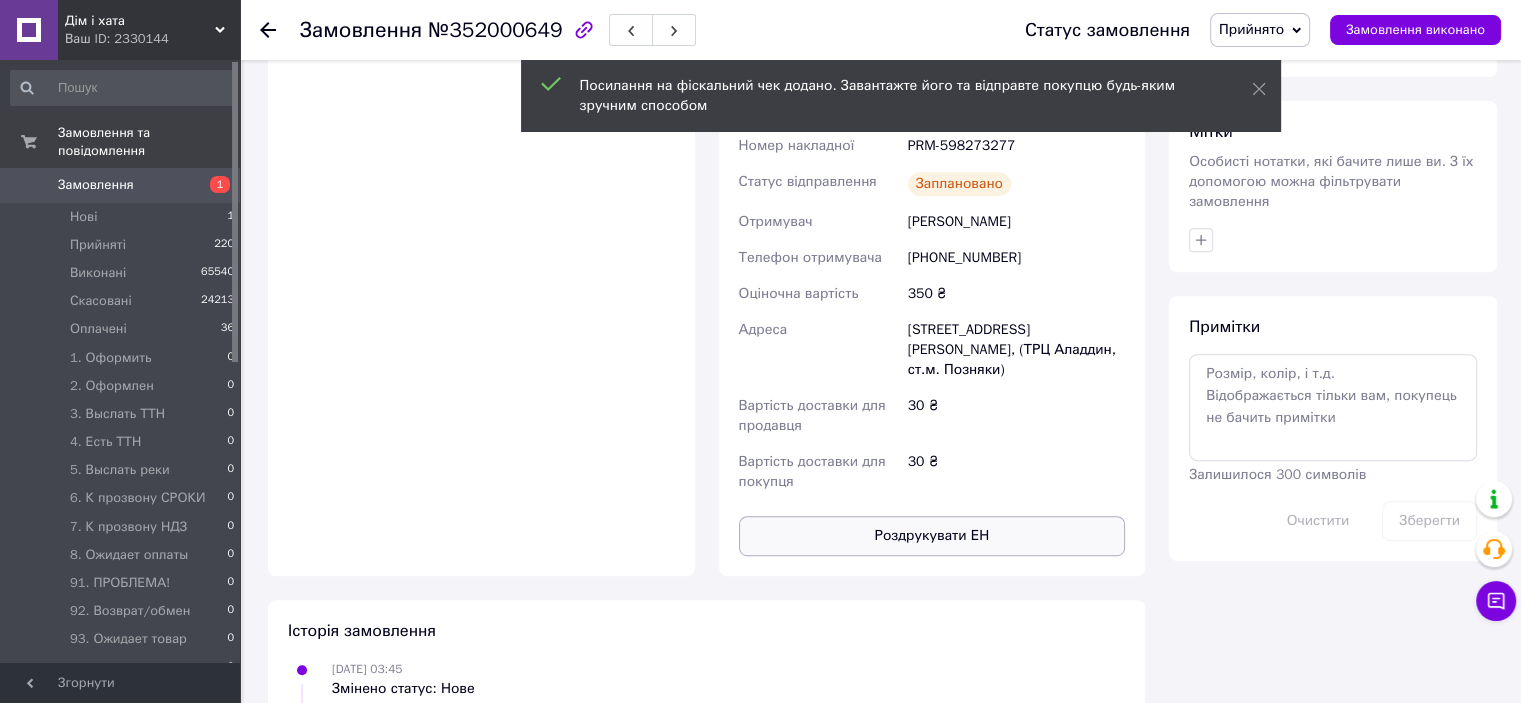 click on "Роздрукувати ЕН" at bounding box center [932, 536] 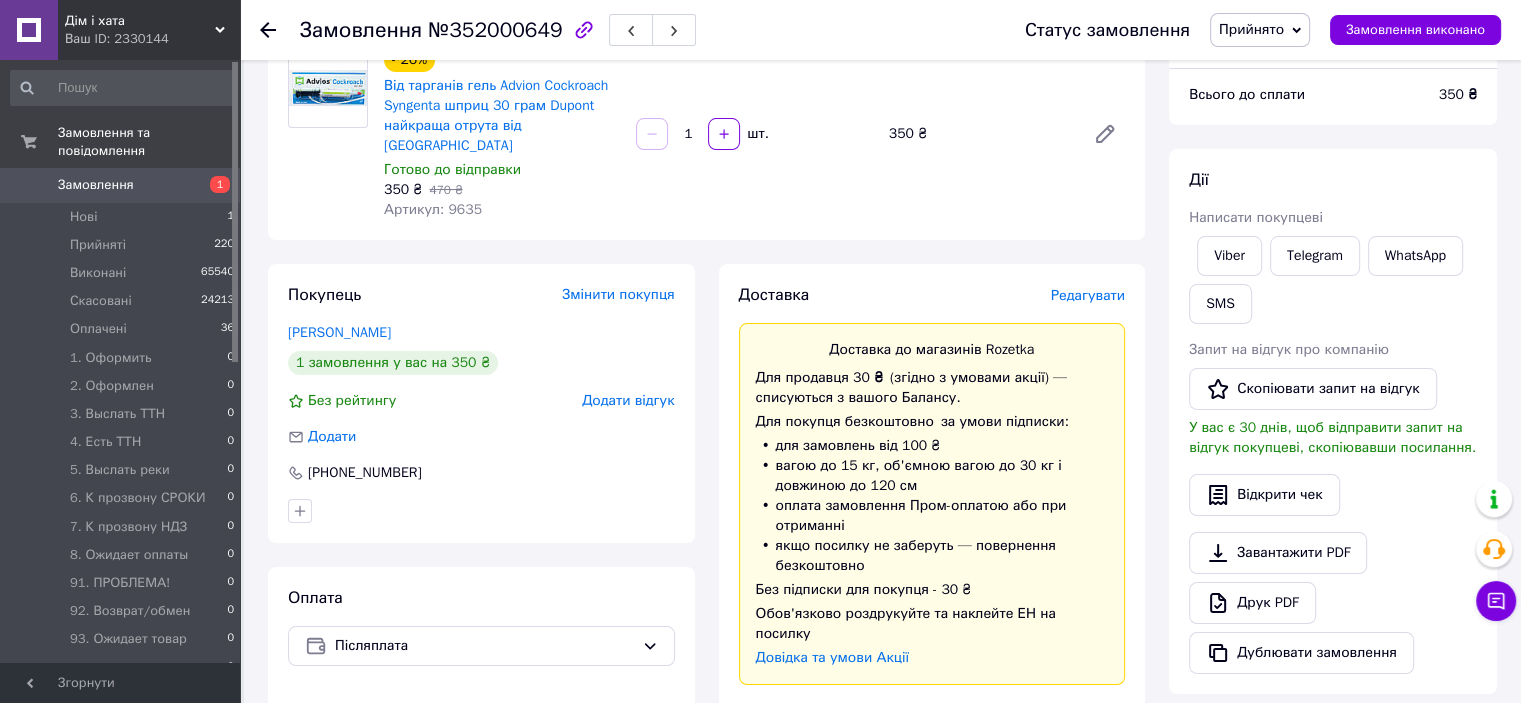 scroll, scrollTop: 0, scrollLeft: 0, axis: both 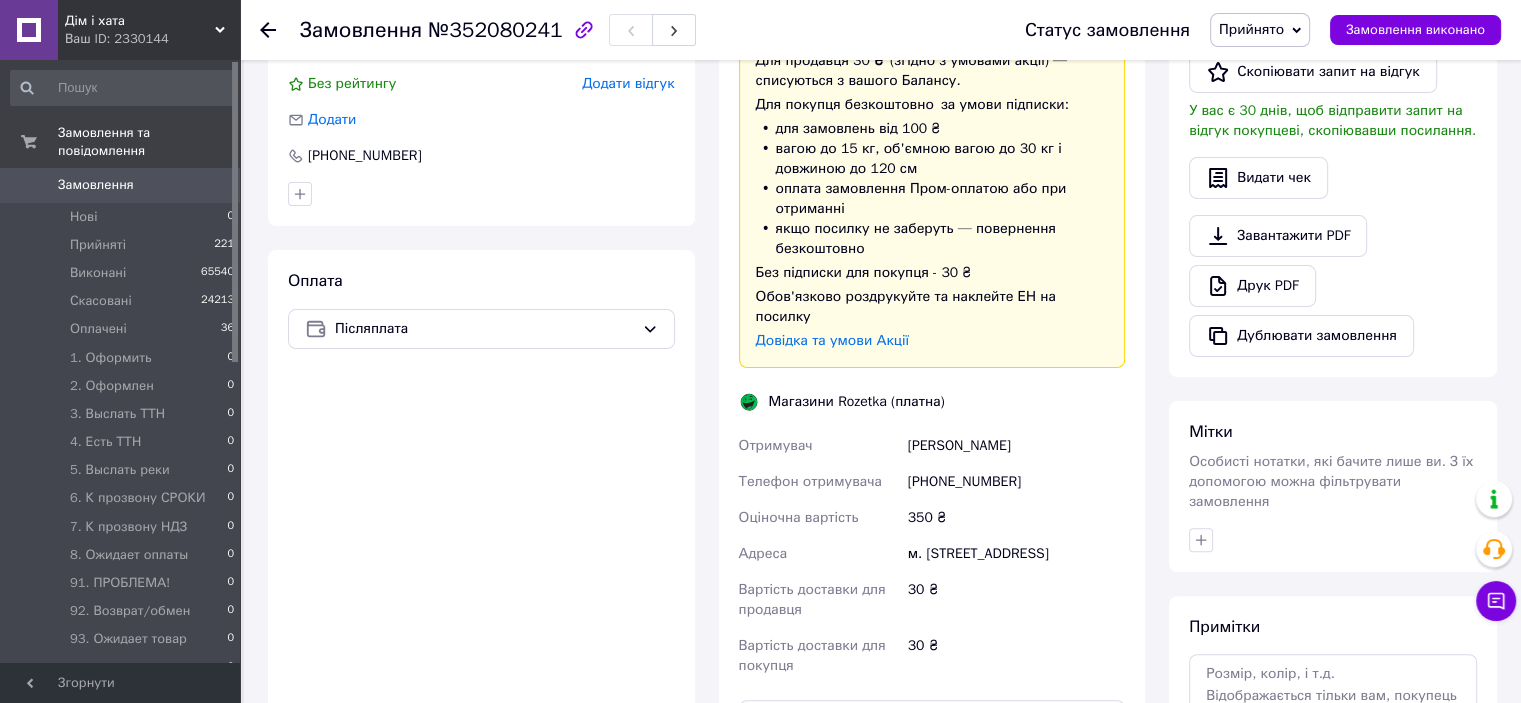 drag, startPoint x: 927, startPoint y: 512, endPoint x: 1055, endPoint y: 535, distance: 130.04999 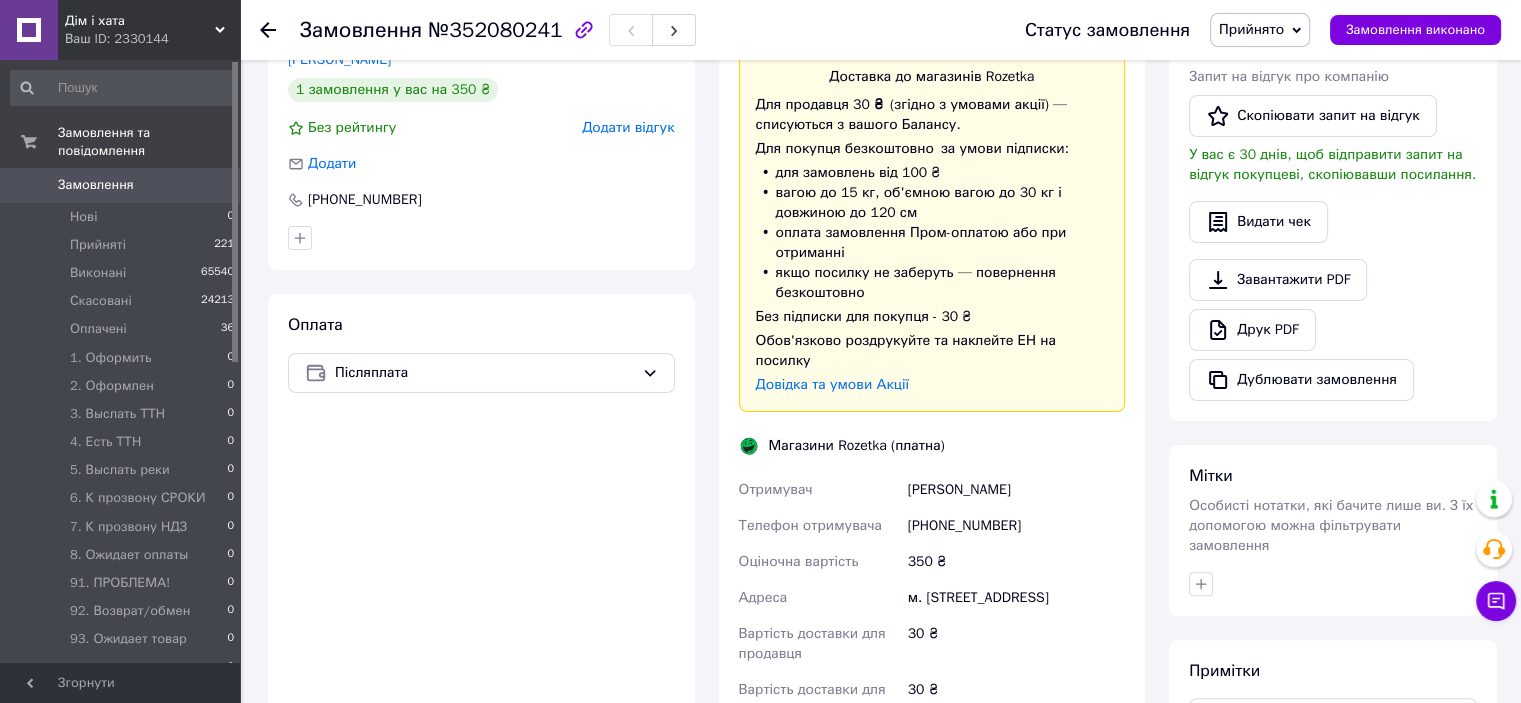 scroll, scrollTop: 500, scrollLeft: 0, axis: vertical 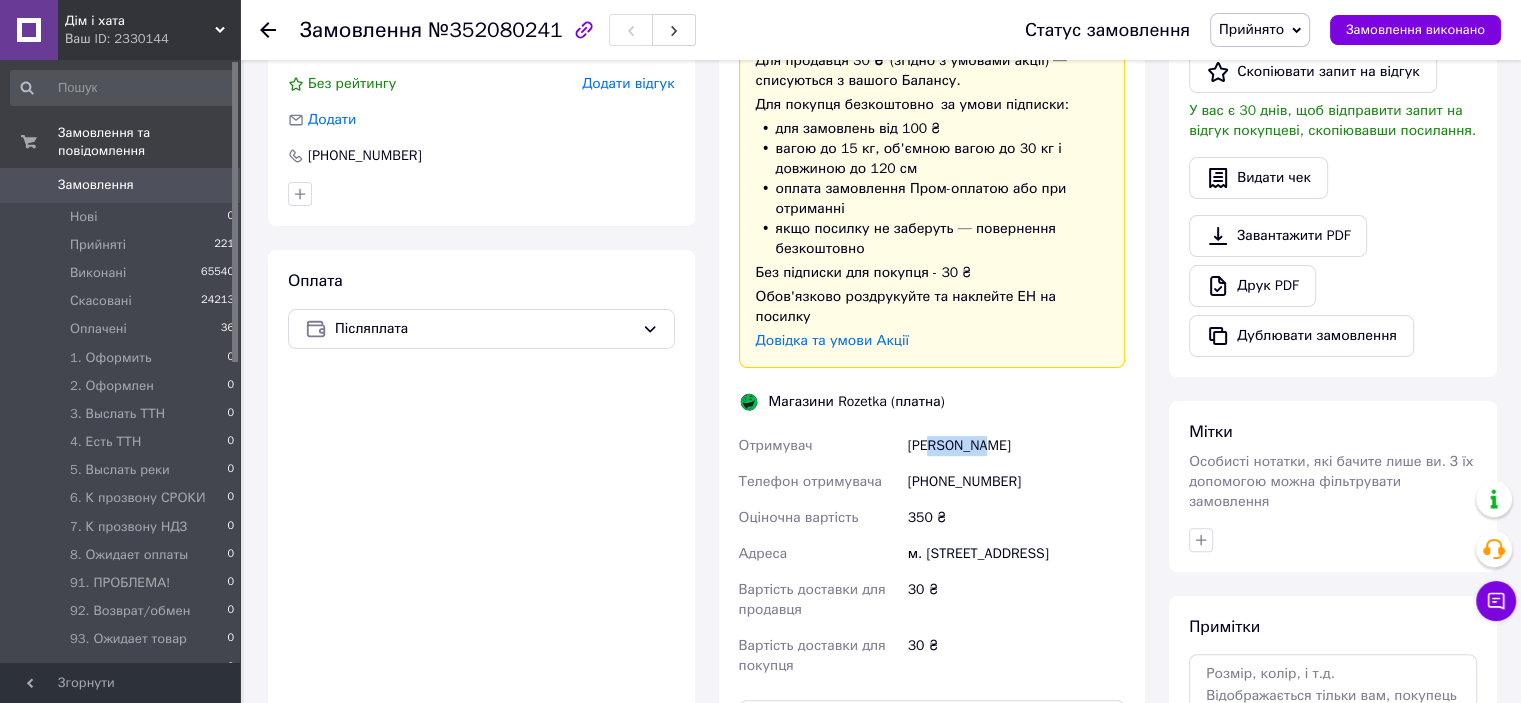 drag, startPoint x: 935, startPoint y: 398, endPoint x: 921, endPoint y: 419, distance: 25.23886 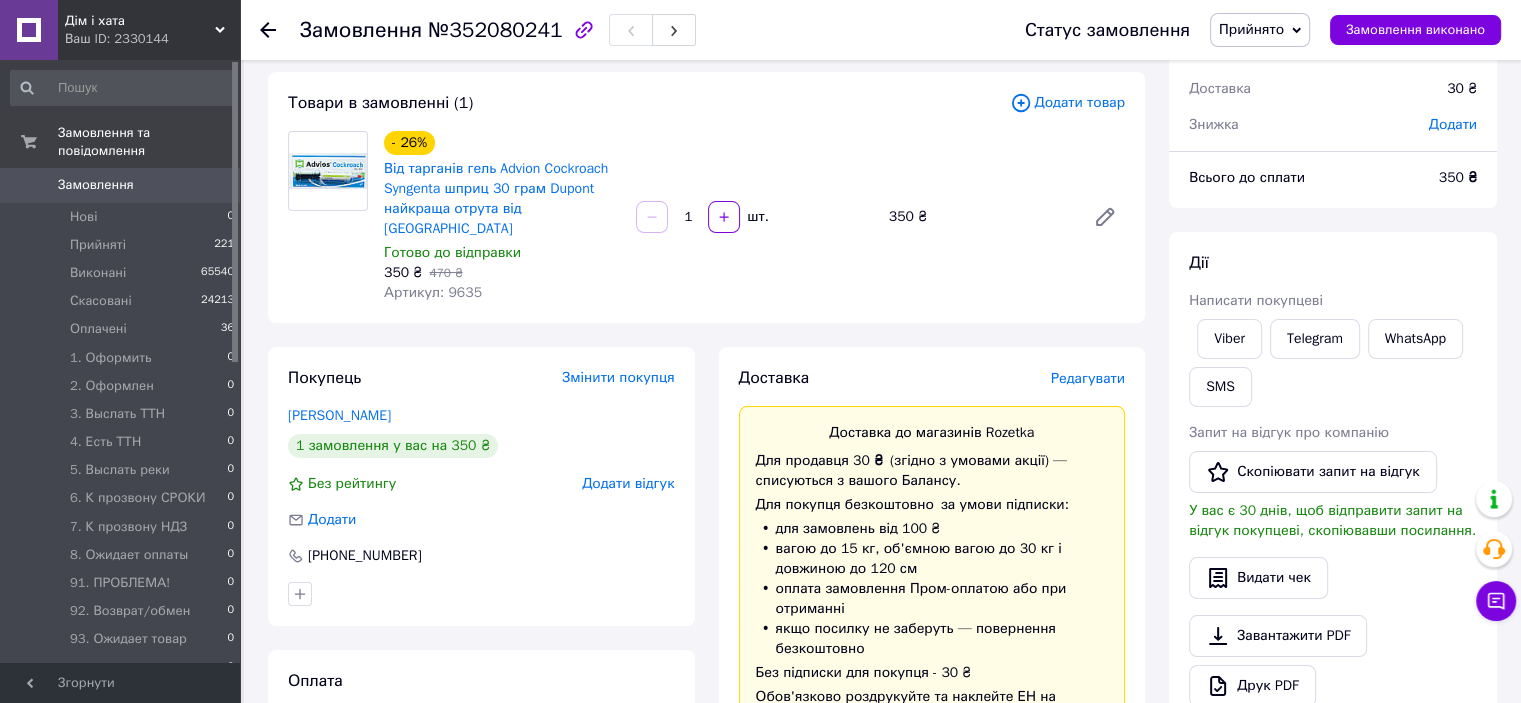 scroll, scrollTop: 300, scrollLeft: 0, axis: vertical 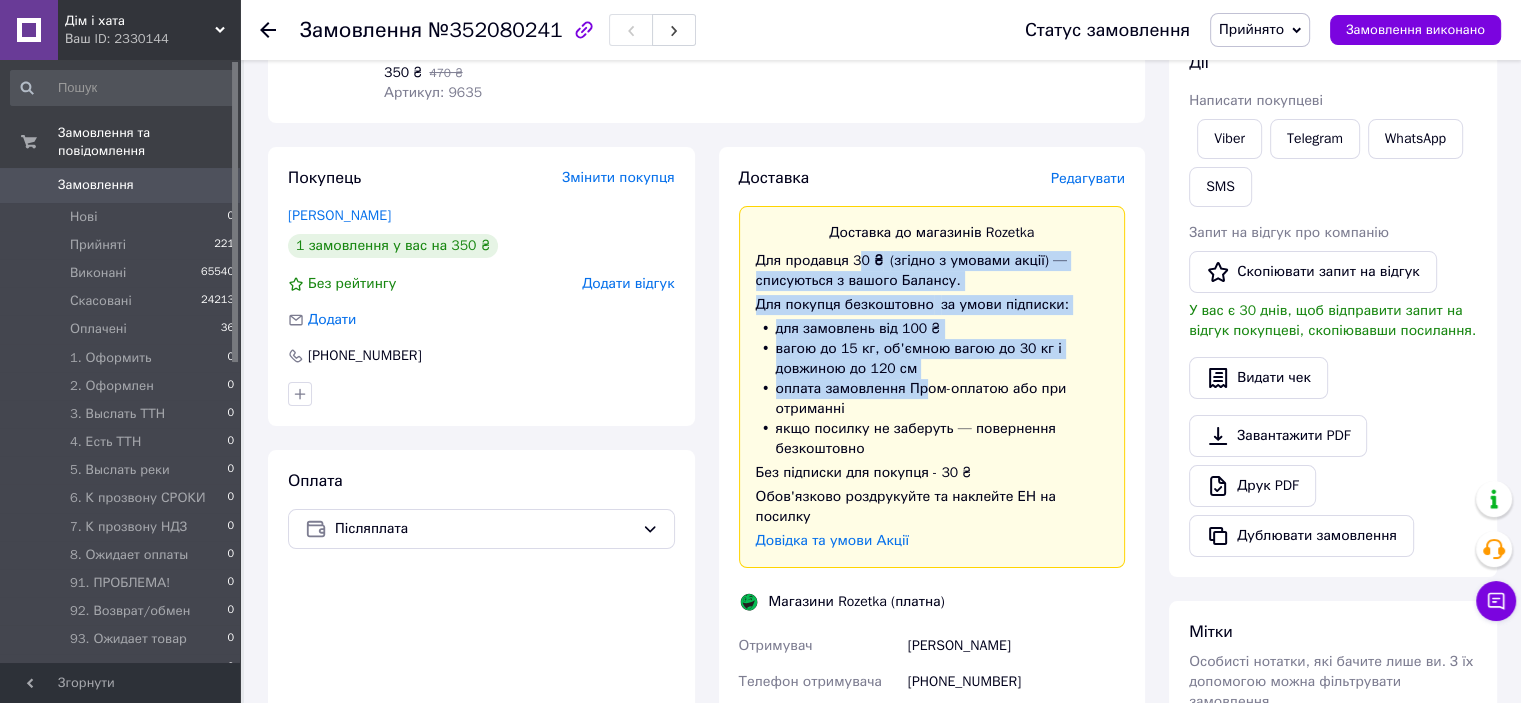 drag, startPoint x: 875, startPoint y: 267, endPoint x: 921, endPoint y: 363, distance: 106.451866 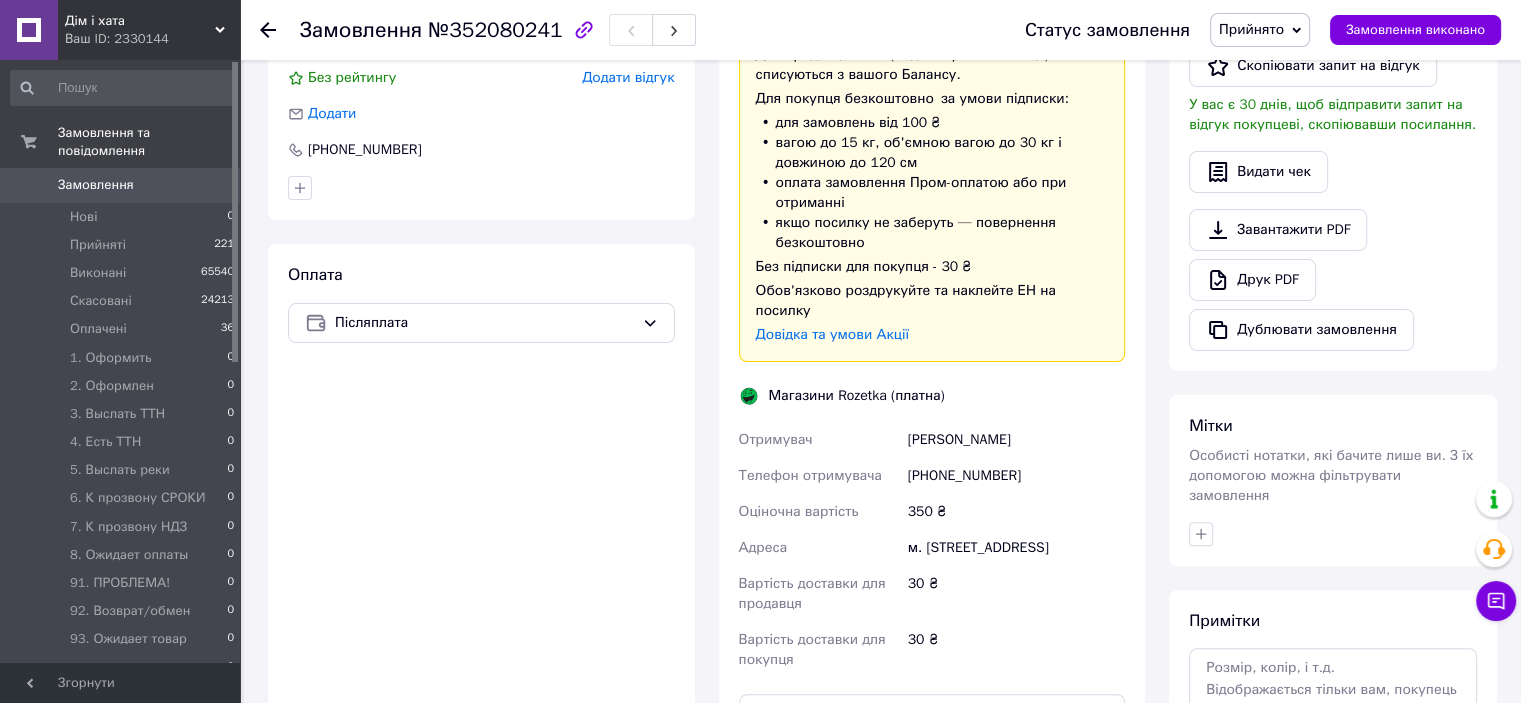 scroll, scrollTop: 700, scrollLeft: 0, axis: vertical 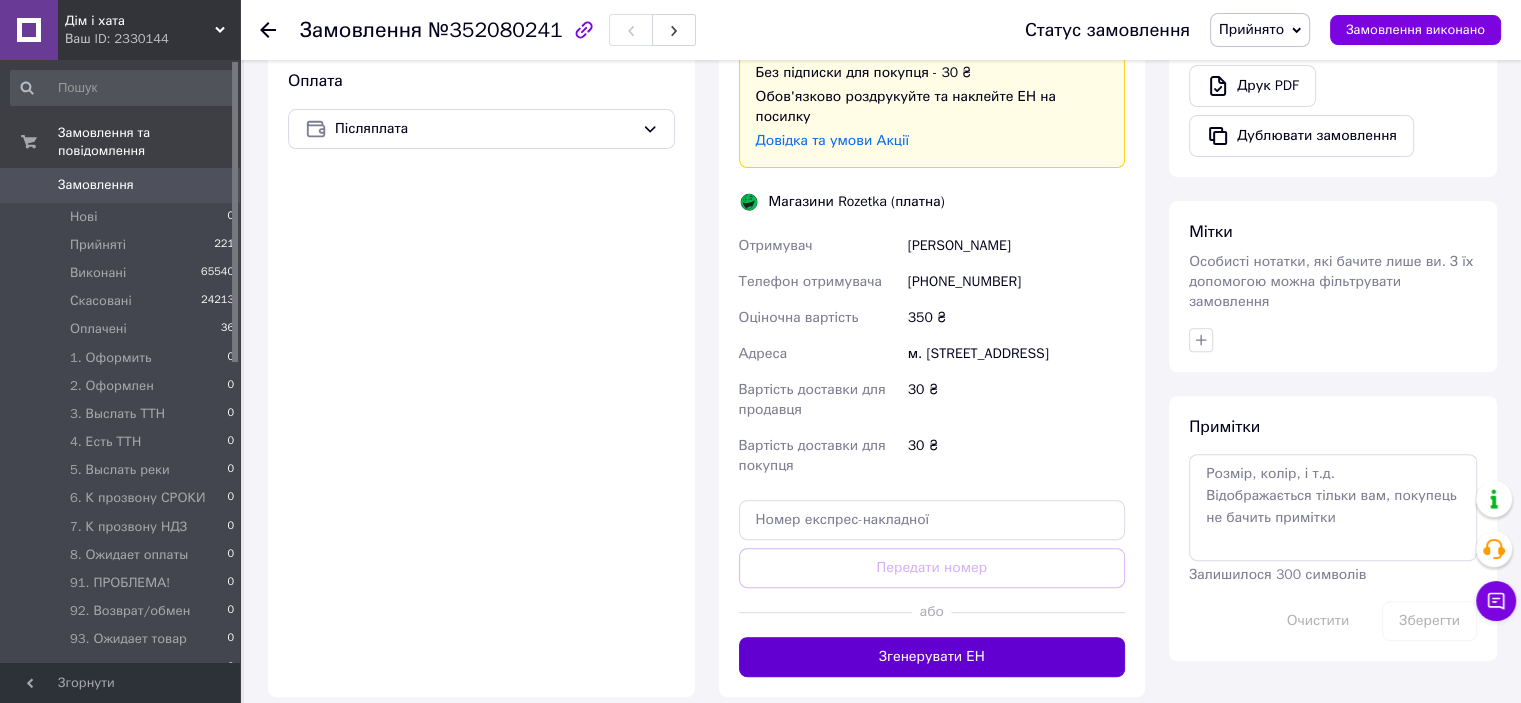 click on "Згенерувати ЕН" at bounding box center (932, 657) 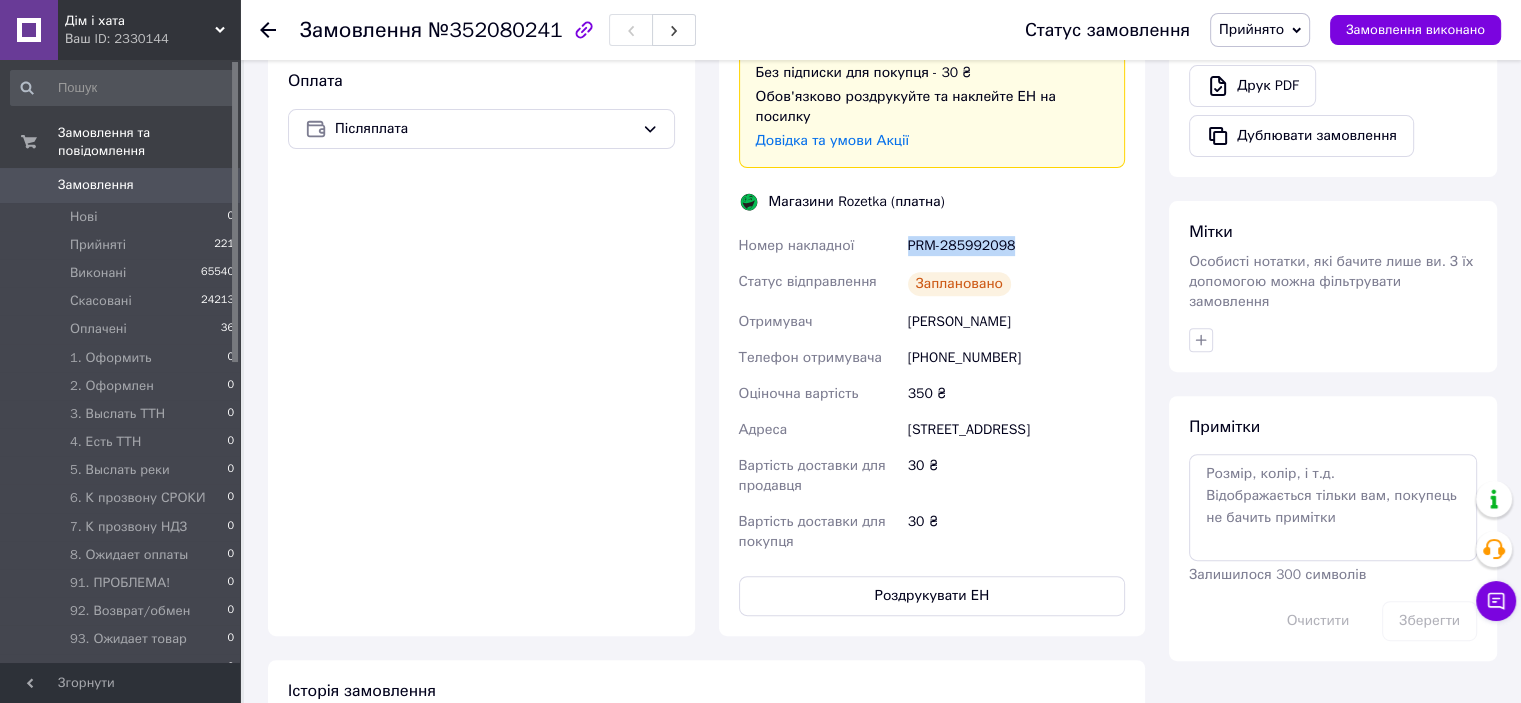 drag, startPoint x: 909, startPoint y: 209, endPoint x: 1037, endPoint y: 211, distance: 128.01562 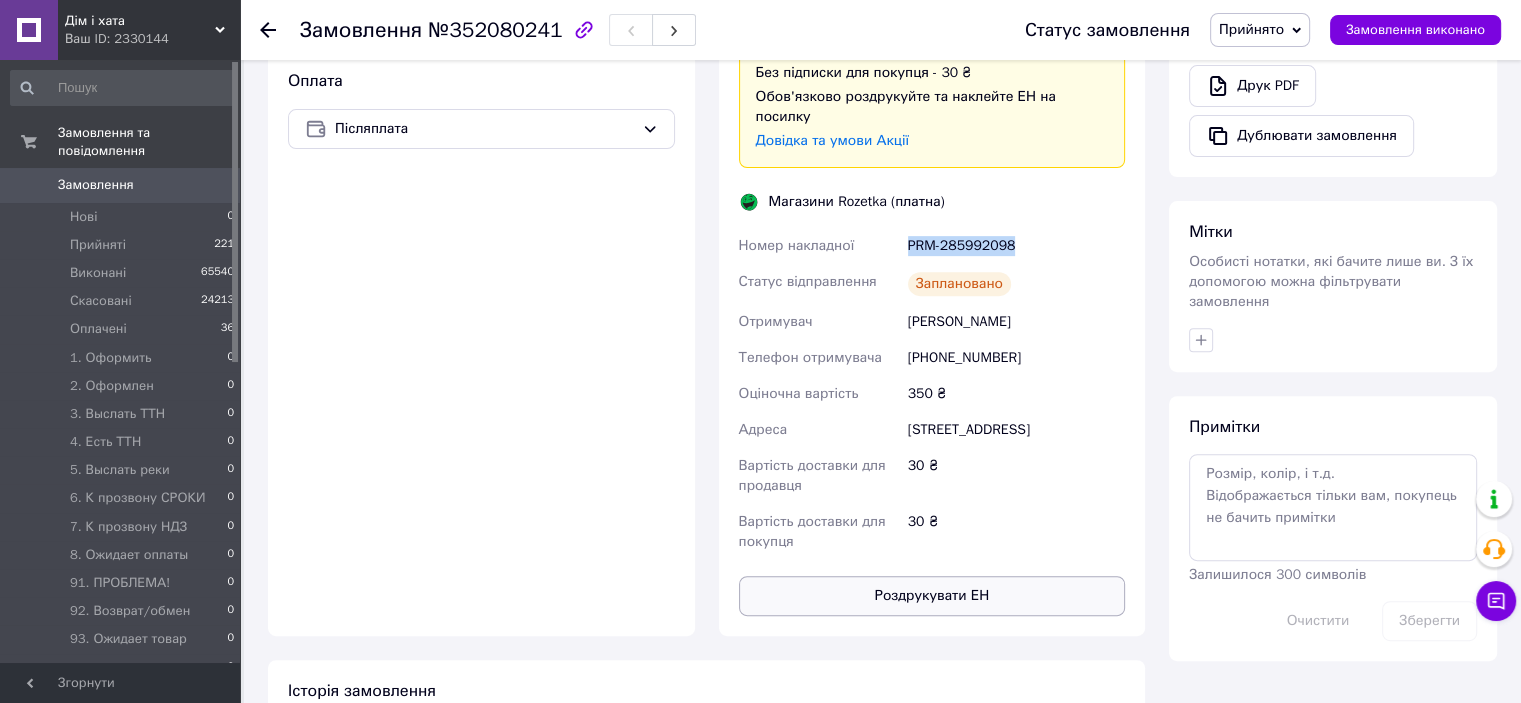 click on "Роздрукувати ЕН" at bounding box center [932, 596] 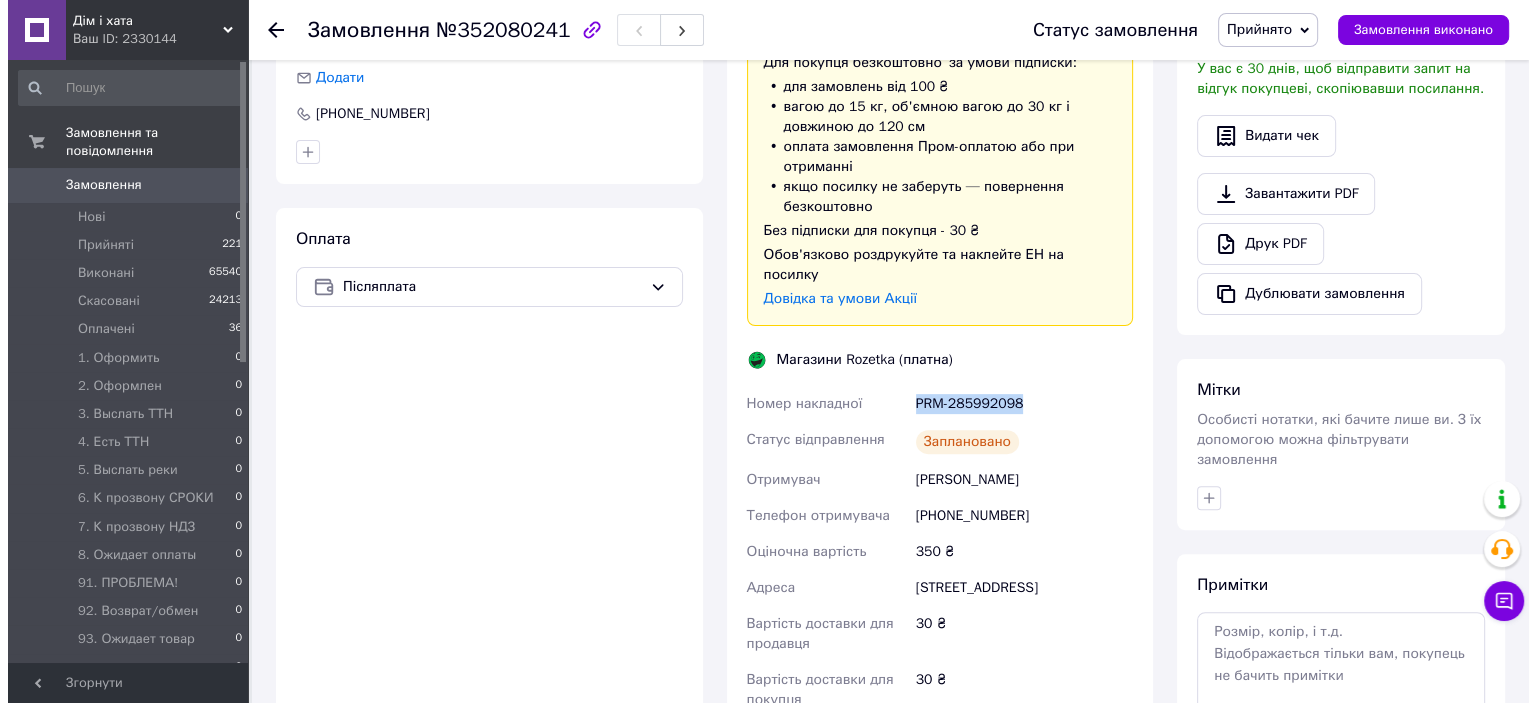 scroll, scrollTop: 400, scrollLeft: 0, axis: vertical 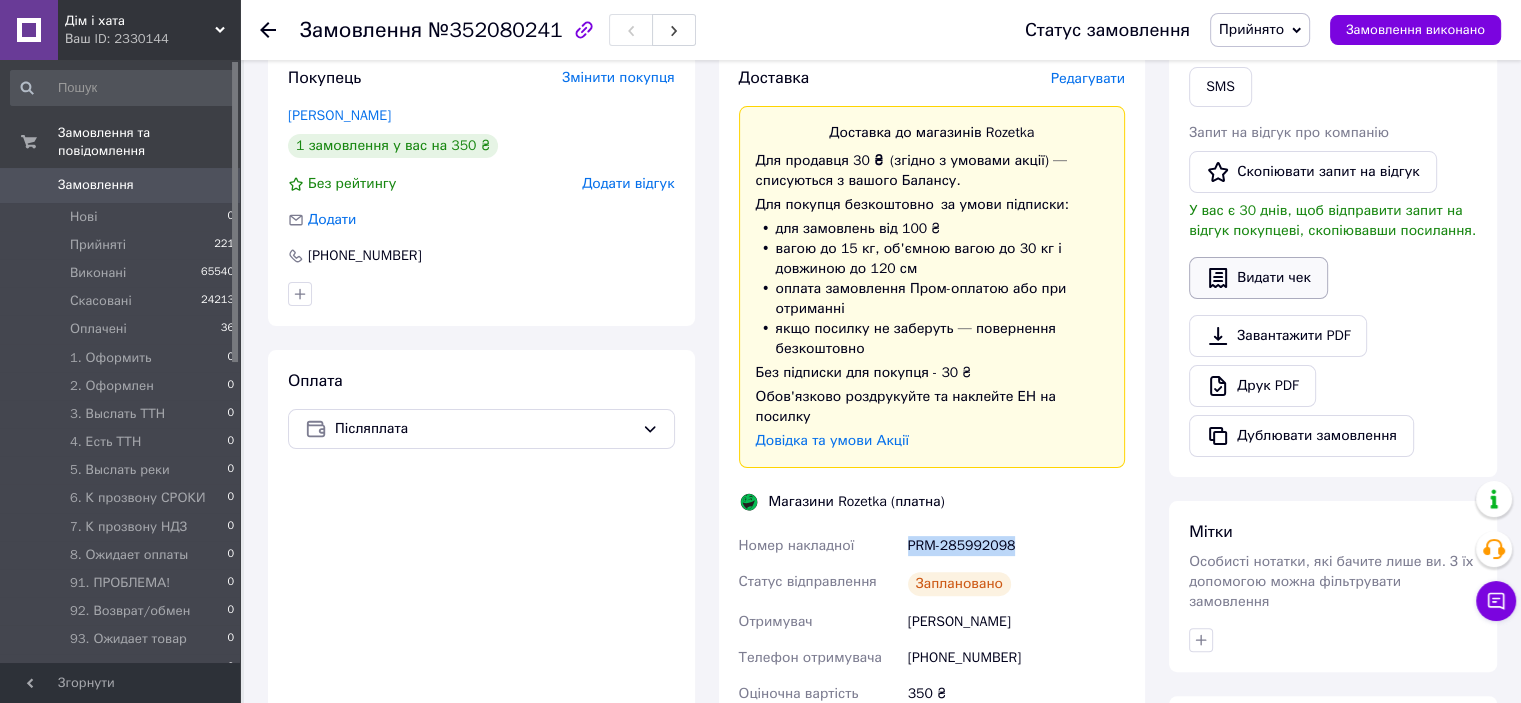 click on "Видати чек" at bounding box center [1258, 278] 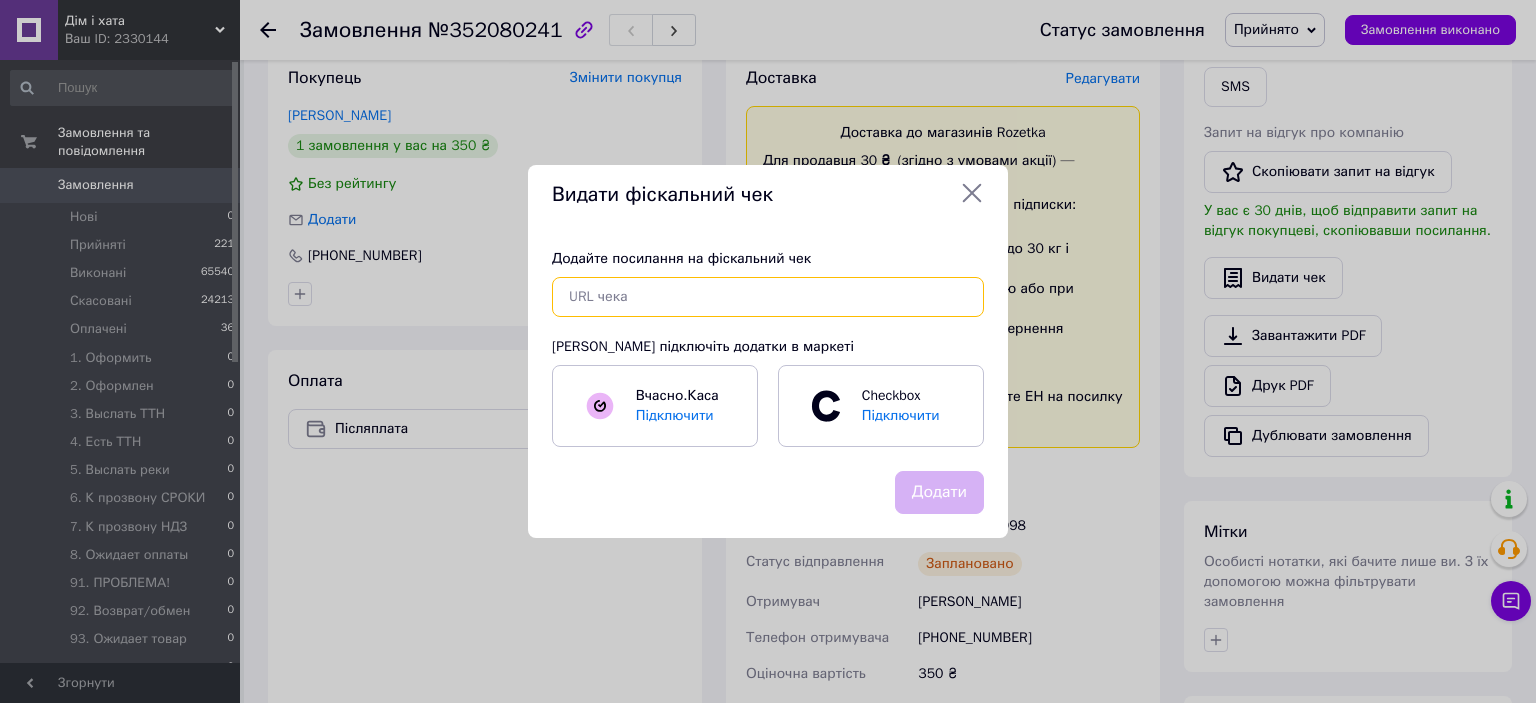 click at bounding box center (768, 297) 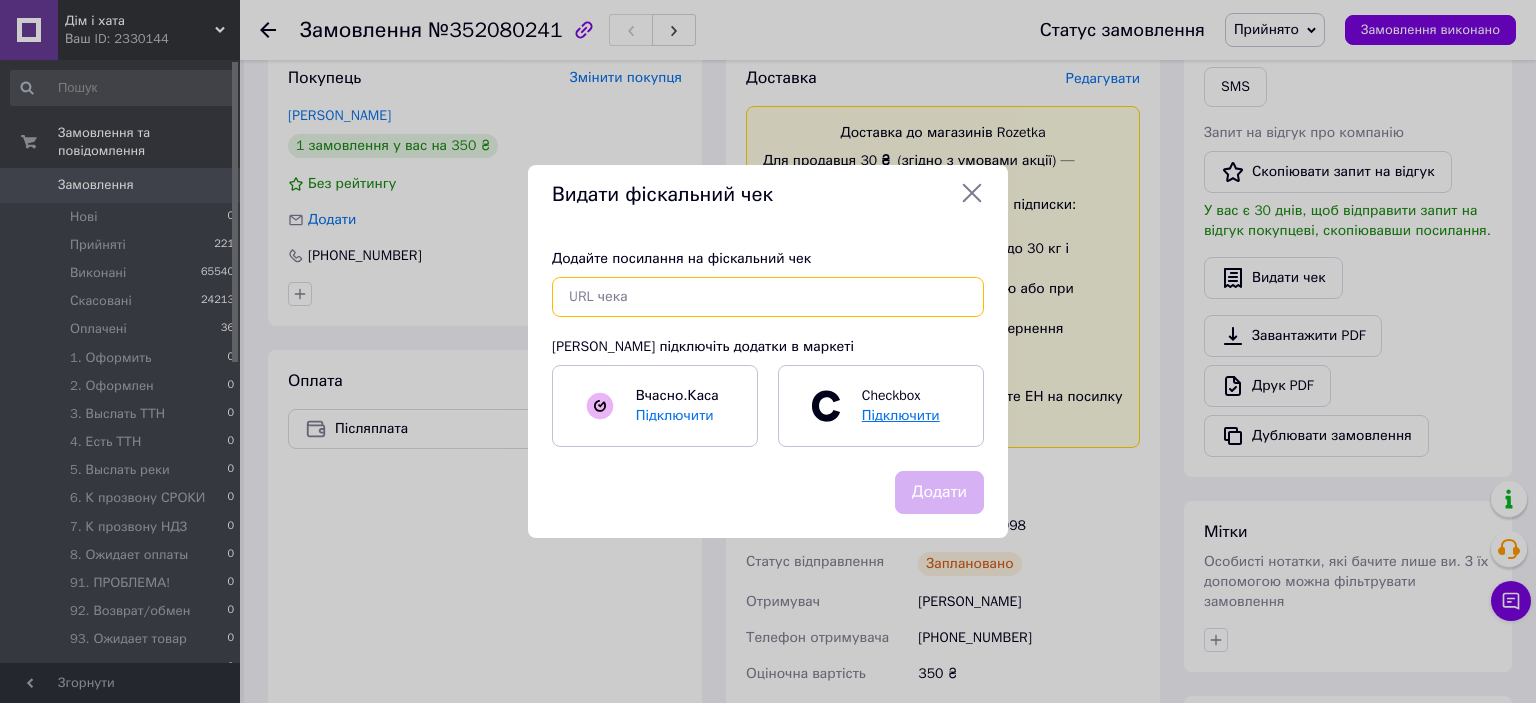 paste on "https://check.checkbox.ua/f1550449-78f3-44a7-90c0-7d813ff8819d" 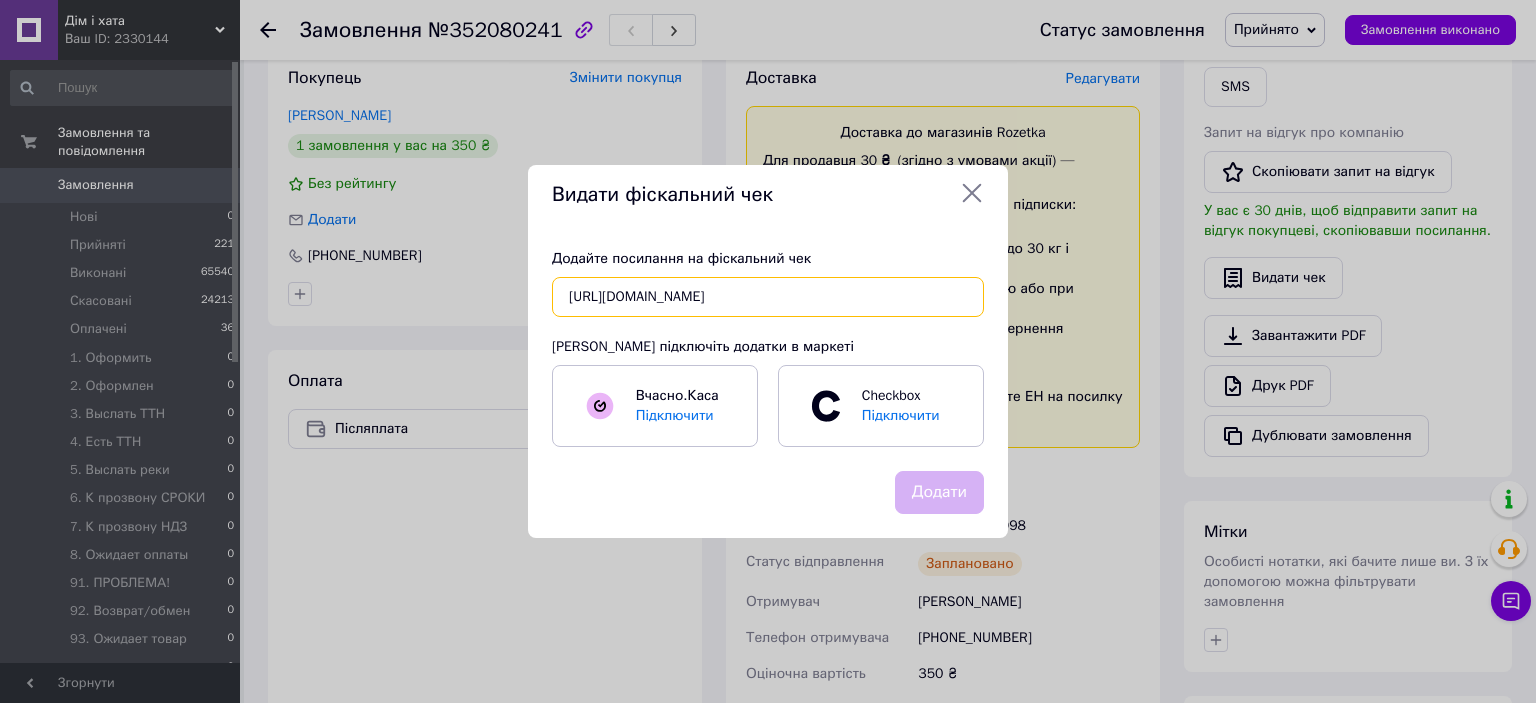 scroll, scrollTop: 0, scrollLeft: 17, axis: horizontal 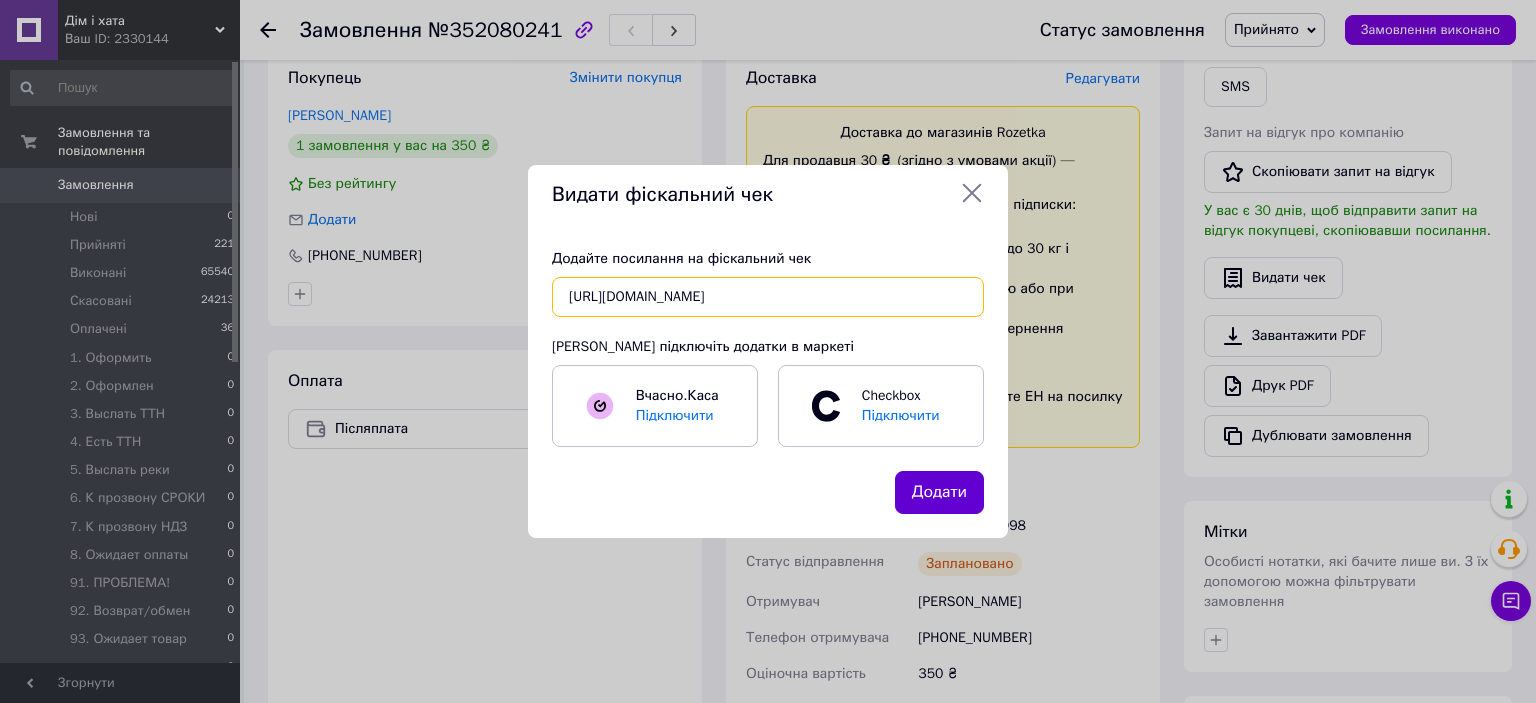 type on "https://check.checkbox.ua/f1550449-78f3-44a7-90c0-7d813ff8819d" 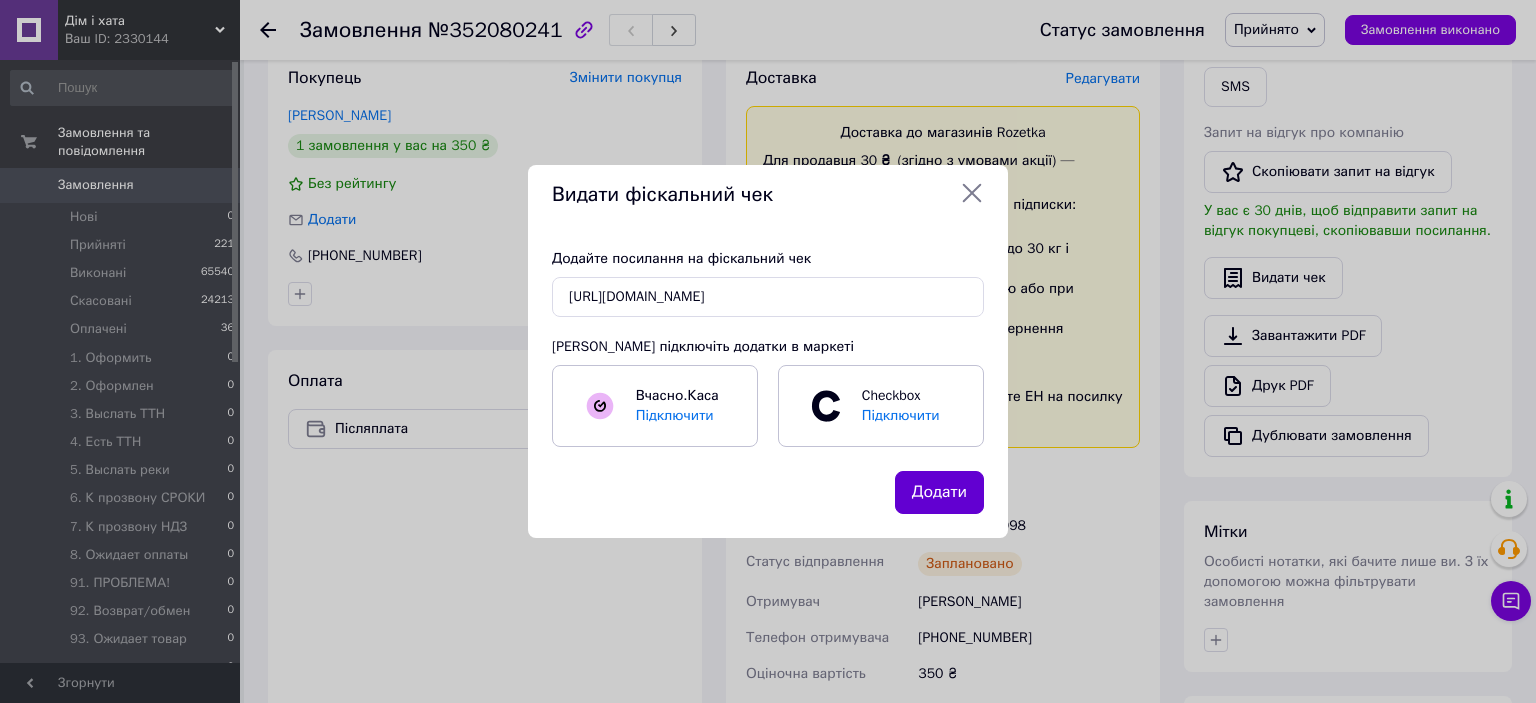 click on "Додати" at bounding box center (939, 492) 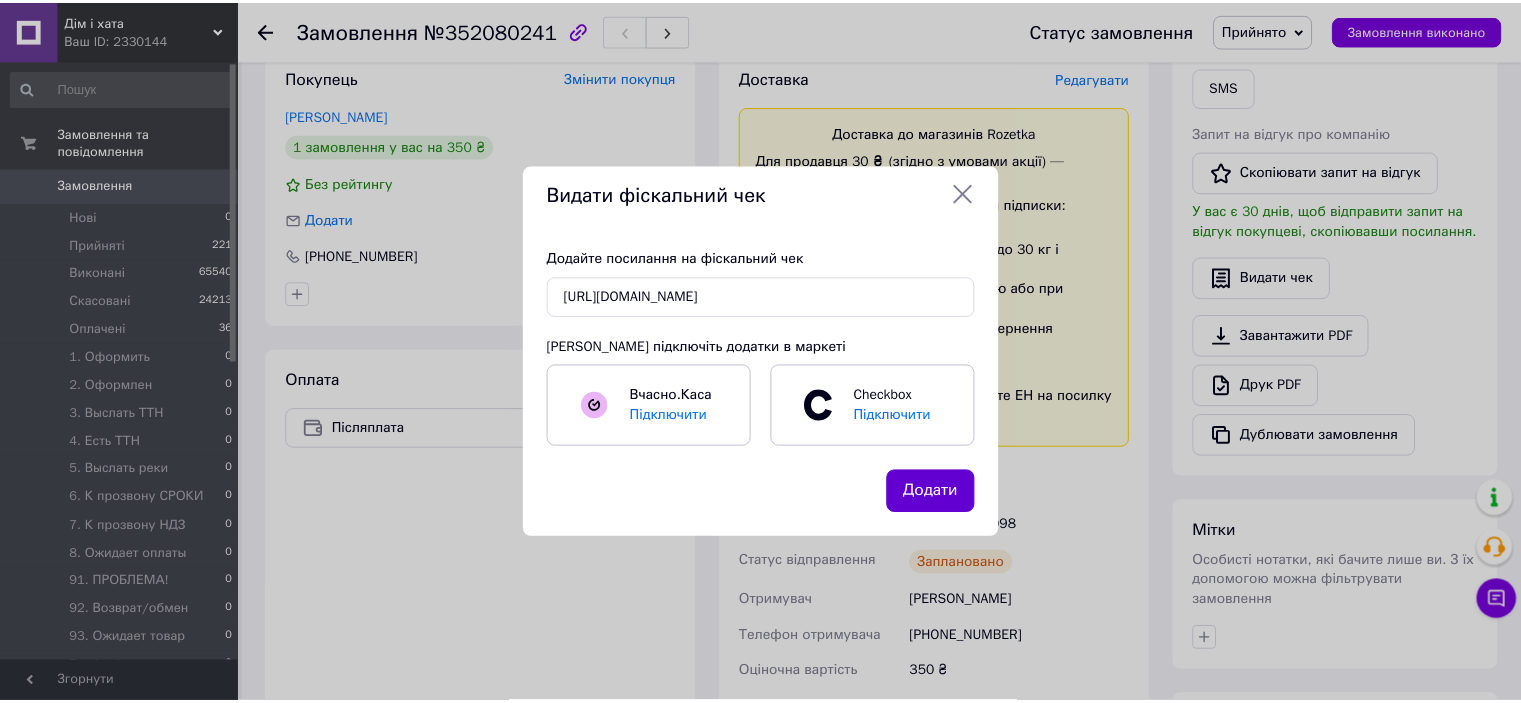 scroll, scrollTop: 0, scrollLeft: 0, axis: both 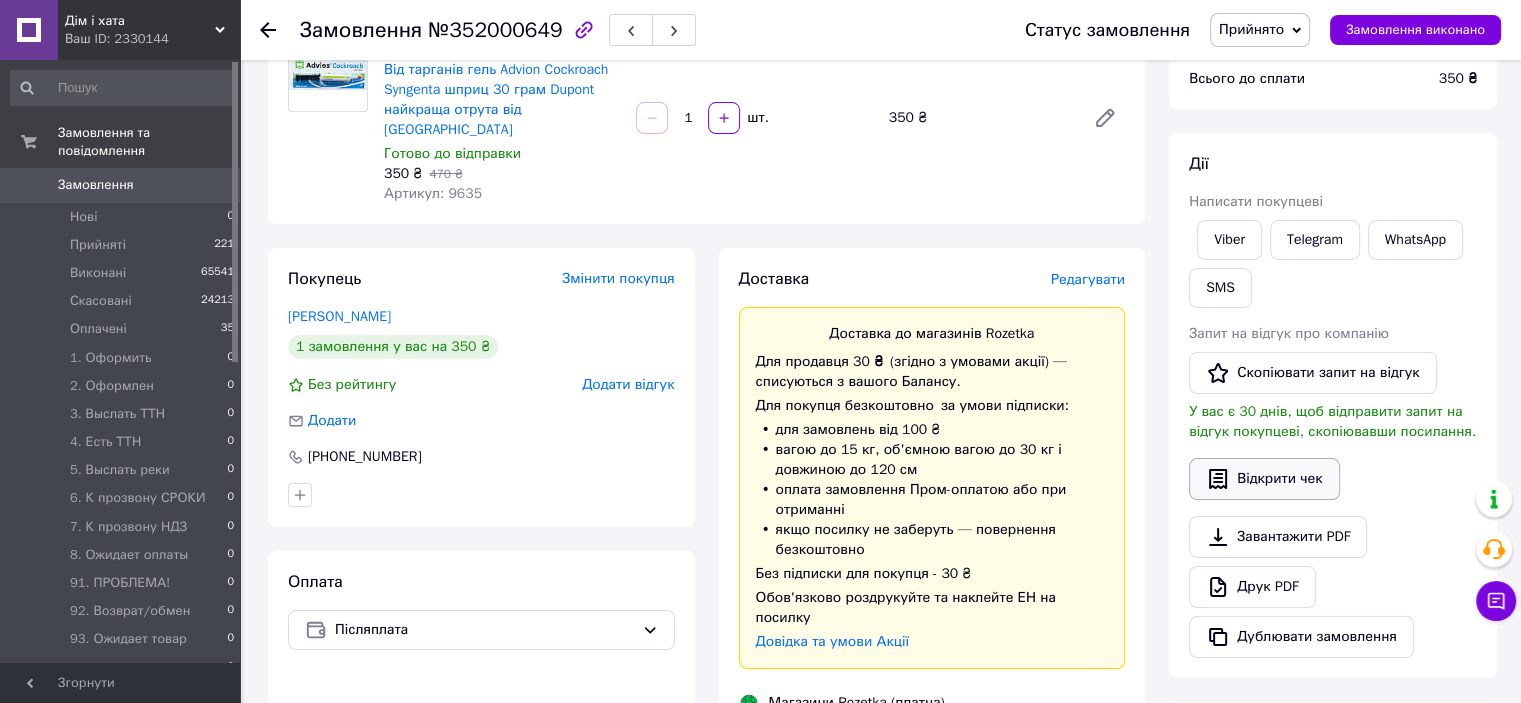 click on "Відкрити чек" at bounding box center (1264, 479) 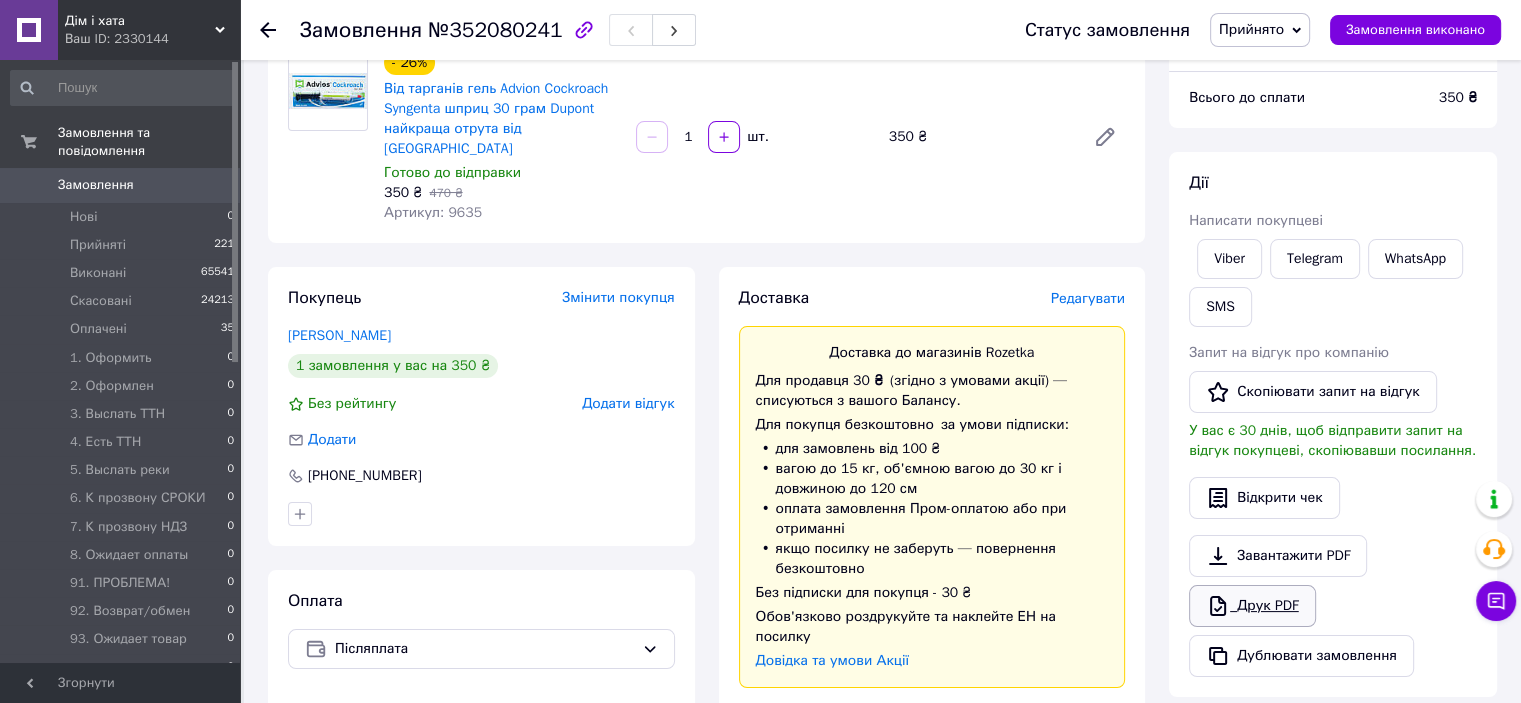 scroll, scrollTop: 300, scrollLeft: 0, axis: vertical 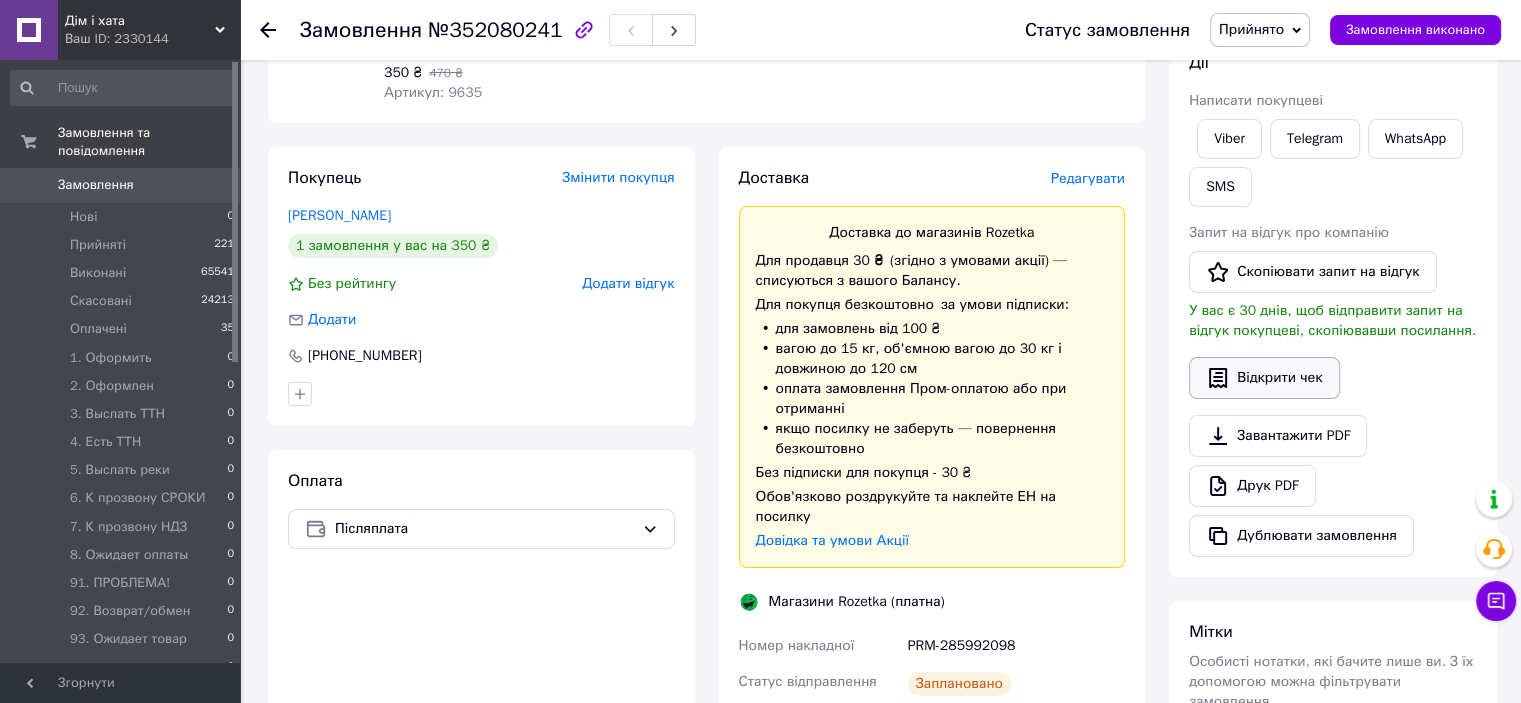 click on "Відкрити чек" at bounding box center (1264, 378) 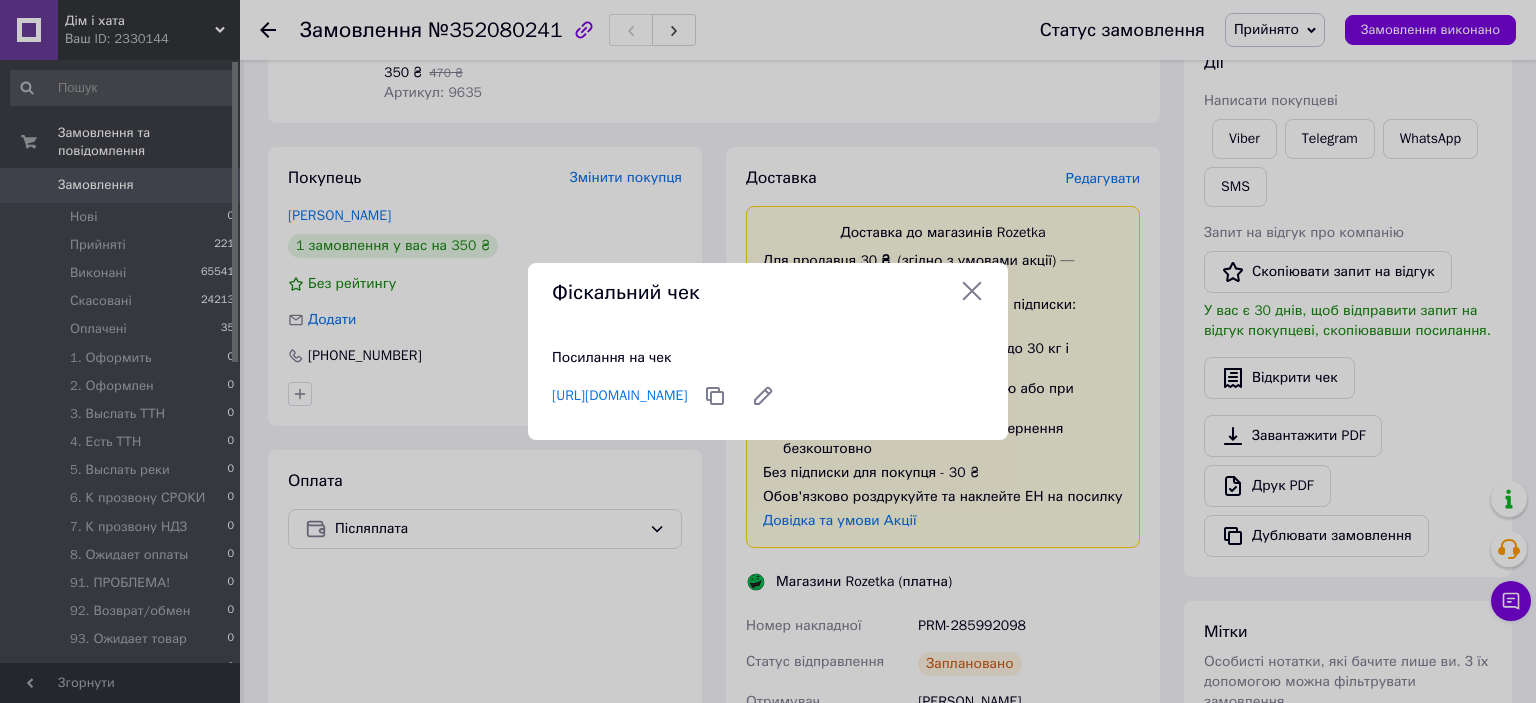 click 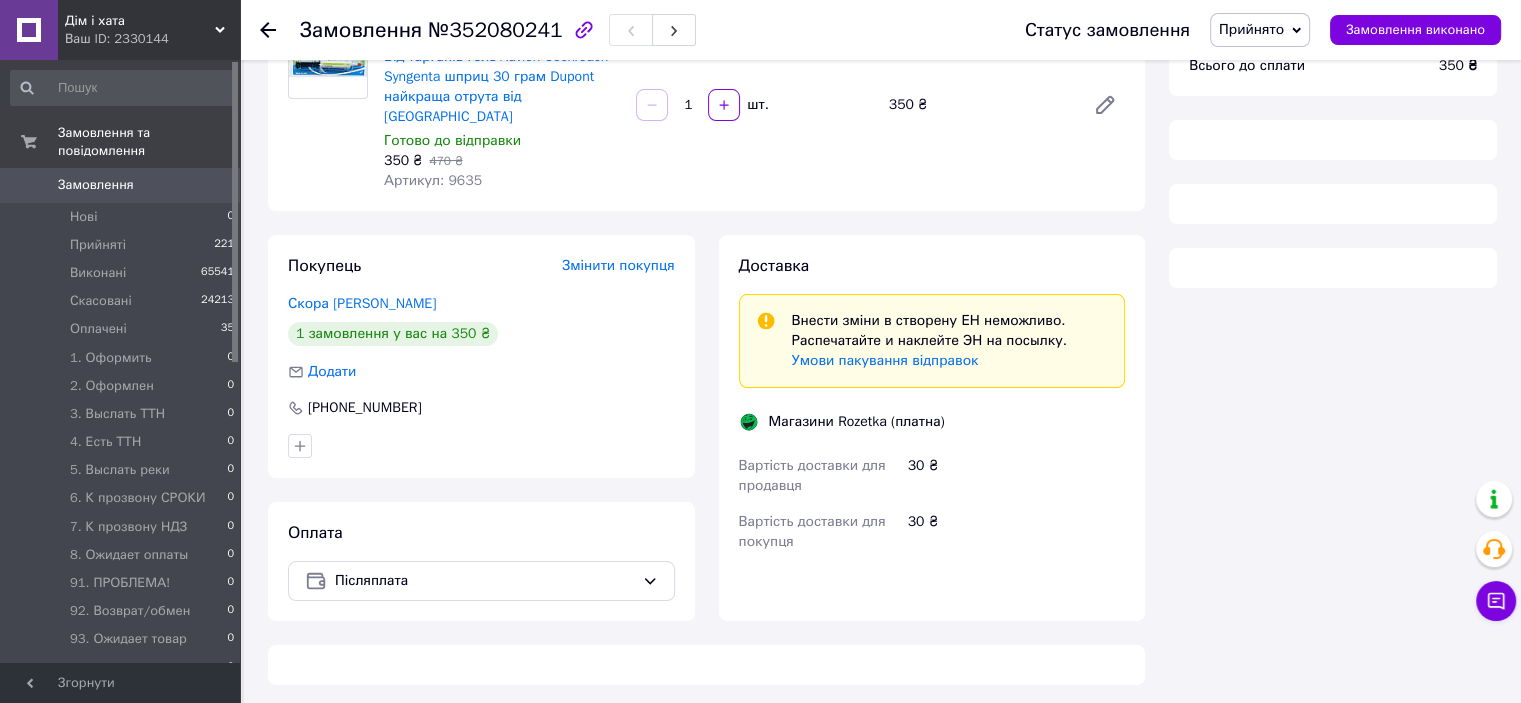 scroll, scrollTop: 299, scrollLeft: 0, axis: vertical 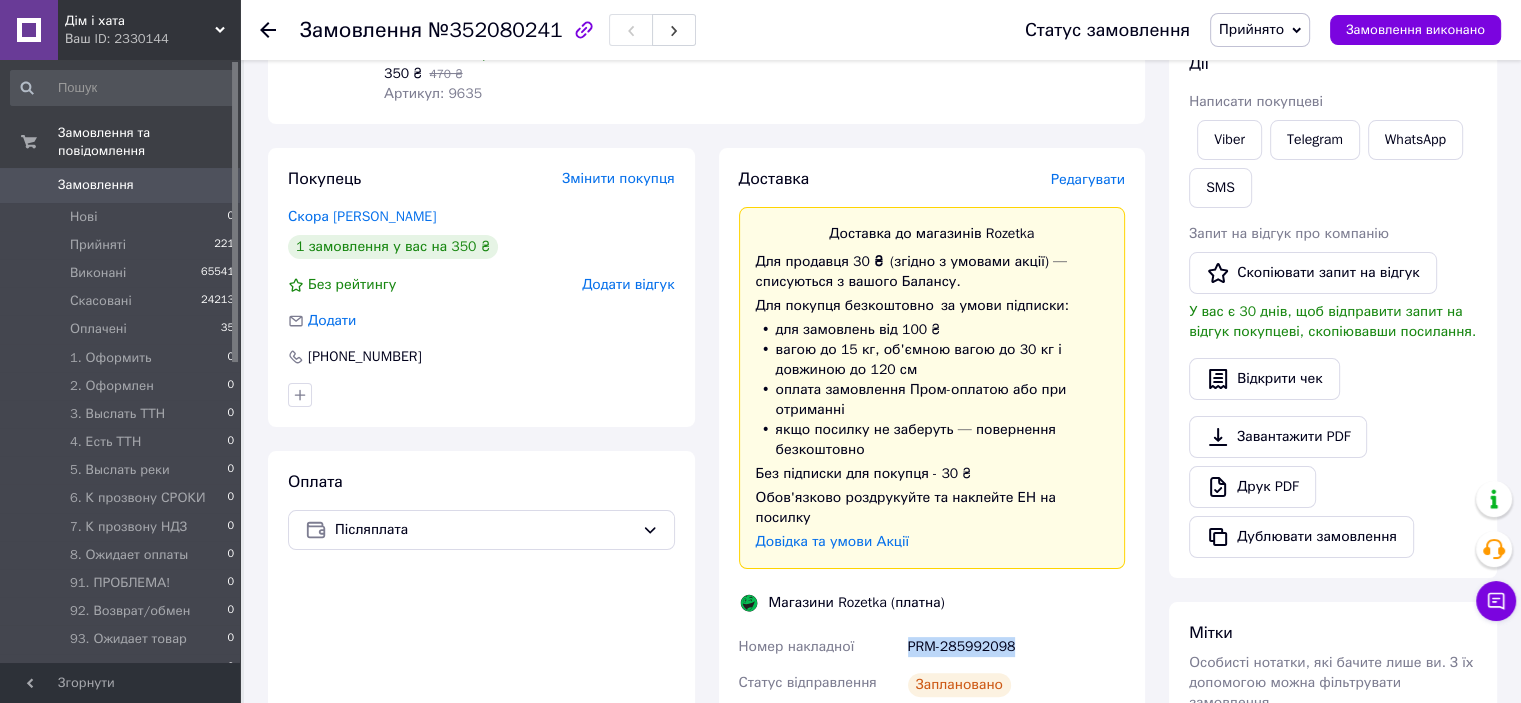 drag, startPoint x: 908, startPoint y: 609, endPoint x: 1012, endPoint y: 609, distance: 104 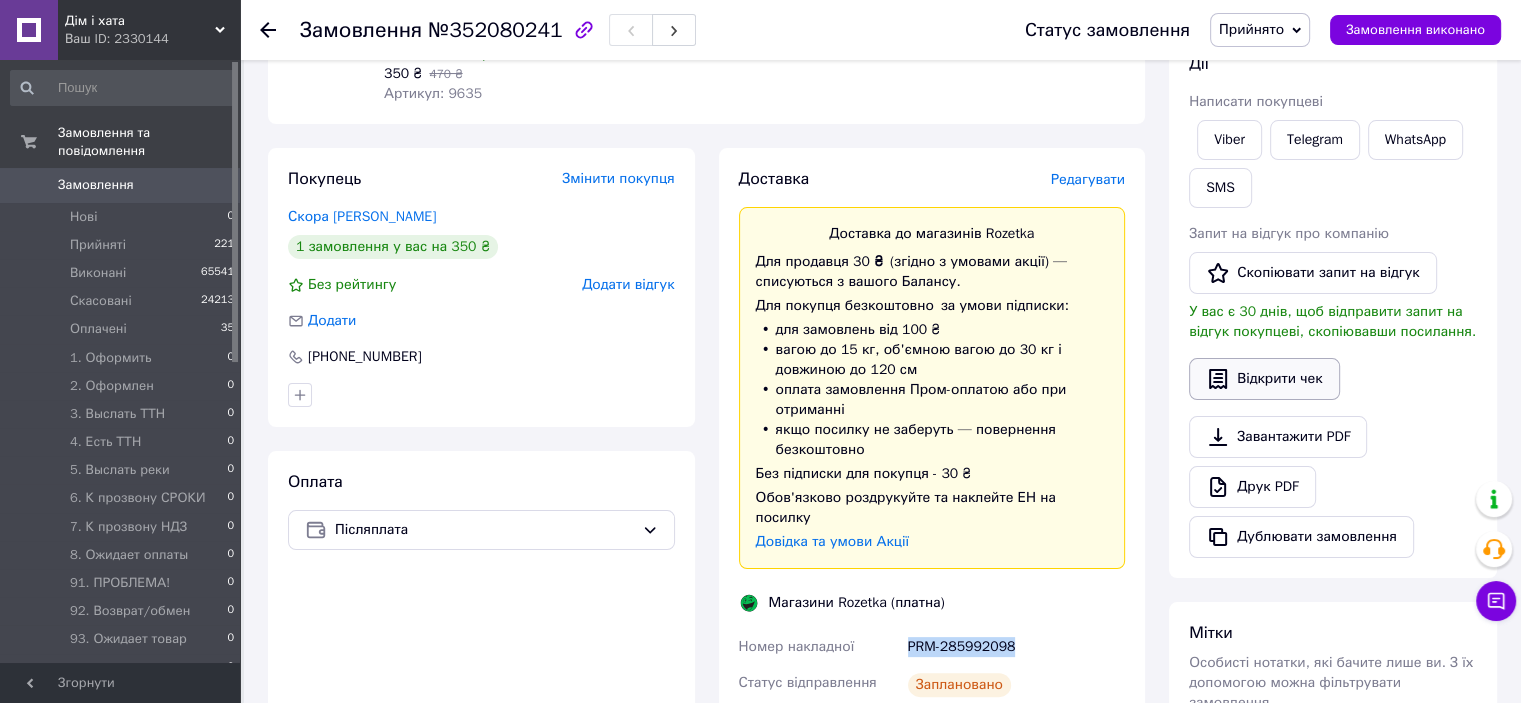 click on "Відкрити чек" at bounding box center (1264, 379) 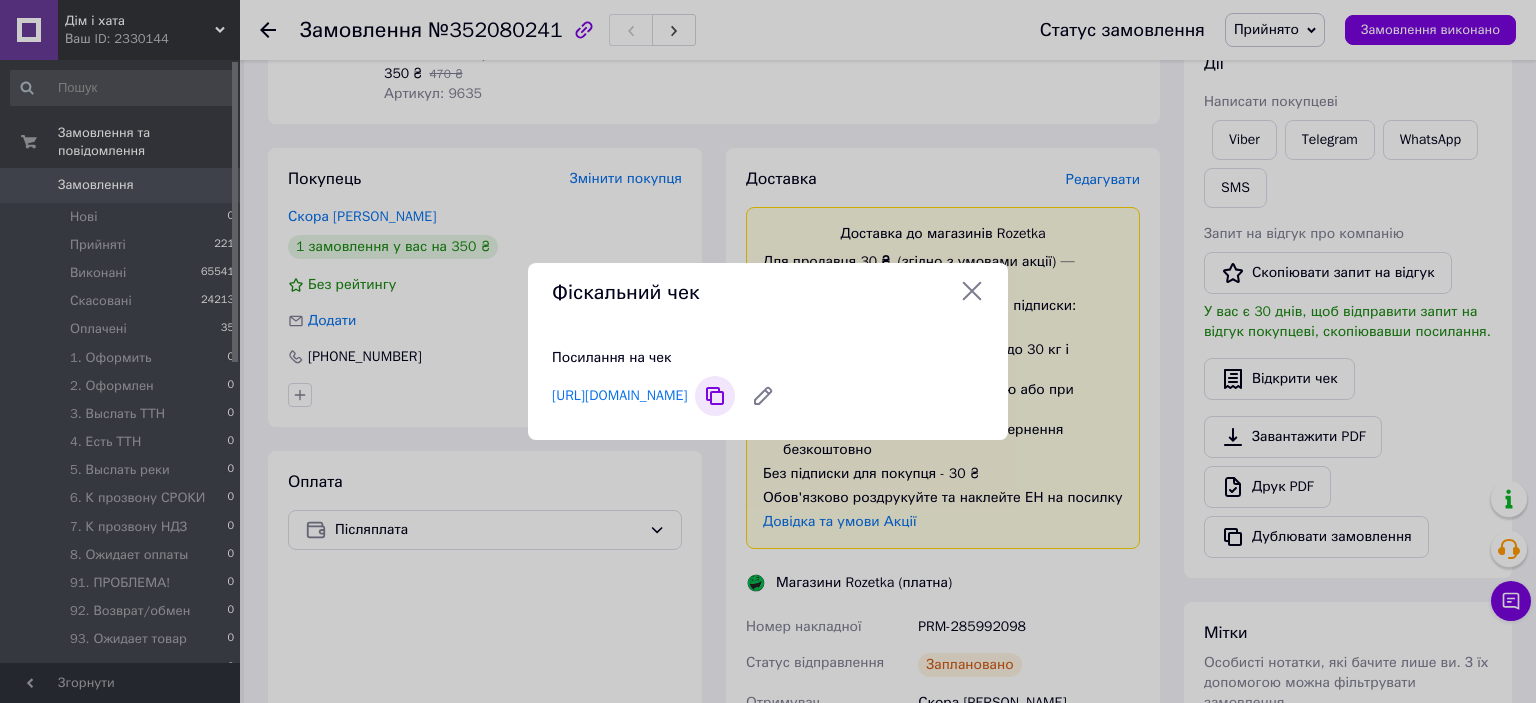 click 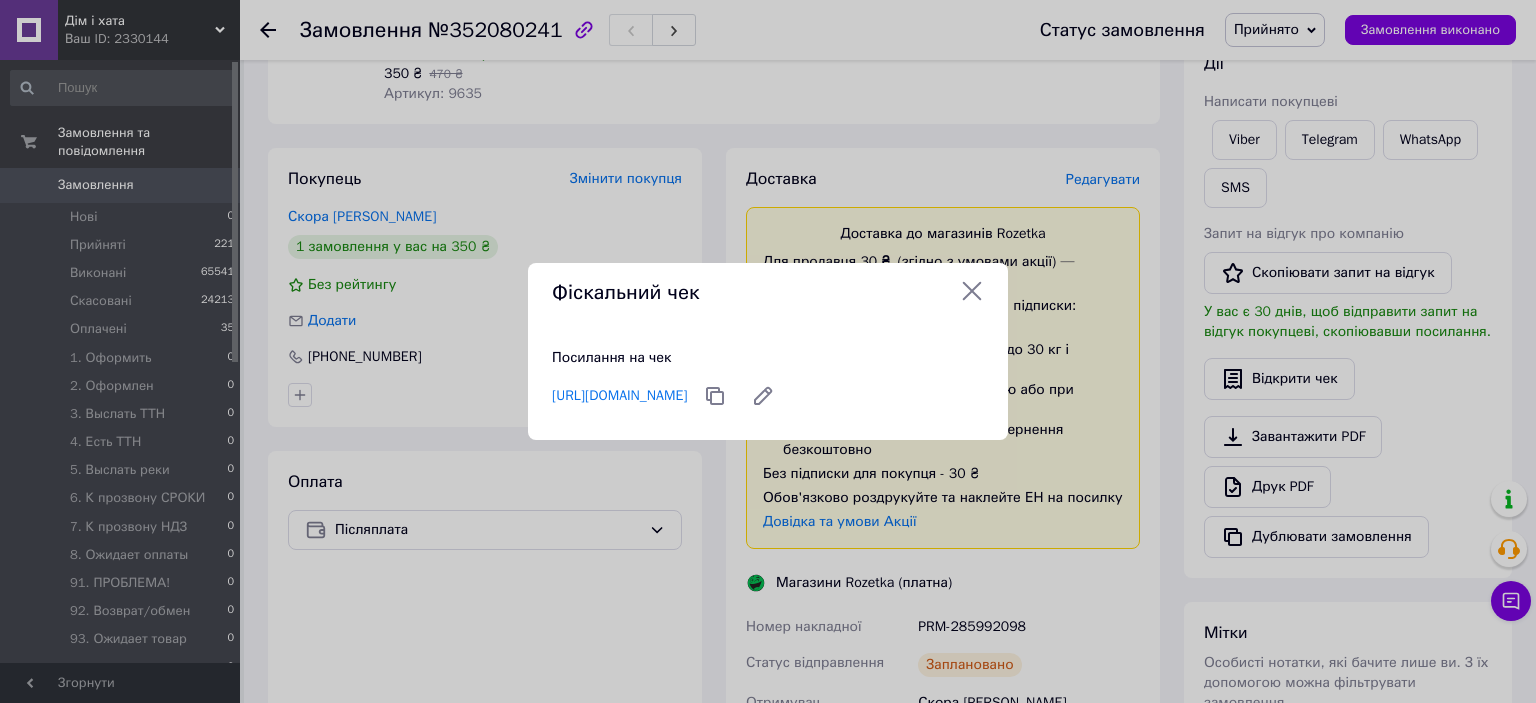 click 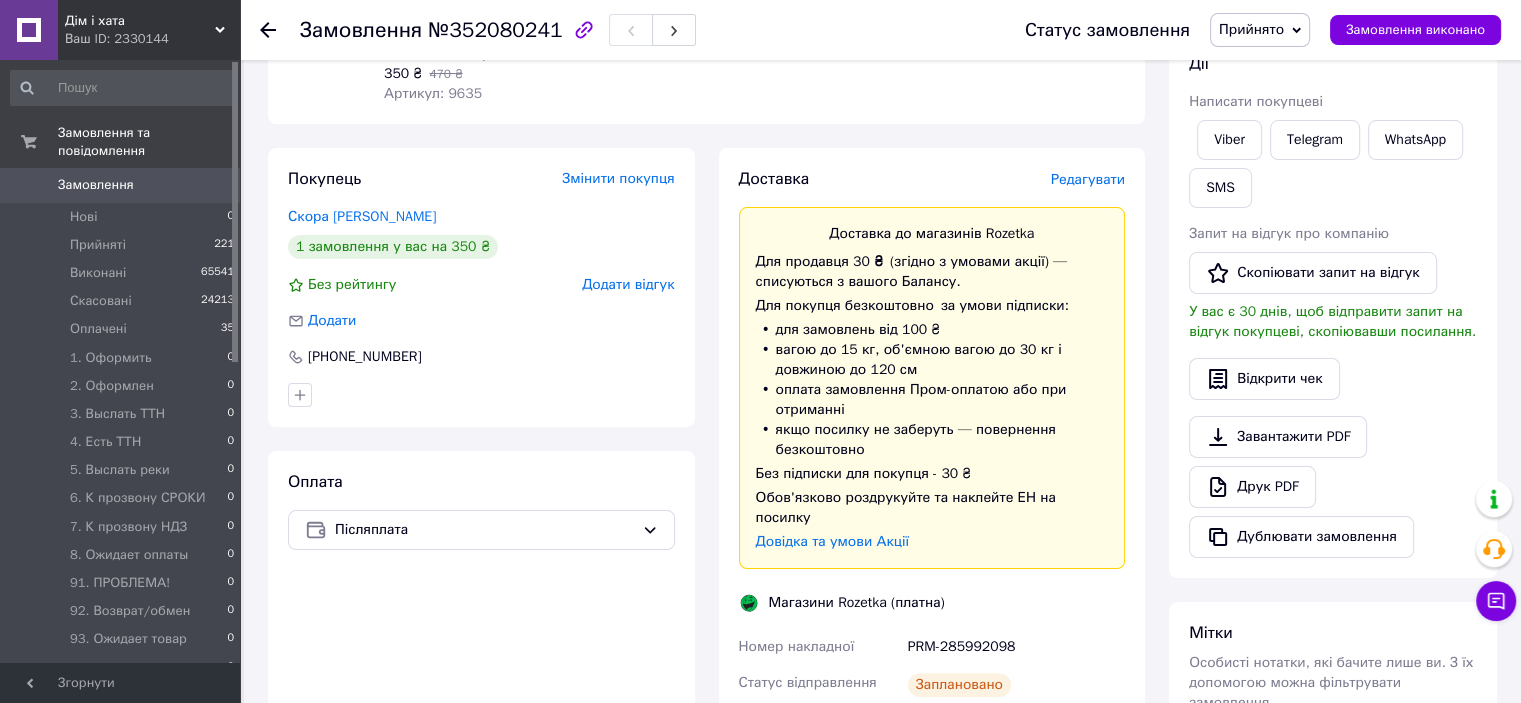 click on "Замовлення" at bounding box center (96, 185) 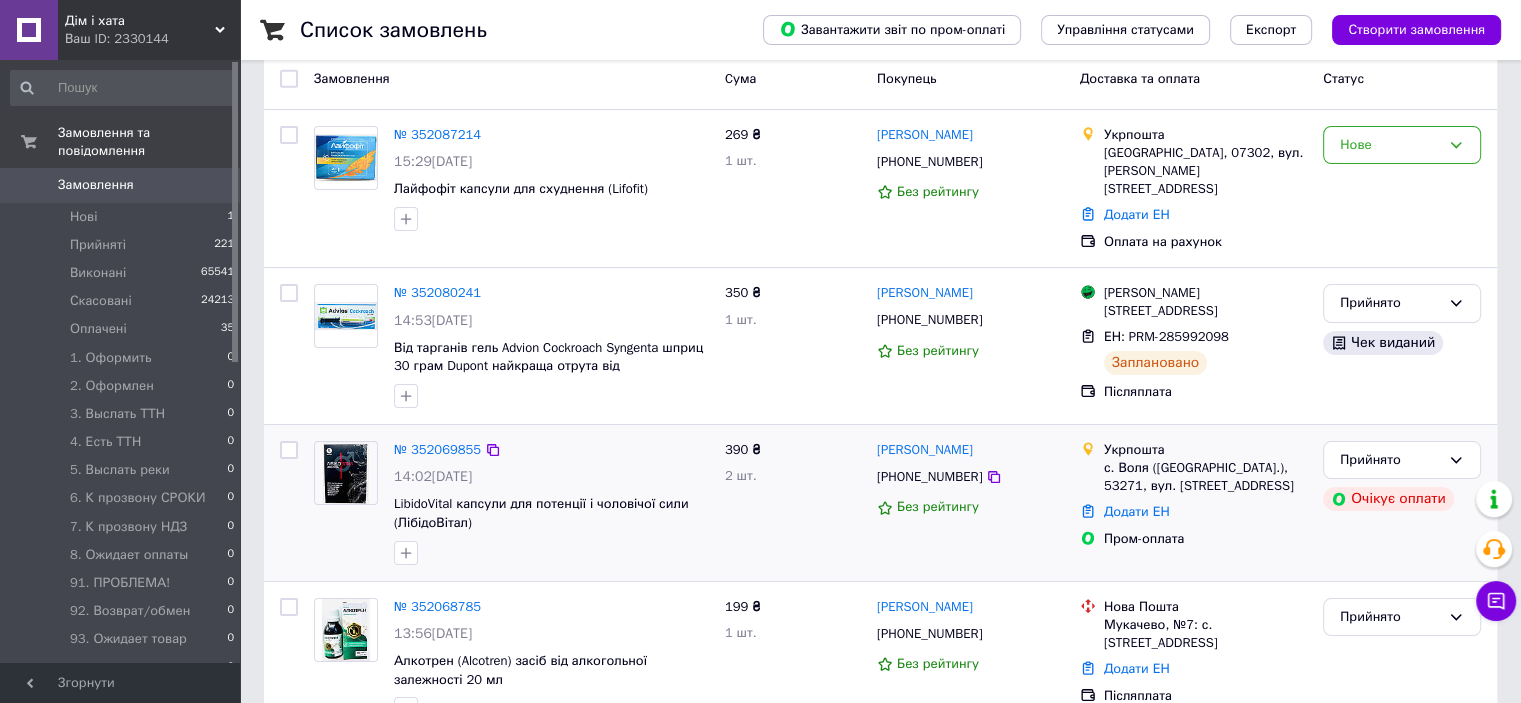 scroll, scrollTop: 0, scrollLeft: 0, axis: both 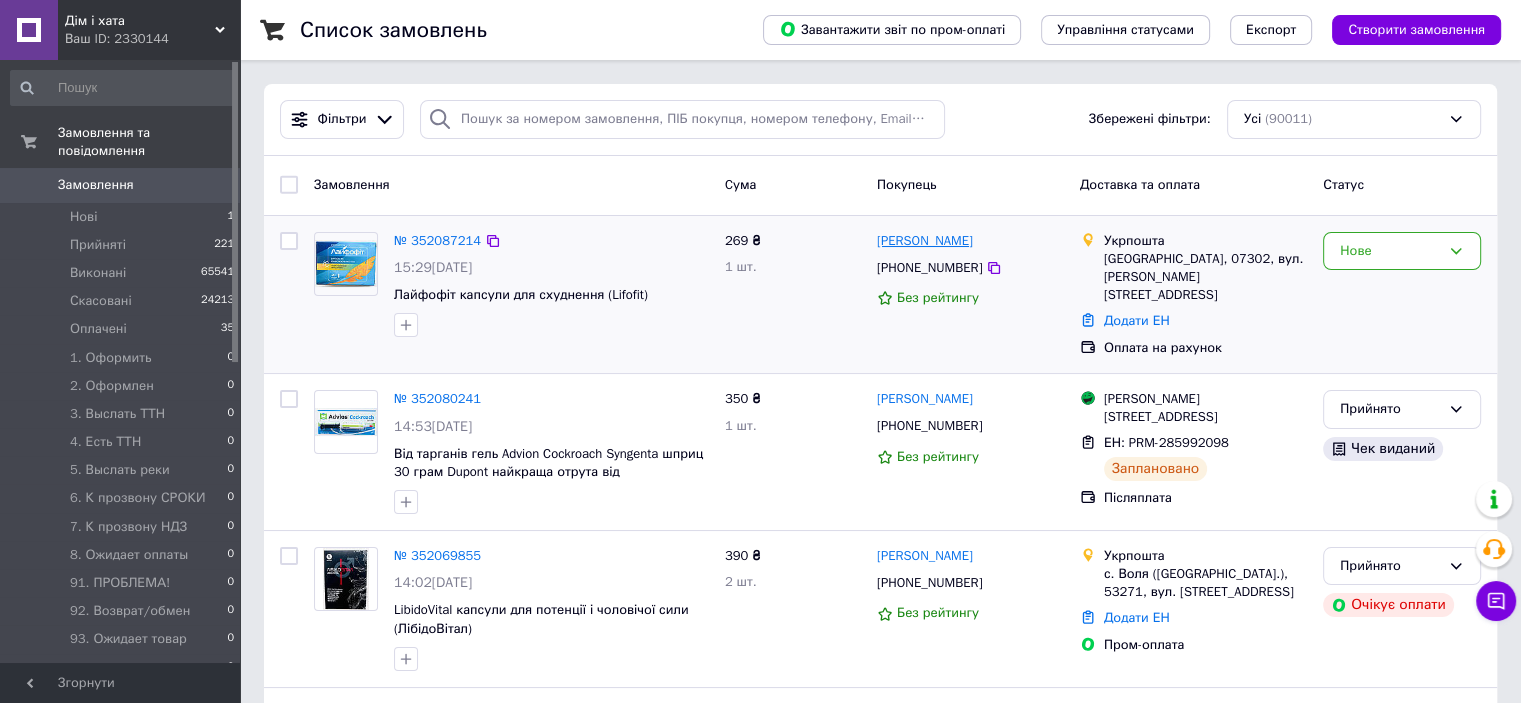 click on "Олена Гладнєва" at bounding box center (925, 241) 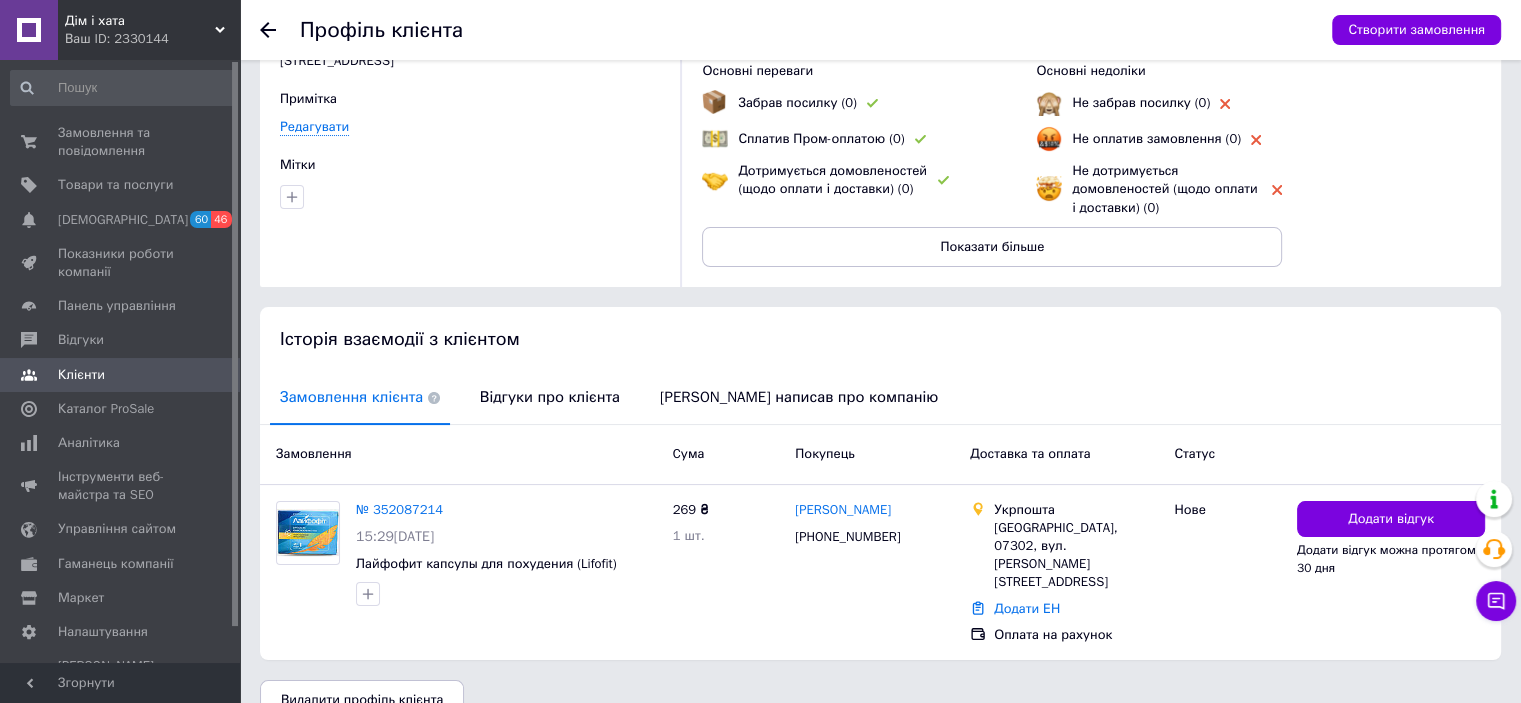 click on "Відгуки про клієнта" at bounding box center (550, 397) 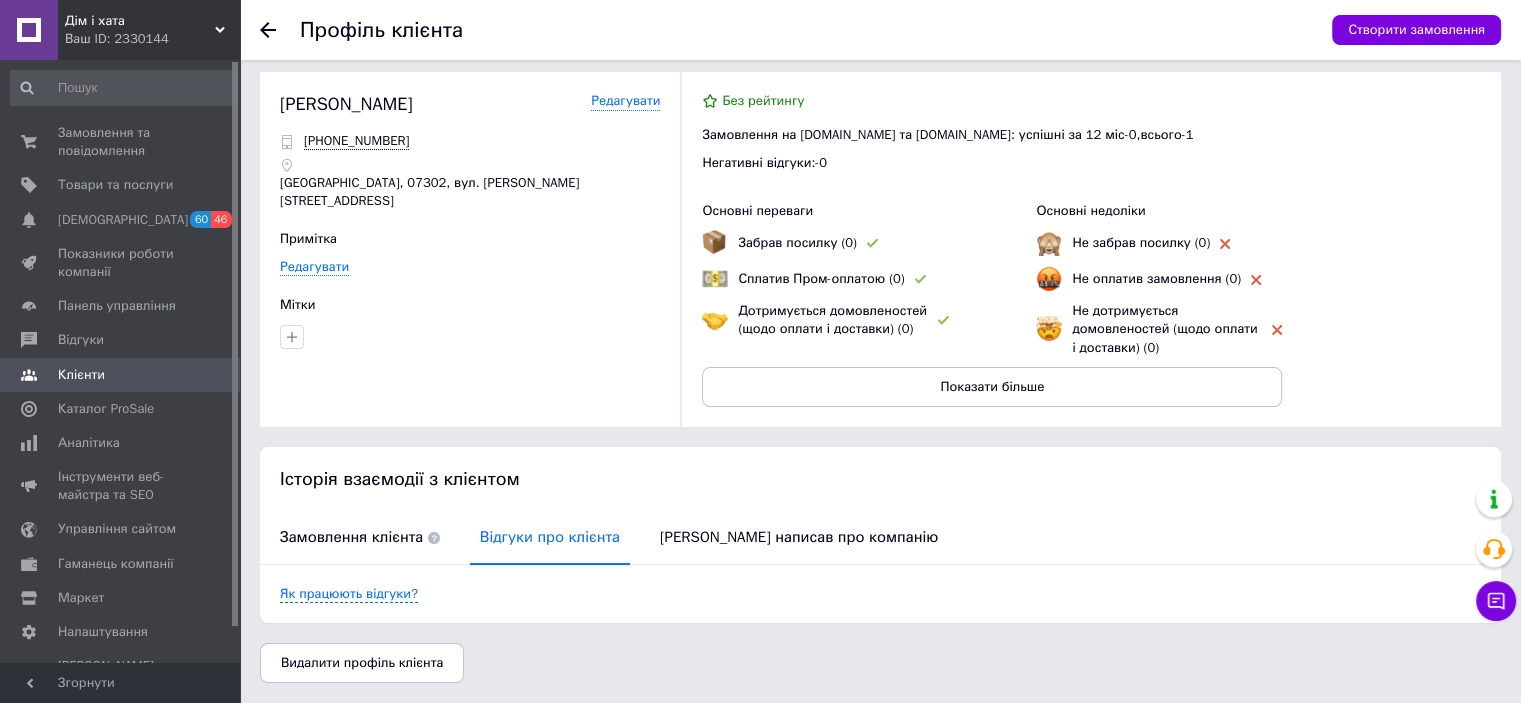 scroll, scrollTop: 7, scrollLeft: 0, axis: vertical 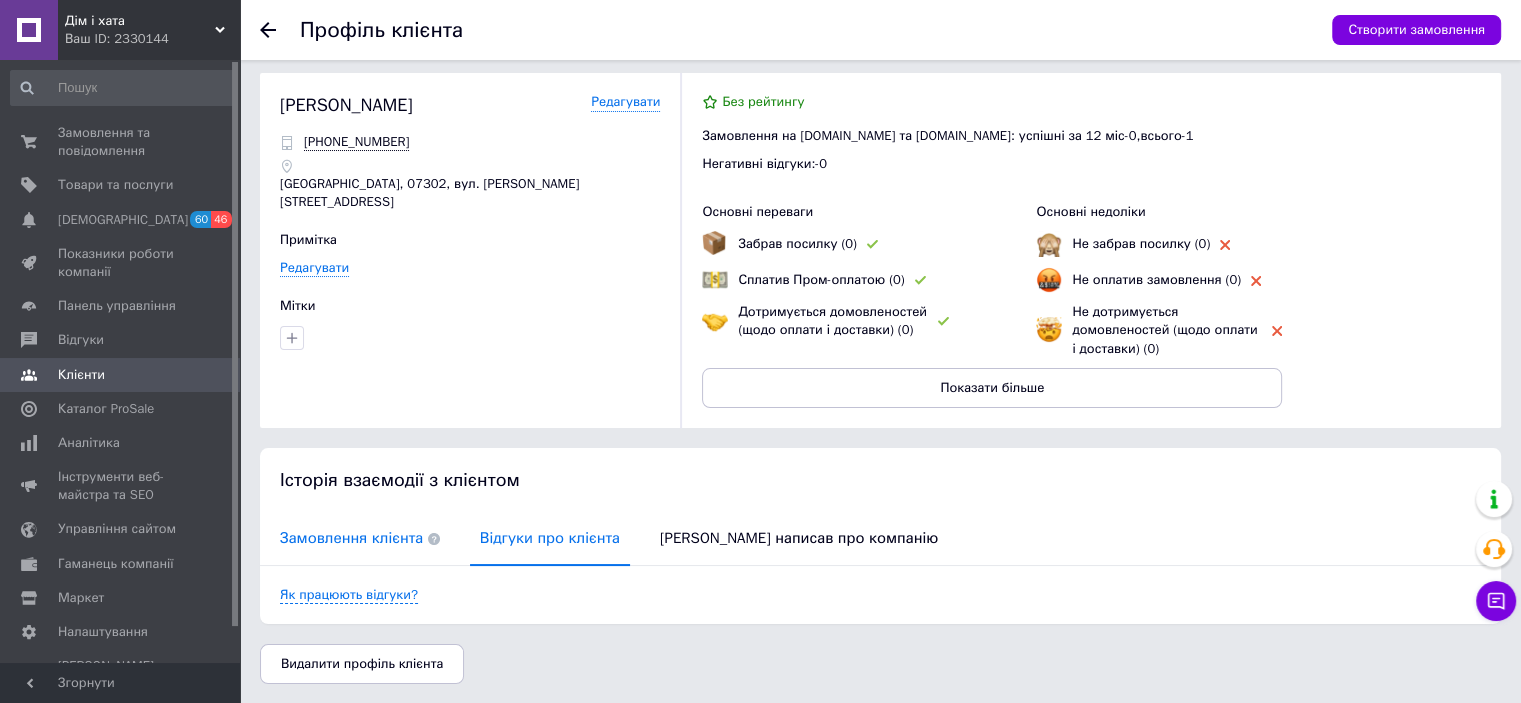 click on "Замовлення клієнта" at bounding box center (360, 538) 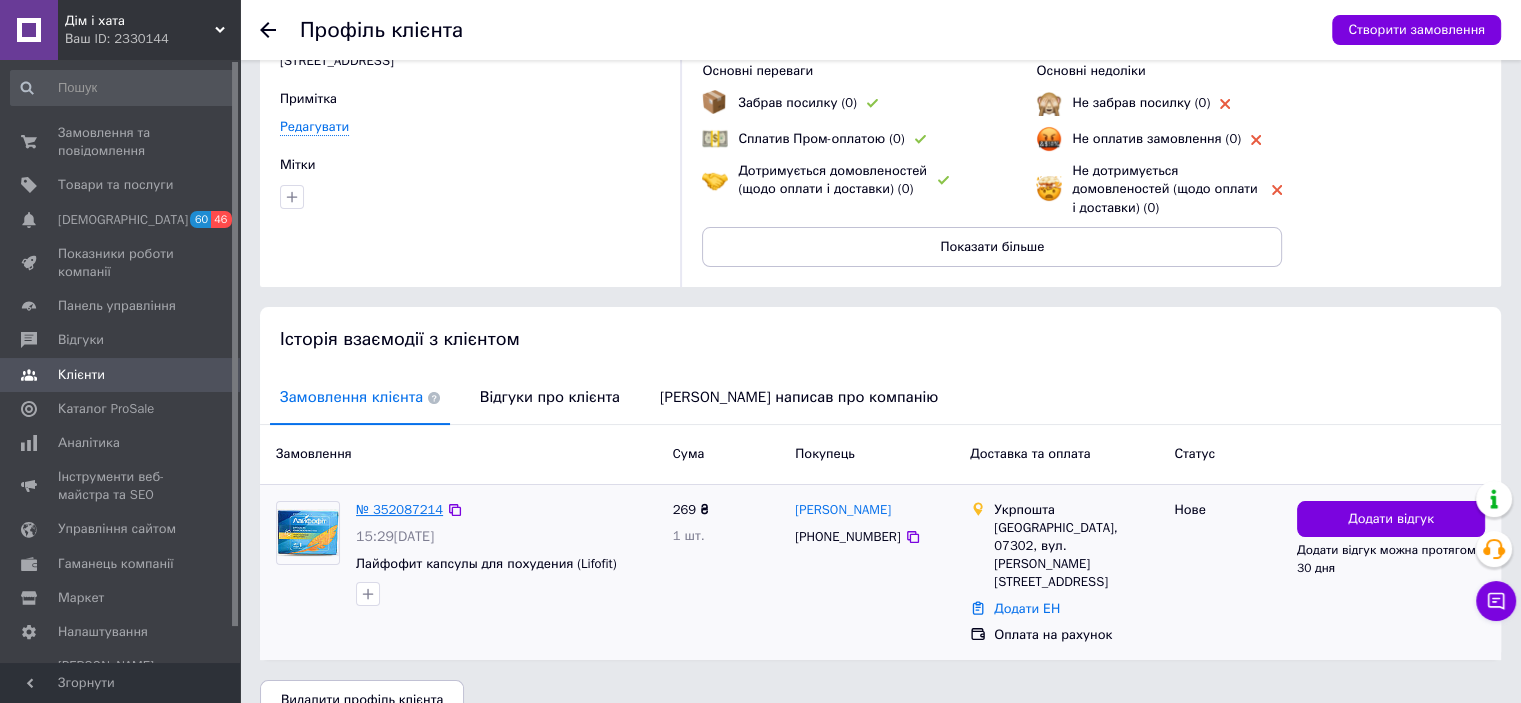 click on "№ 352087214" at bounding box center [399, 509] 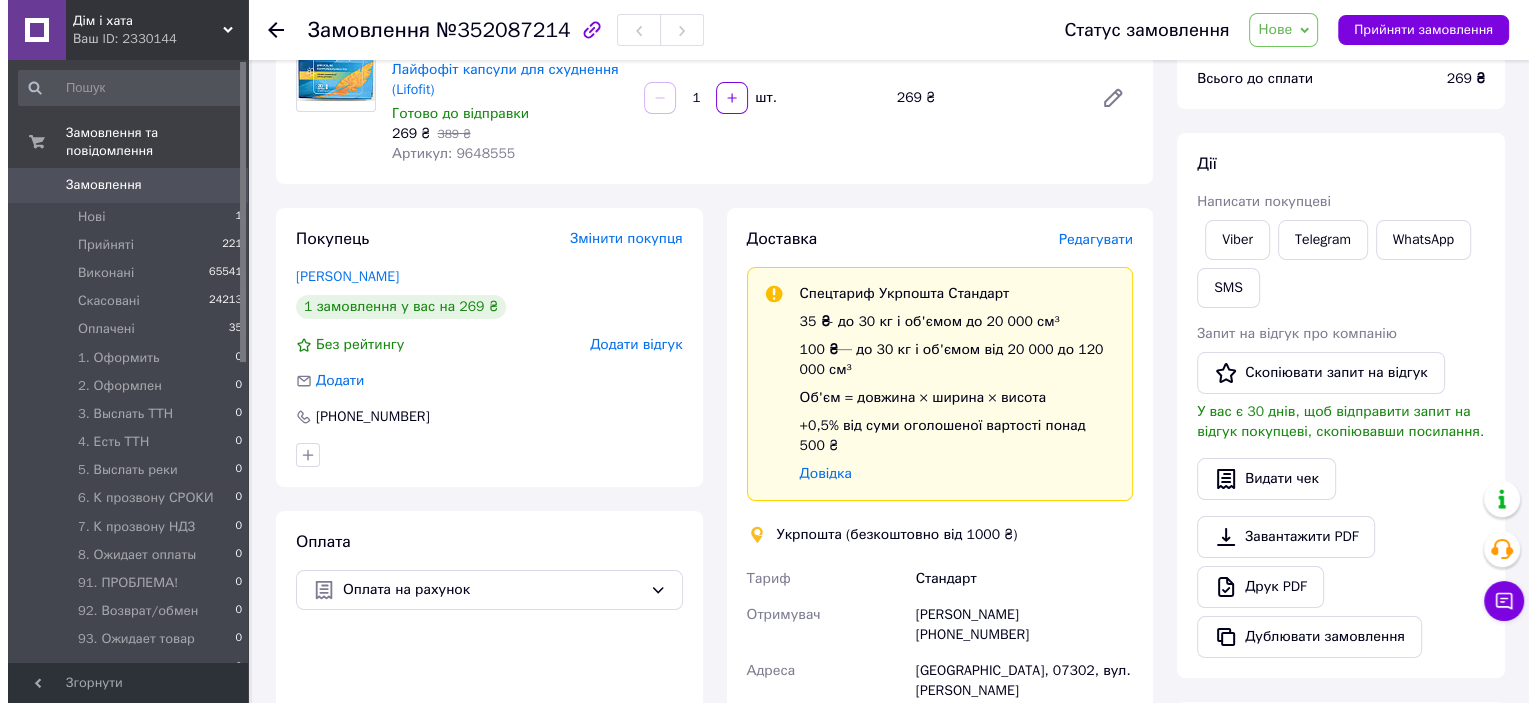 scroll, scrollTop: 200, scrollLeft: 0, axis: vertical 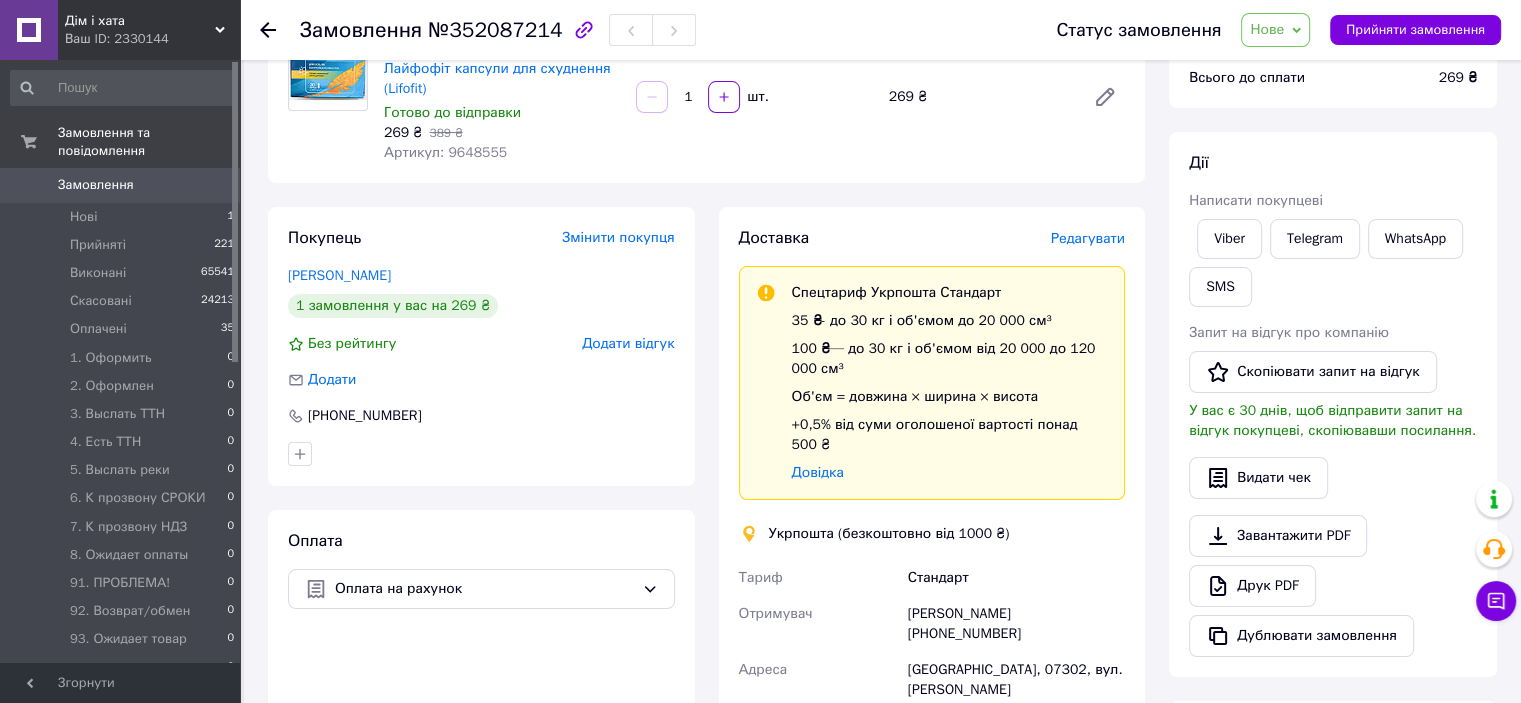 click on "Редагувати" at bounding box center [1088, 238] 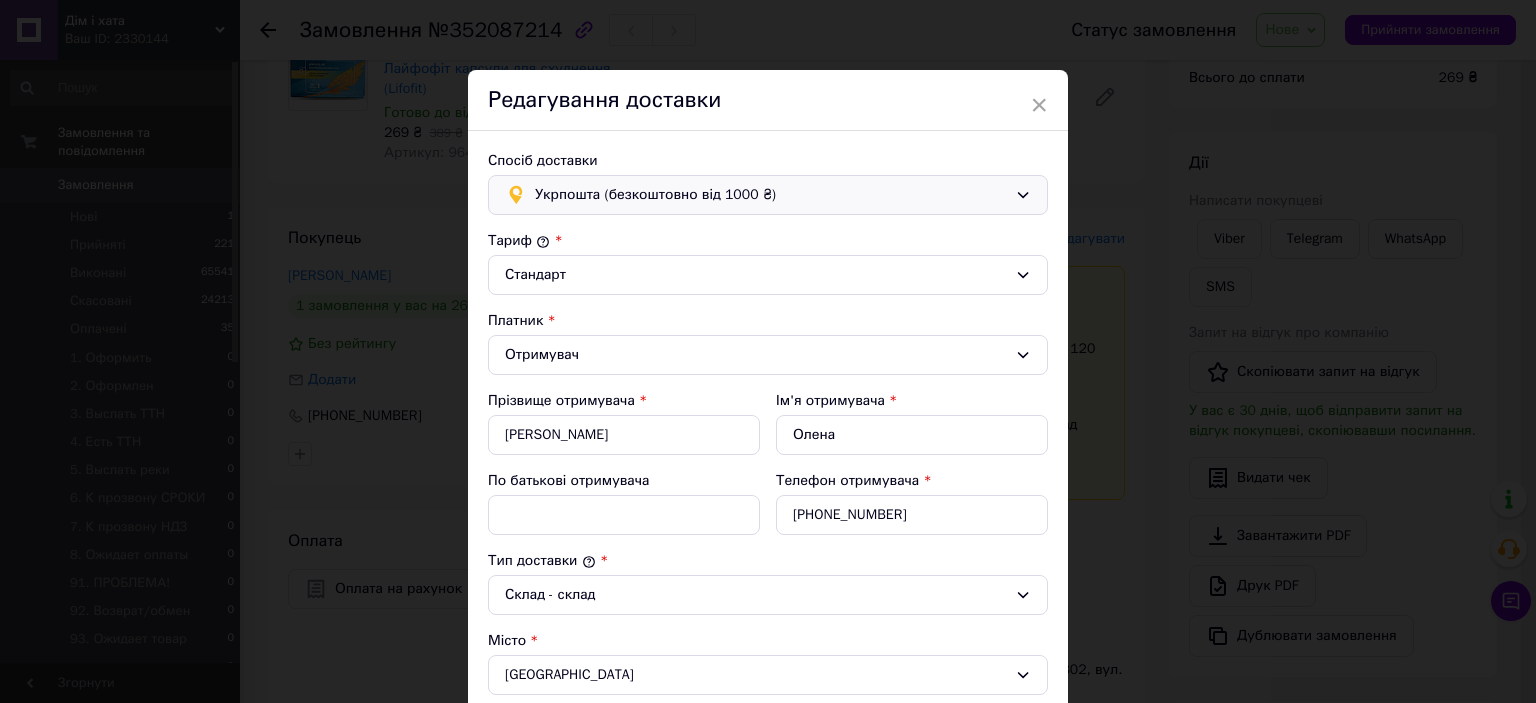 click on "Укрпошта (безкоштовно від 1000 ₴)" at bounding box center [771, 195] 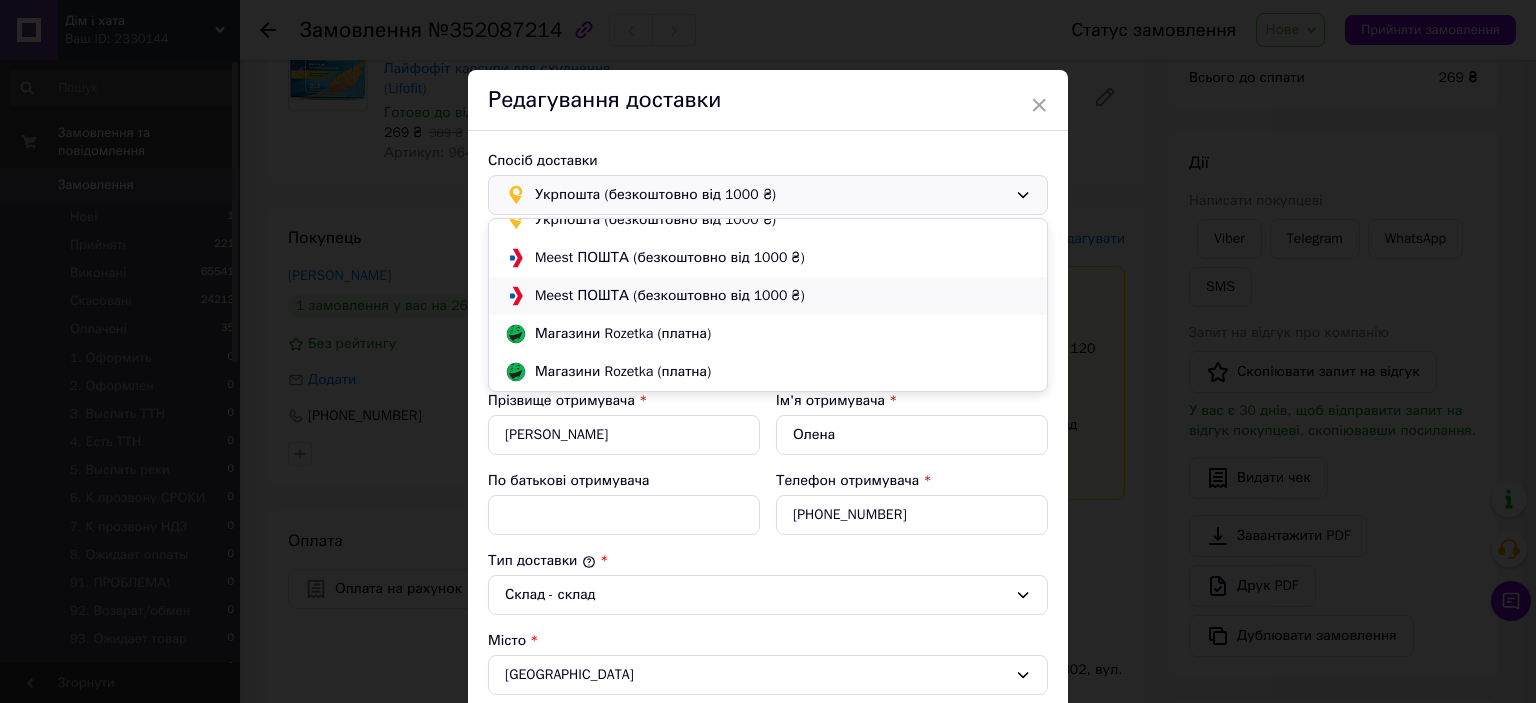 scroll, scrollTop: 0, scrollLeft: 0, axis: both 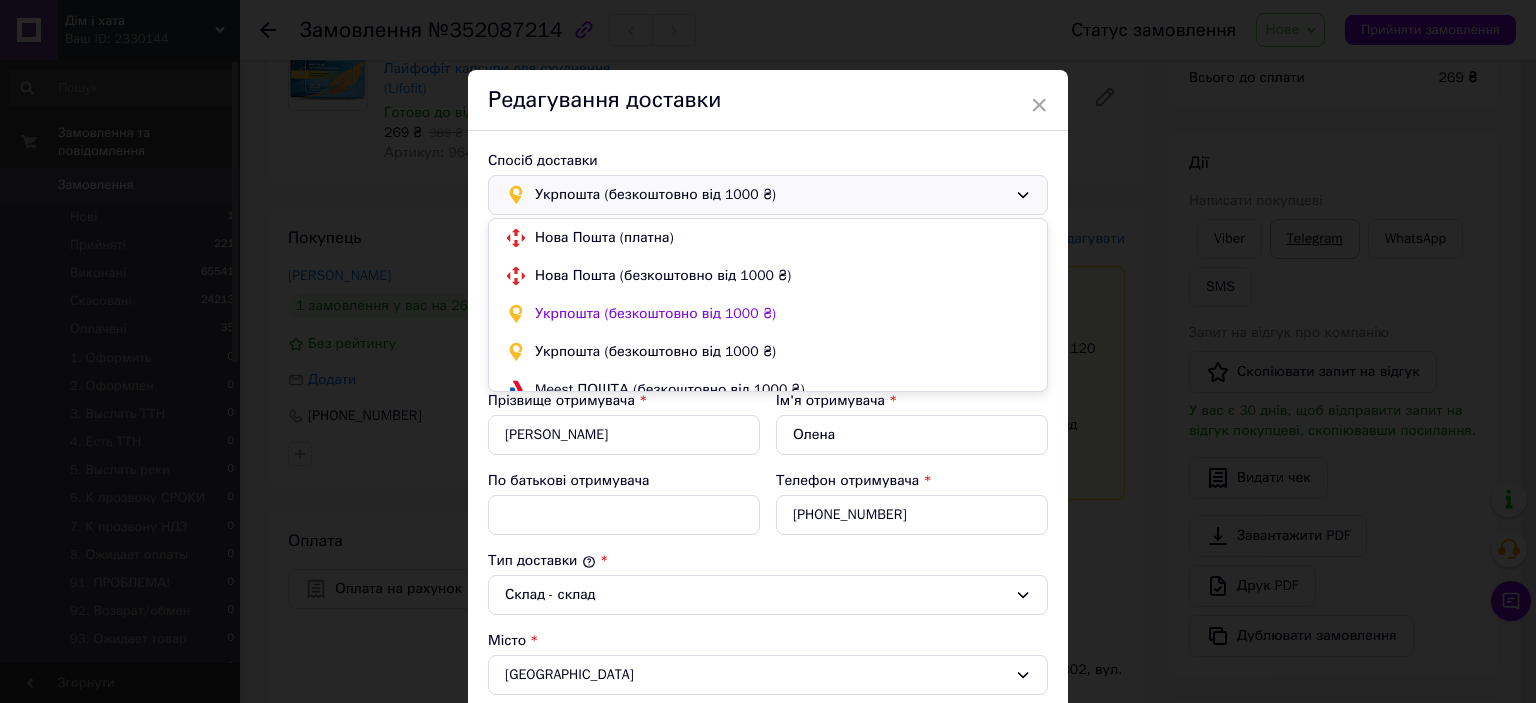 click on "× Редагування доставки Спосіб доставки Укрпошта (безкоштовно від 1000 ₴) Нова Пошта (платна) Нова Пошта (безкоштовно від 1000 ₴) Укрпошта (безкоштовно від 1000 ₴) Укрпошта (безкоштовно від 1000 ₴) Meest ПОШТА (безкоштовно від 1000 ₴) Meest ПОШТА (безкоштовно від 1000 ₴) Магазини Rozetka (платна) Магазини Rozetka (платна) Тариф     * Стандарт Платник   * Отримувач Прізвище отримувача   * Гладнєва Ім'я отримувача   * Олена По батькові отримувача Телефон отримувача   * +380669410081 Тип доставки     * Склад - склад Місто Вишгород Відділення 07302, вул. Шолуденка, 6В Місце відправки   *     * 269   * 1000   * *" at bounding box center [768, 351] 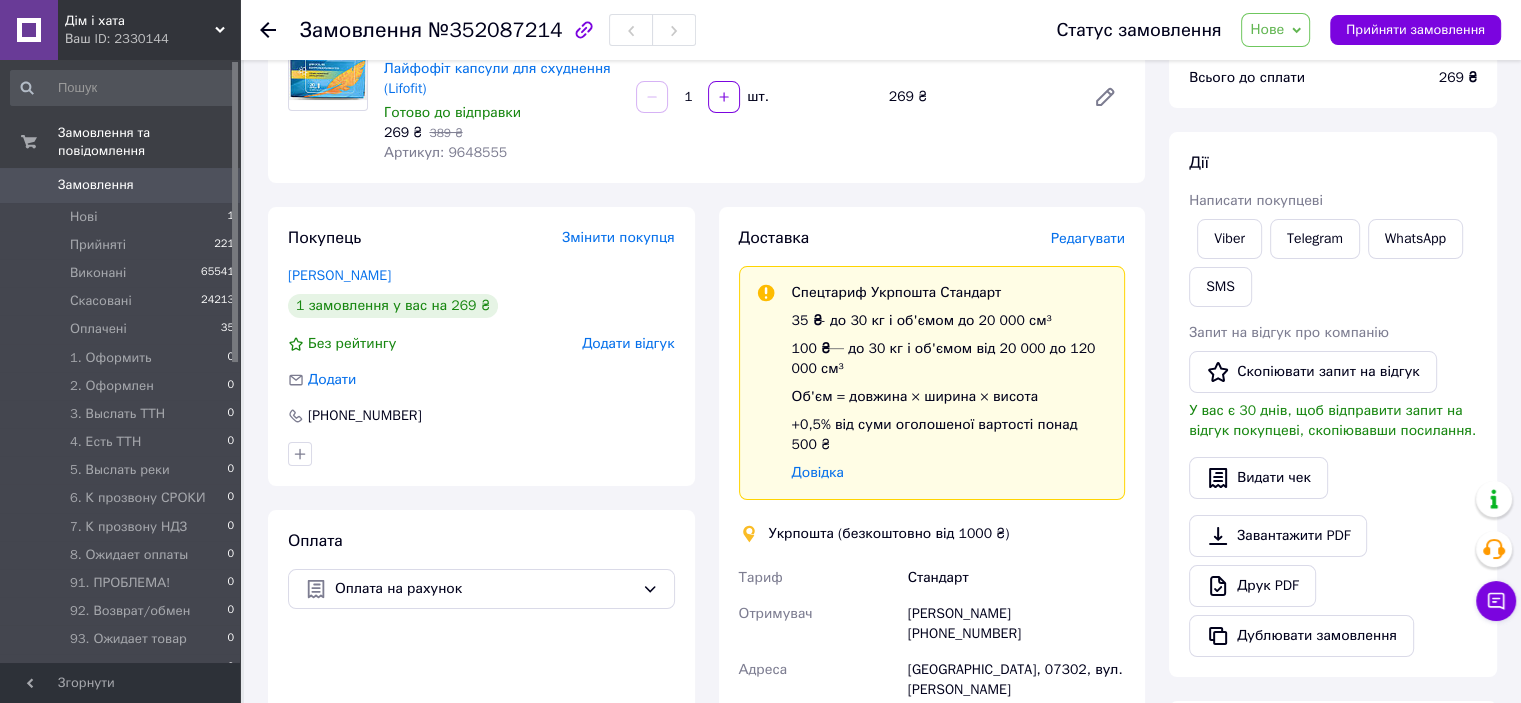 click on "Доставка Редагувати Спецтариф Укрпошта Стандарт 35 ₴  - до 30 кг і об'ємом до 20 000 см³ 100 ₴  — до 30 кг і об'ємом від 20 000 до 120 000 см³ Об'єм = довжина × ширина × висота +0,5% від суми оголошеної вартості понад 500 ₴ Довідка Укрпошта (безкоштовно від 1000 ₴) Тариф Стандарт Отримувач Олена Гладнєва +380669410081 Адреса Вишгород, 07302, вул. Шолуденка, 6В Платник Отримувач Оціночна вартість 269 ₴ Передати номер або Створити ярлик Тариф     * Стандарт Платник   * Отримувач Прізвище отримувача   * Гладнєва Ім'я отримувача   * Олена По батькові отримувача Телефон отримувача   * +380669410081" at bounding box center [932, 610] 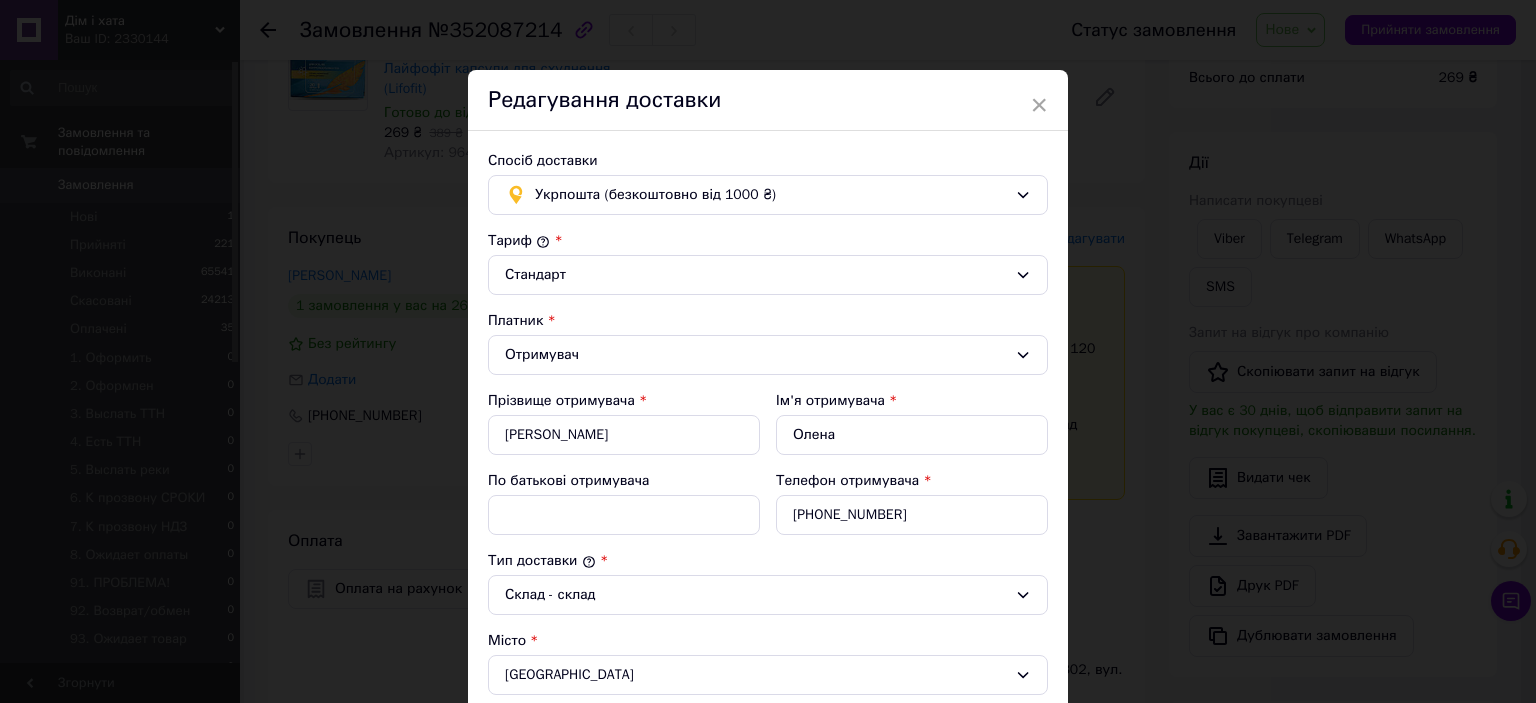 drag, startPoint x: 662, startPoint y: 204, endPoint x: 651, endPoint y: 216, distance: 16.27882 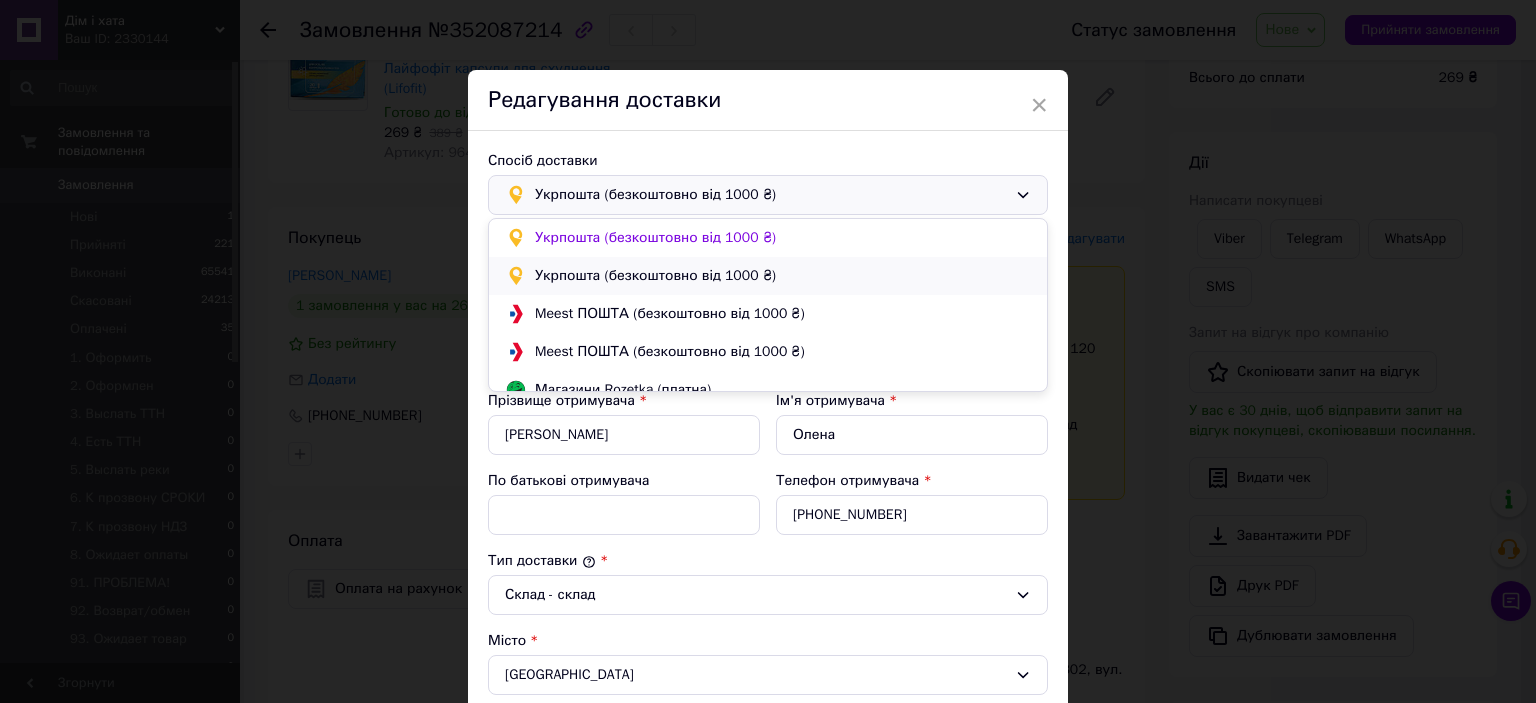 scroll, scrollTop: 0, scrollLeft: 0, axis: both 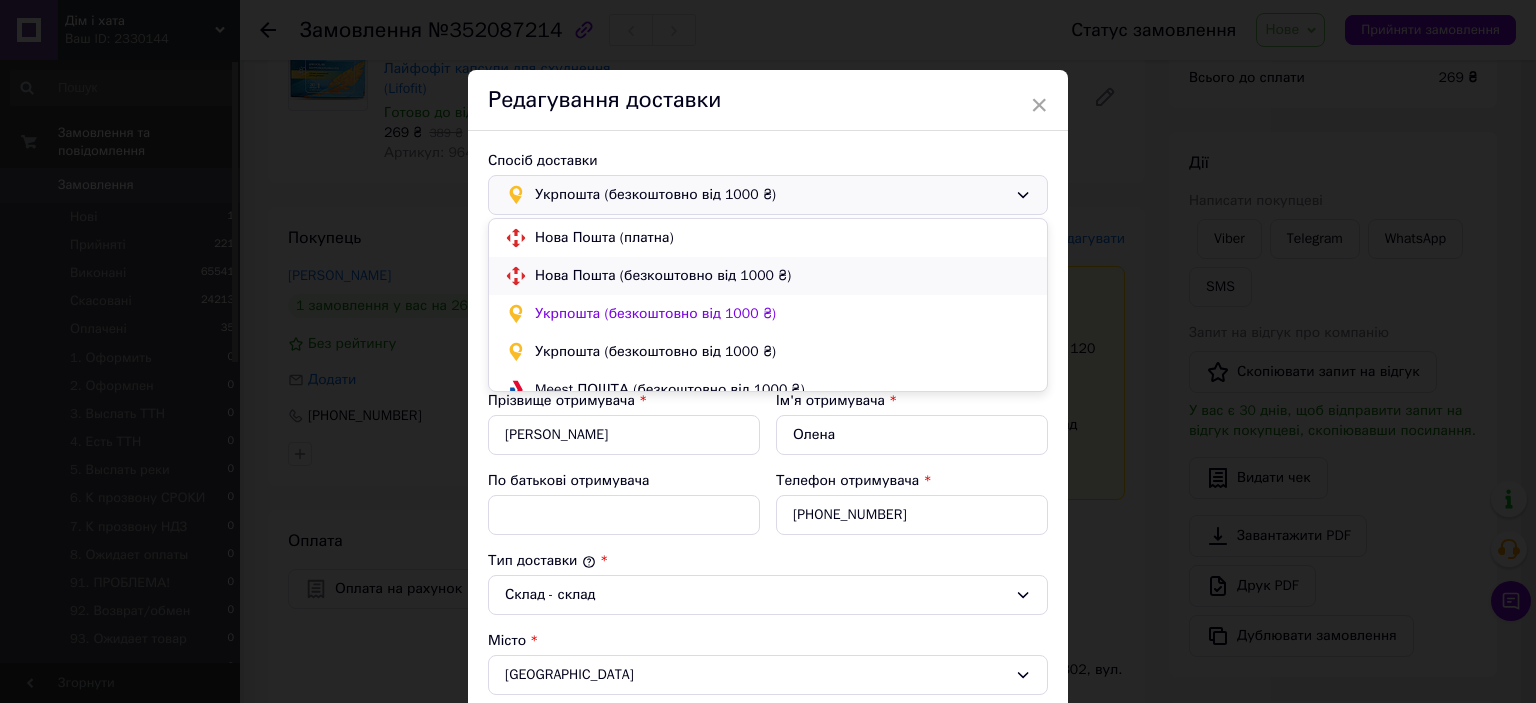 click on "Нова Пошта (безкоштовно від 1000 ₴)" at bounding box center (768, 276) 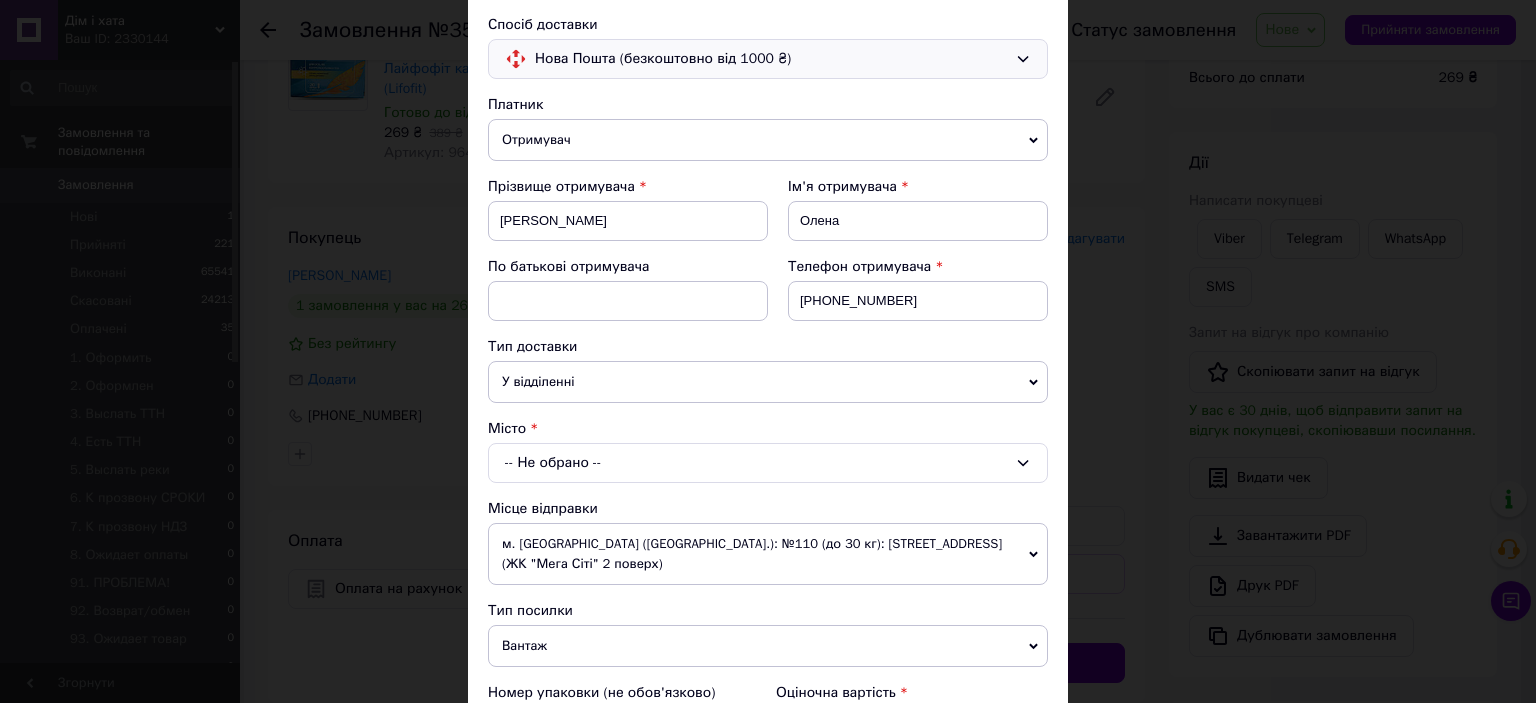 scroll, scrollTop: 300, scrollLeft: 0, axis: vertical 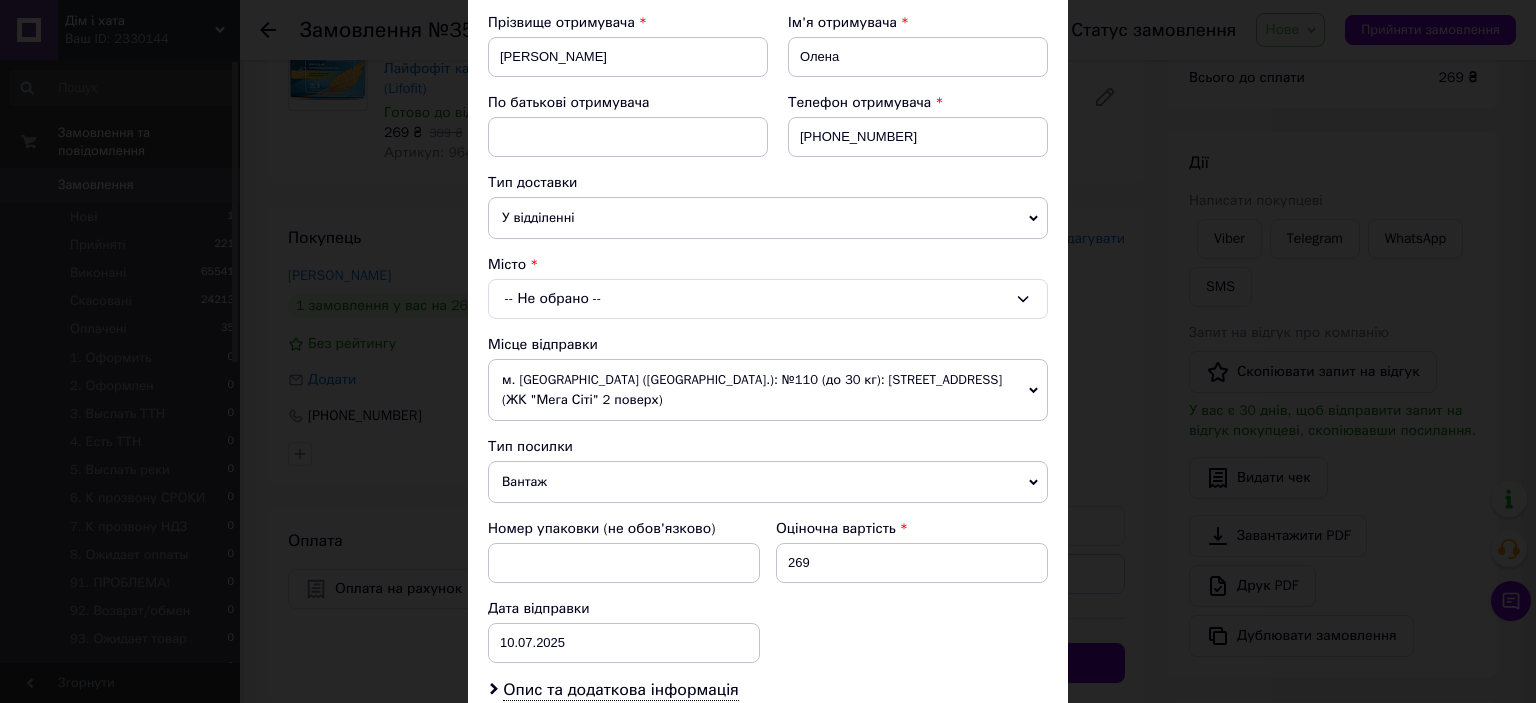 click on "-- Не обрано --" at bounding box center [768, 299] 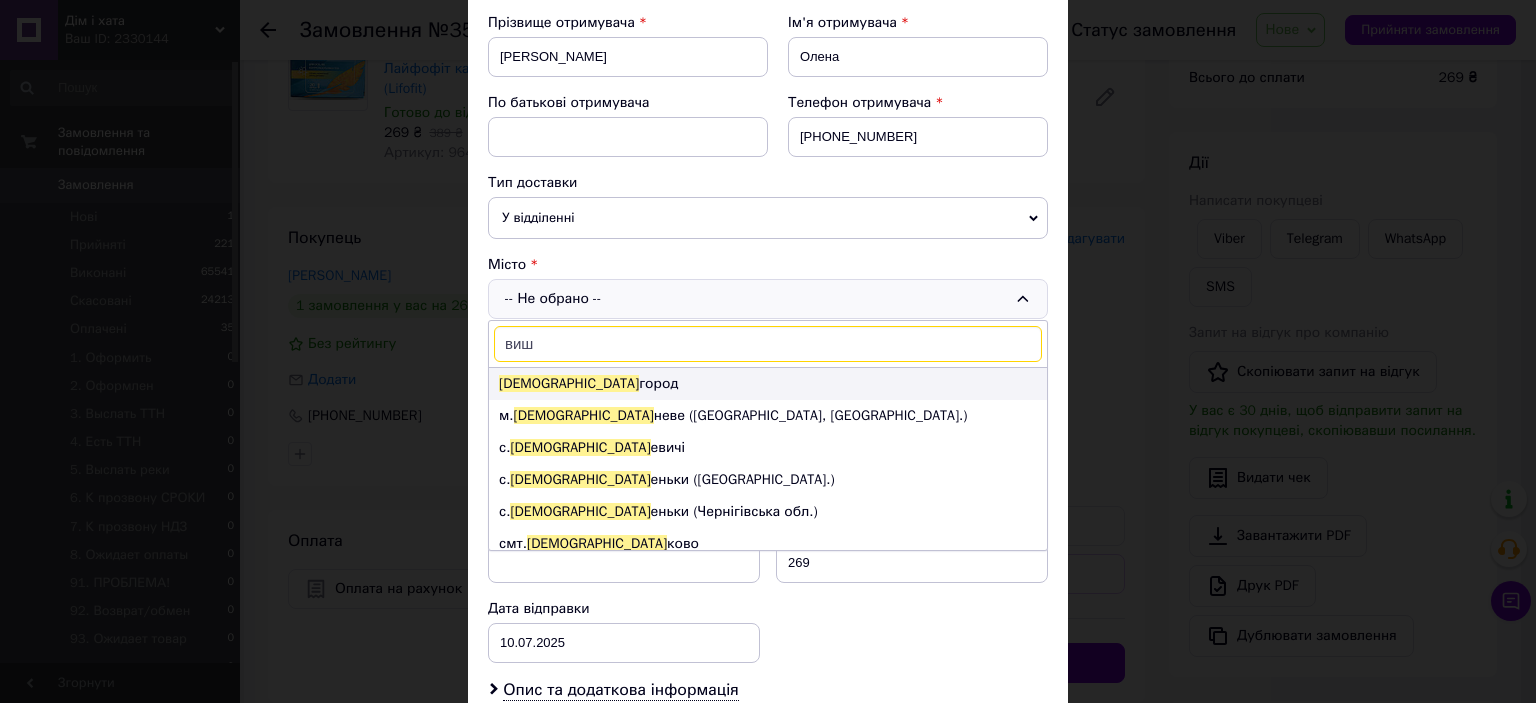 type on "виш" 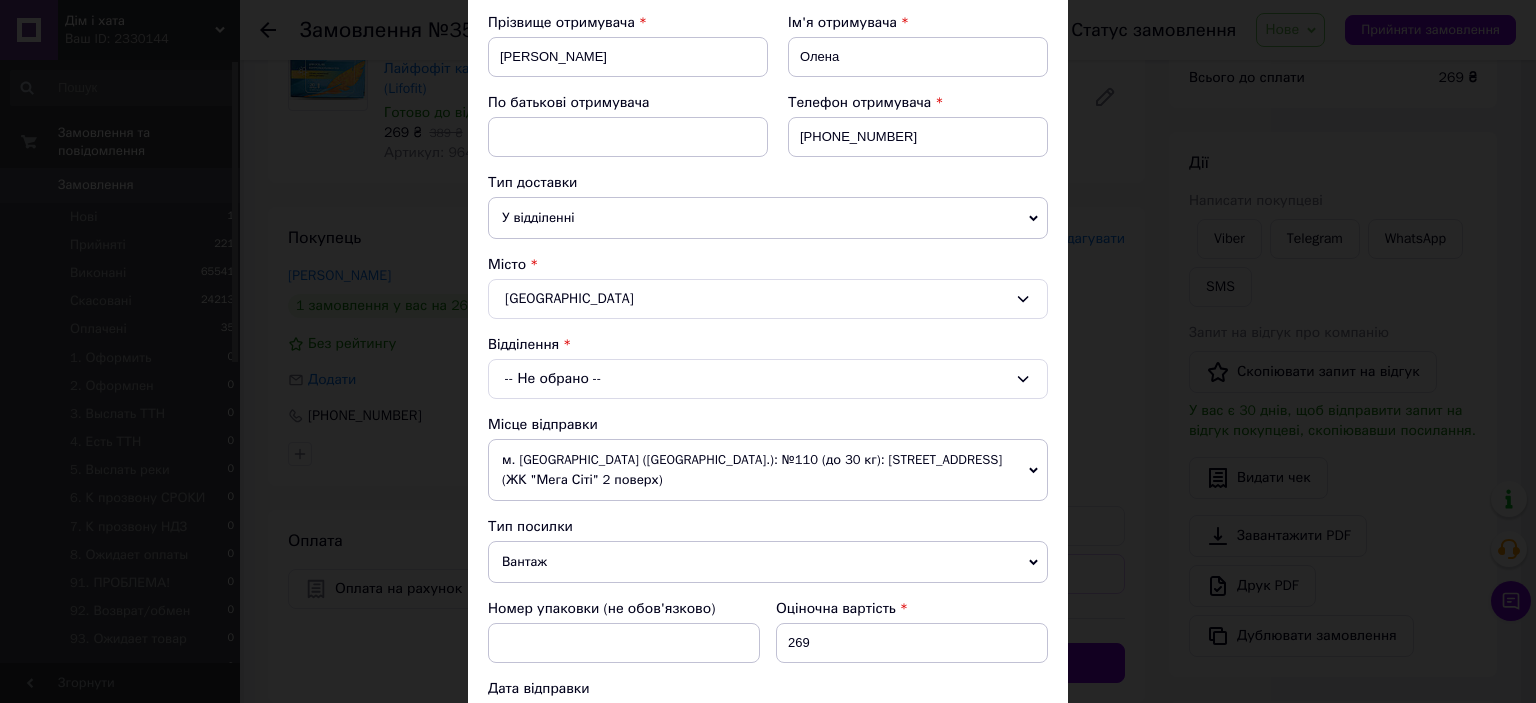 click on "-- Не обрано --" at bounding box center (768, 379) 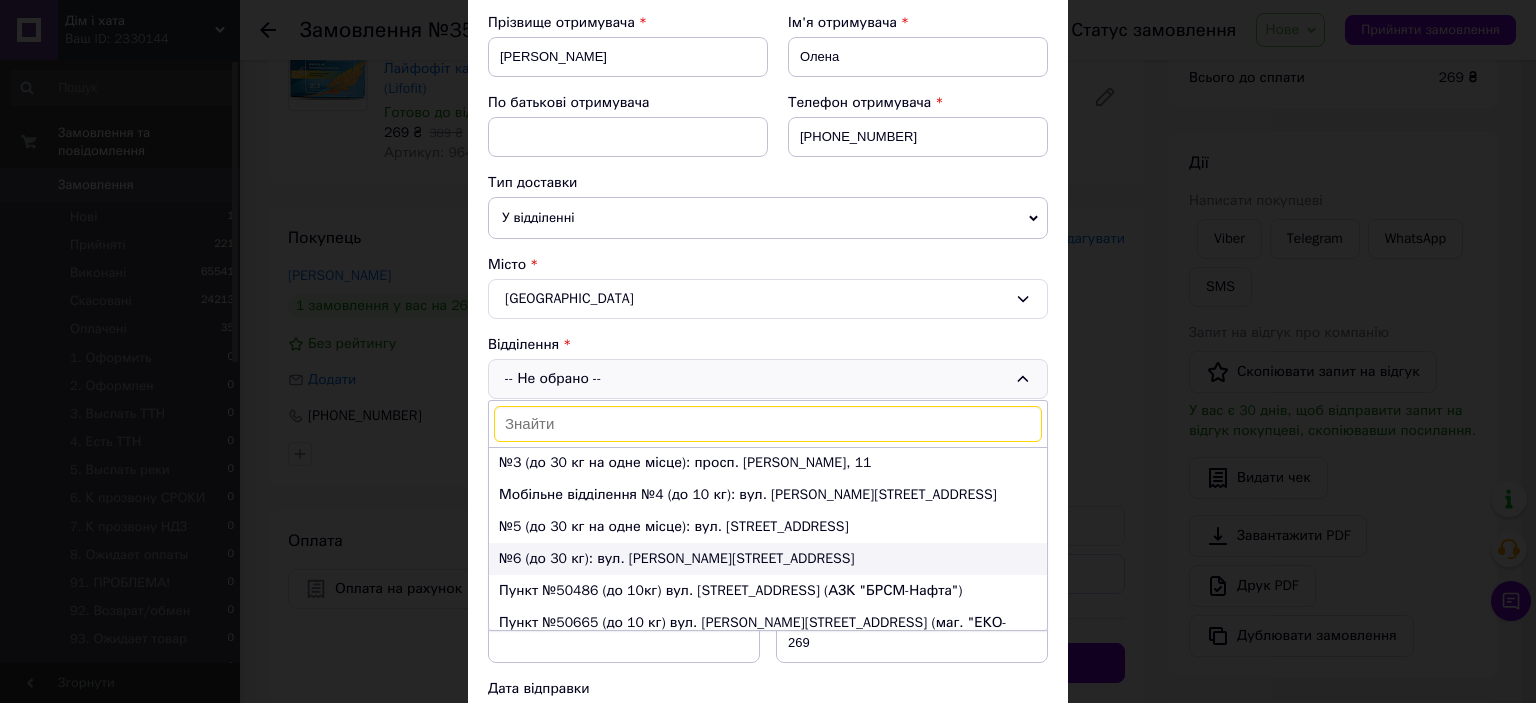 scroll, scrollTop: 100, scrollLeft: 0, axis: vertical 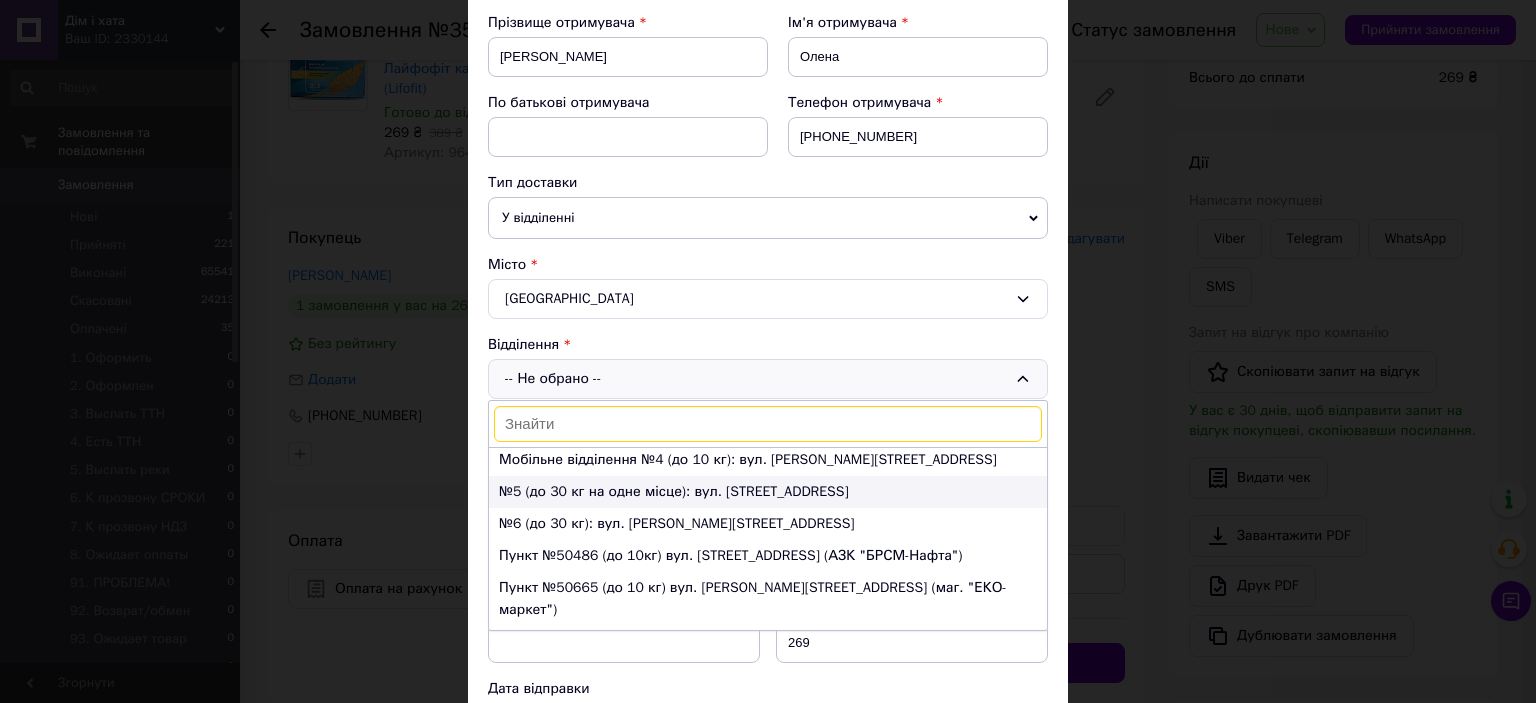 click on "№5 (до 30 кг на одне місце): вул. Набережна, 2В" at bounding box center (768, 492) 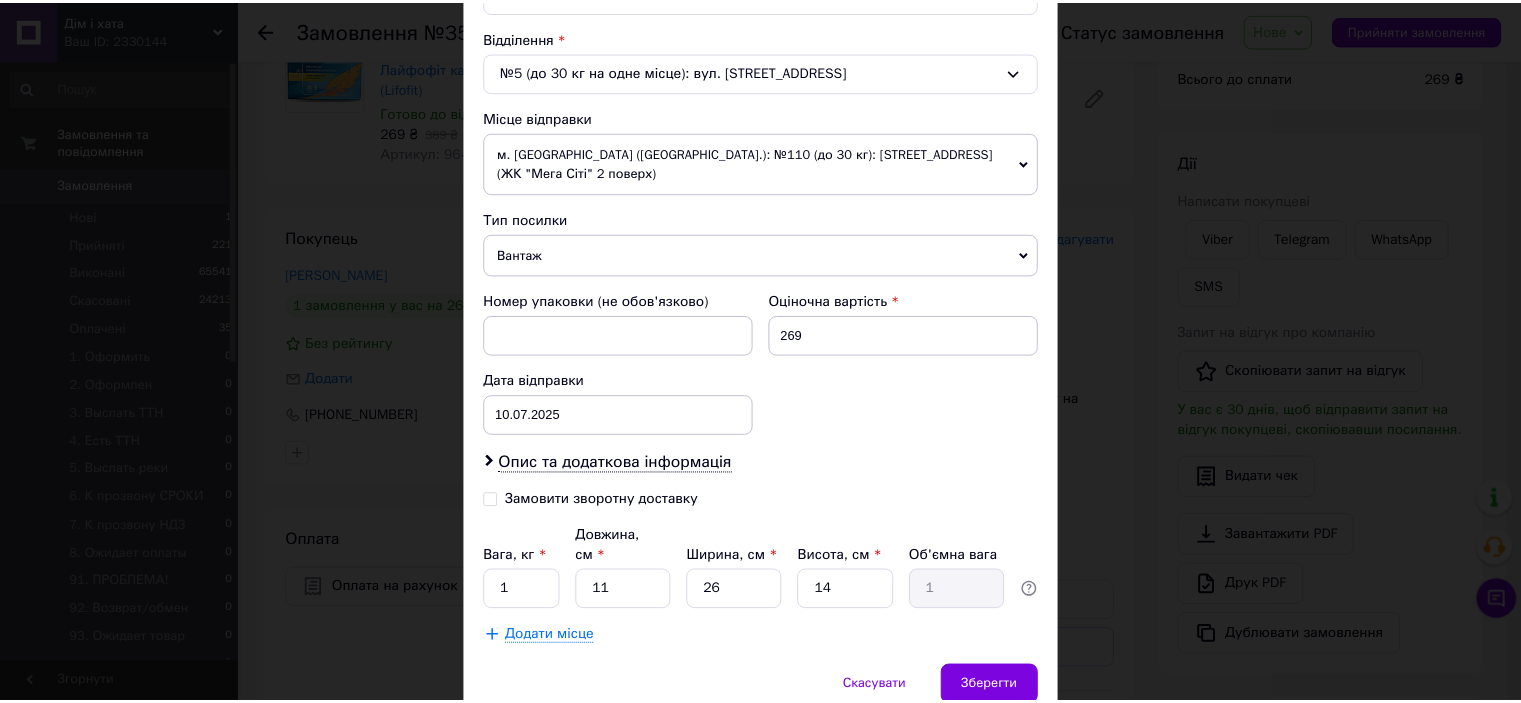 scroll, scrollTop: 675, scrollLeft: 0, axis: vertical 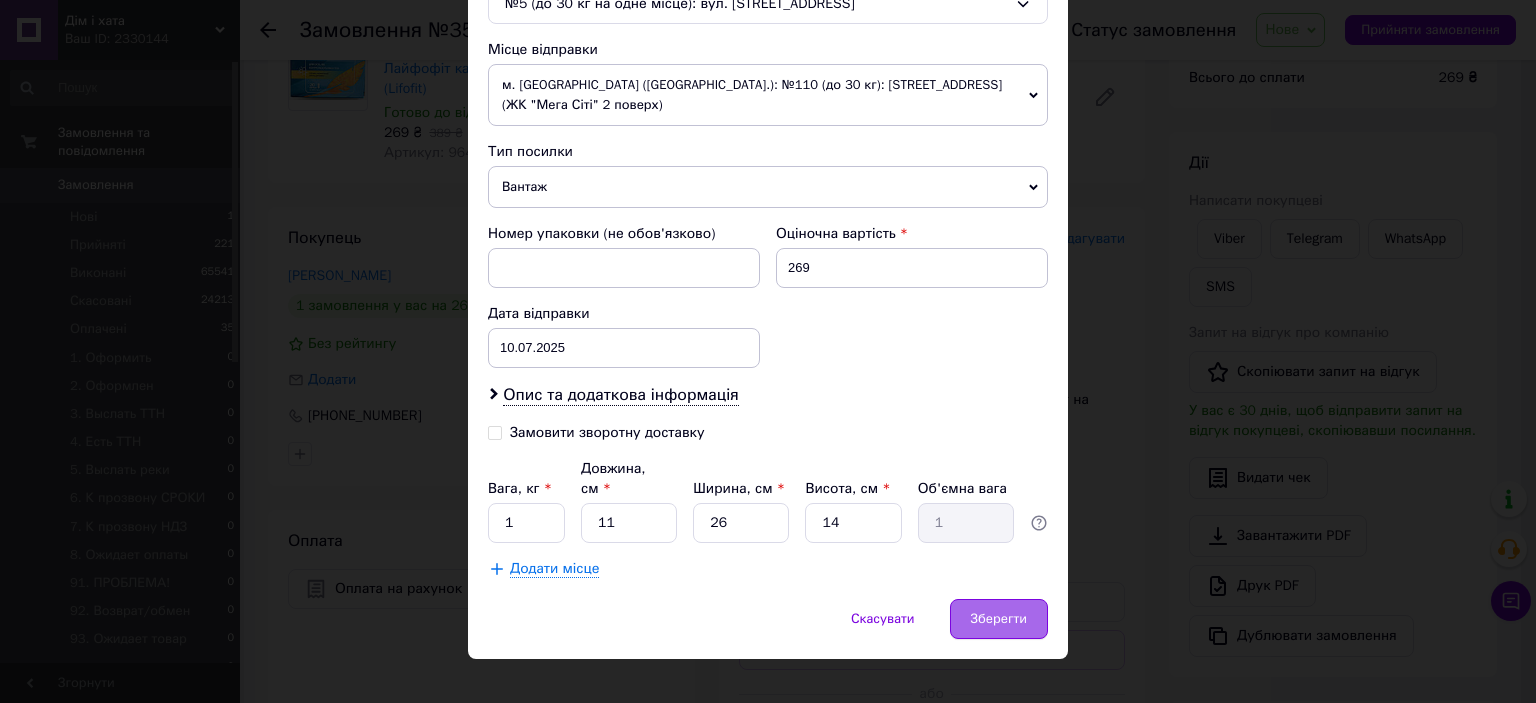 click on "Зберегти" at bounding box center [999, 619] 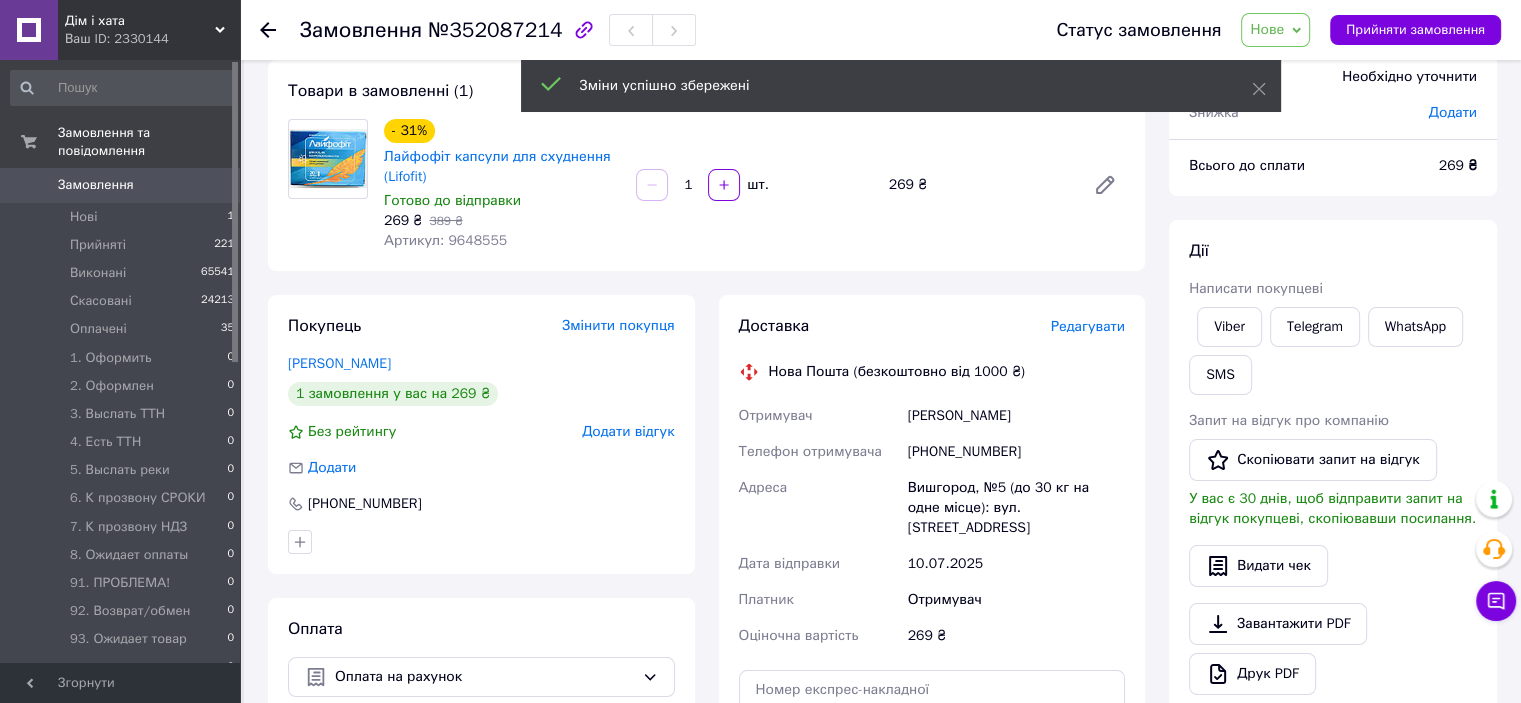 scroll, scrollTop: 0, scrollLeft: 0, axis: both 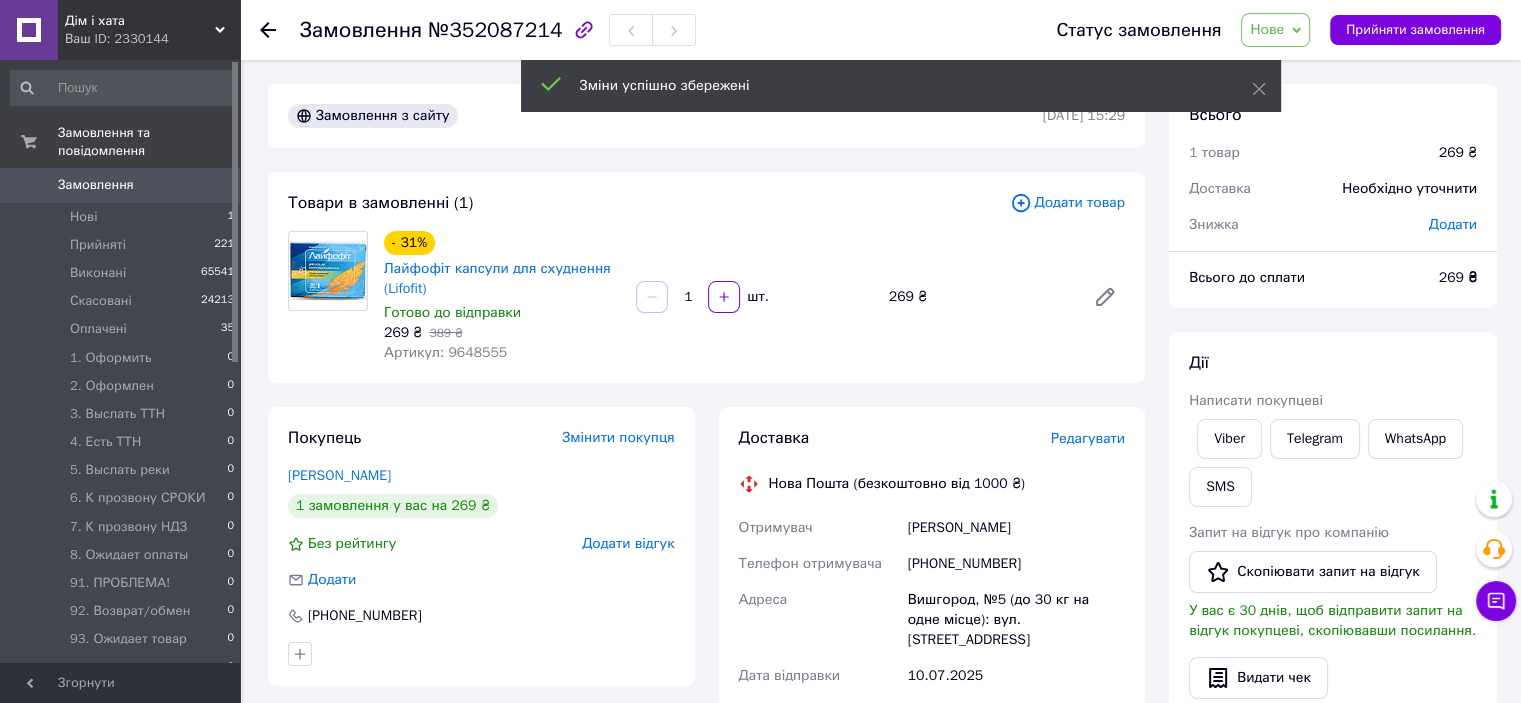 click on "№352087214" at bounding box center (495, 30) 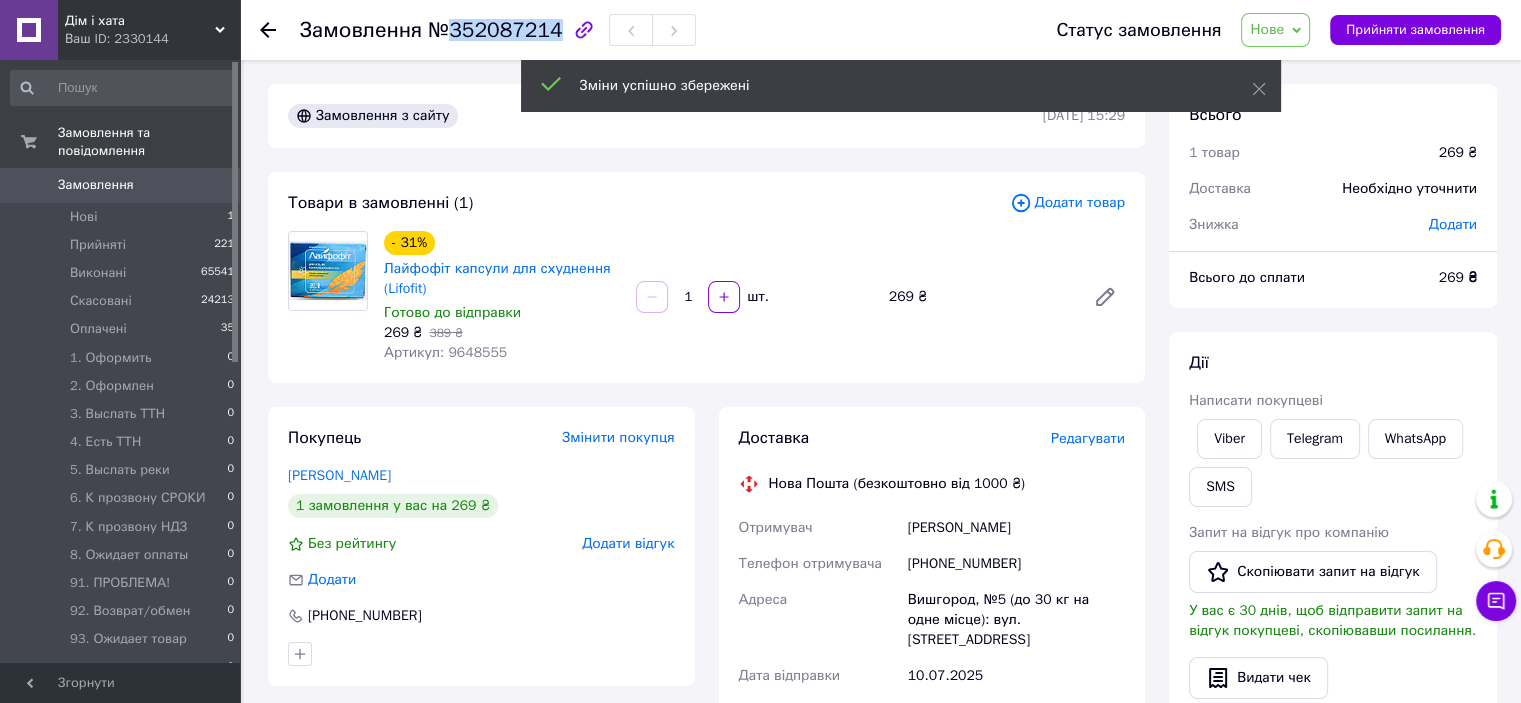 click on "№352087214" at bounding box center (495, 30) 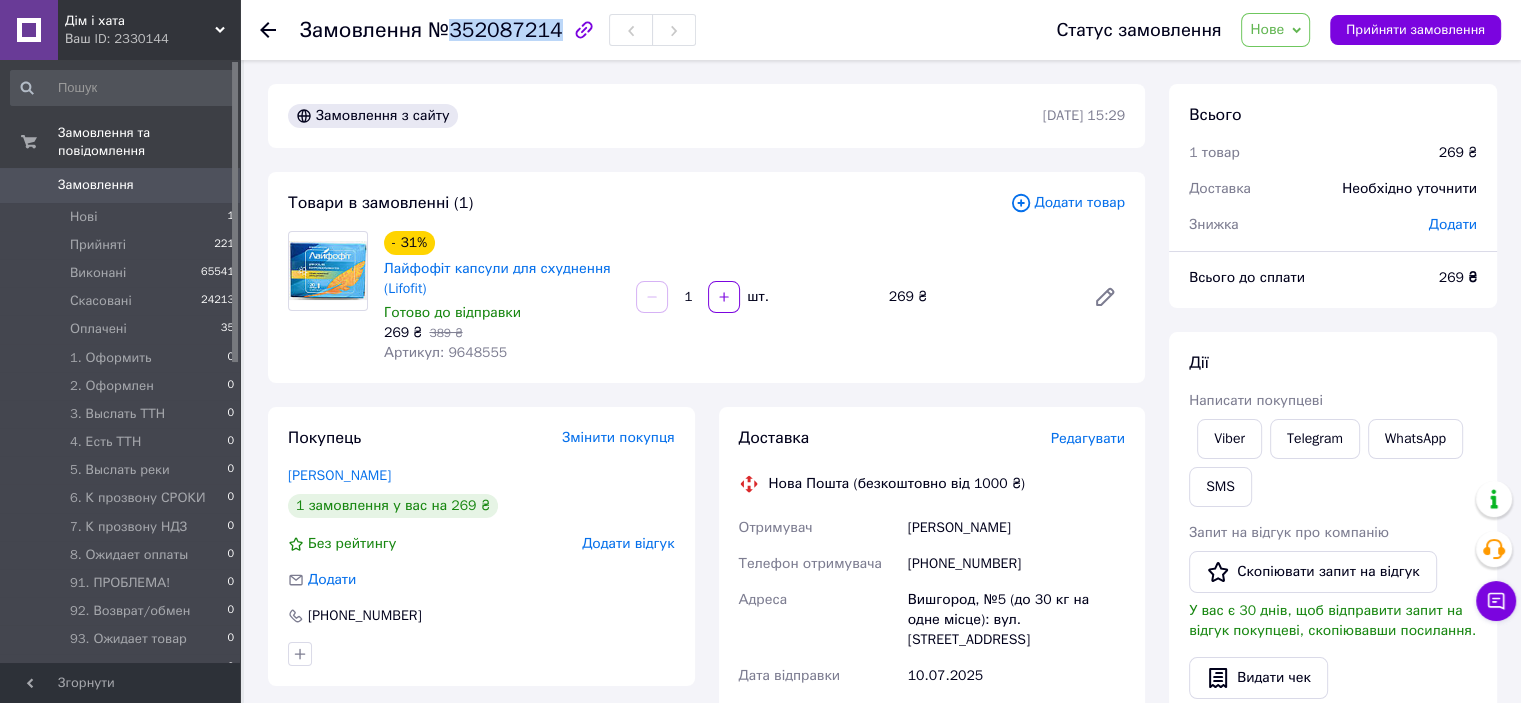 copy on "352087214" 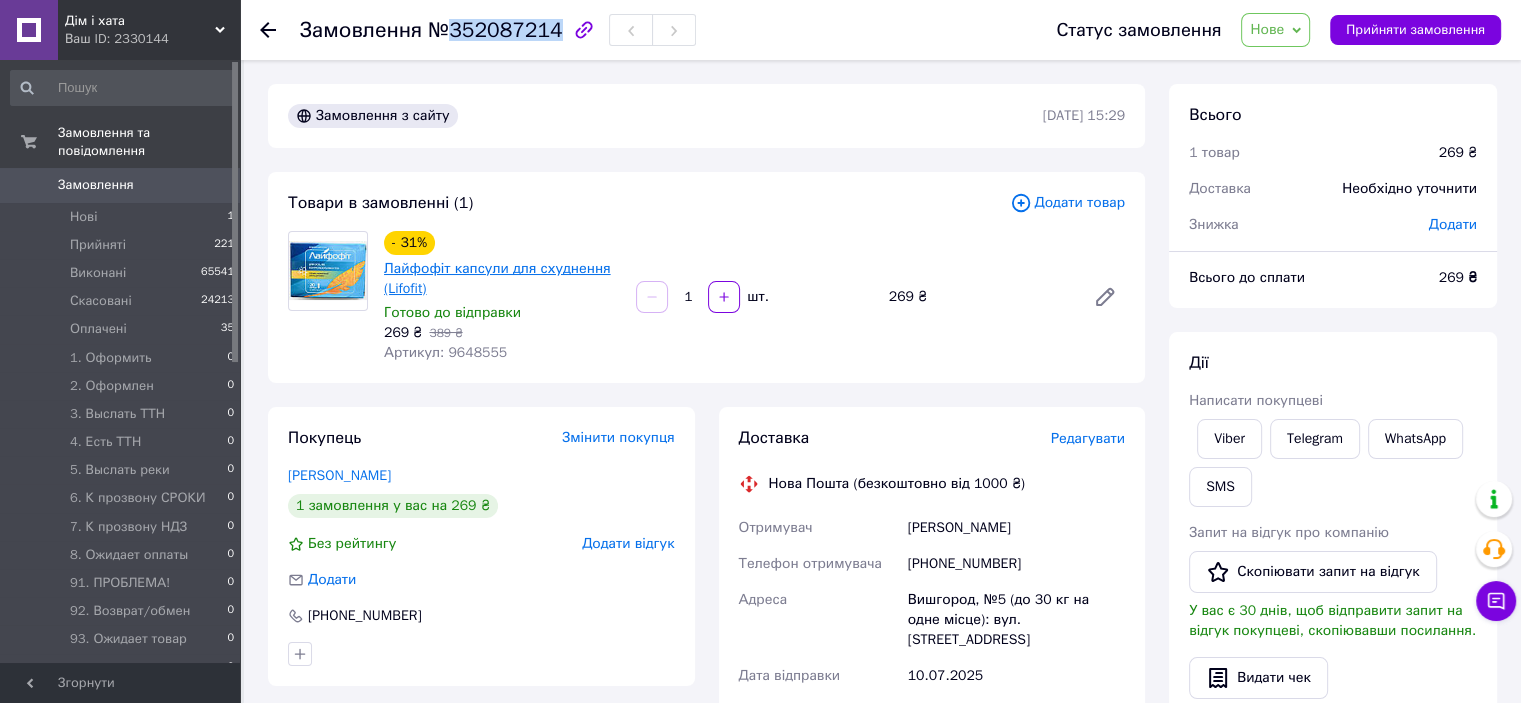 click on "Лайфофіт капсули для схуднення (Lifofit)" at bounding box center (497, 278) 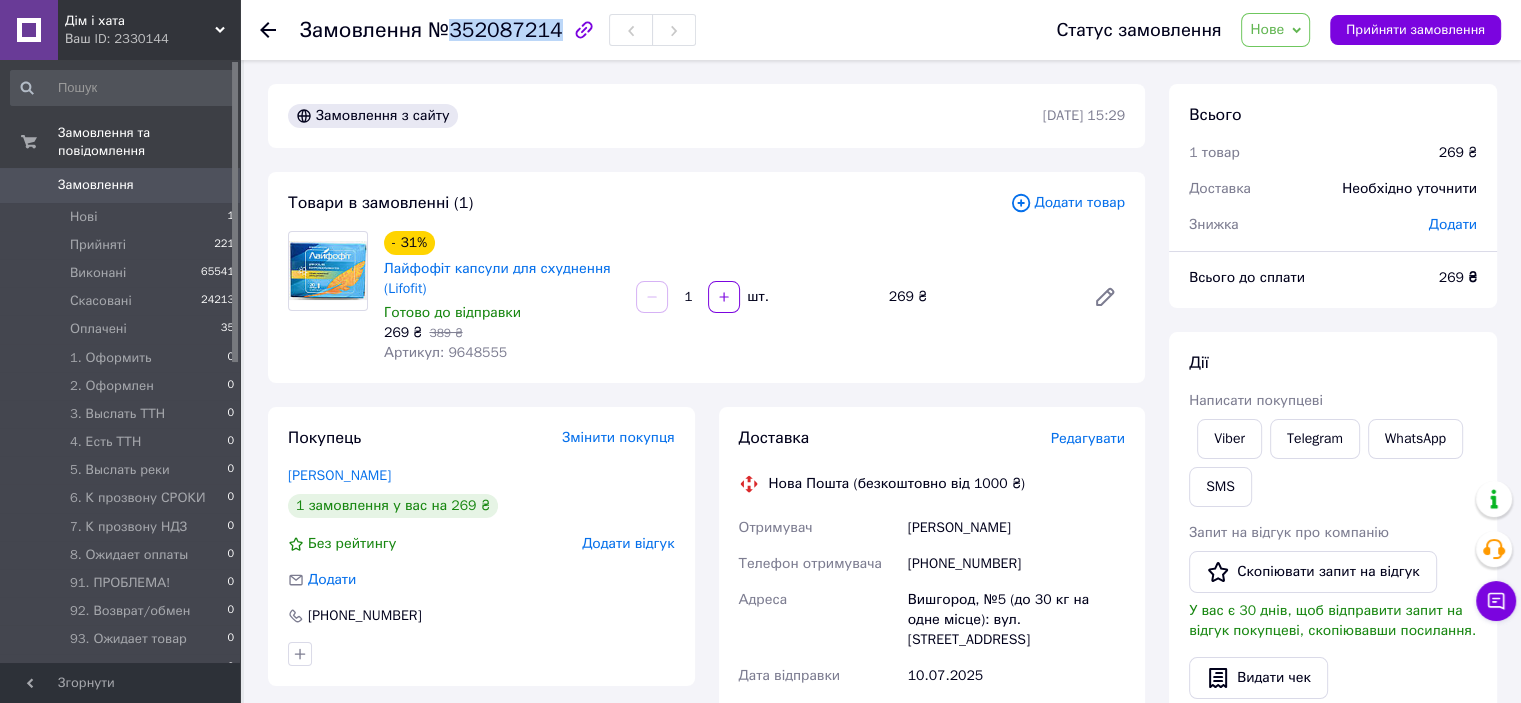 click on "Замовлення" at bounding box center [96, 185] 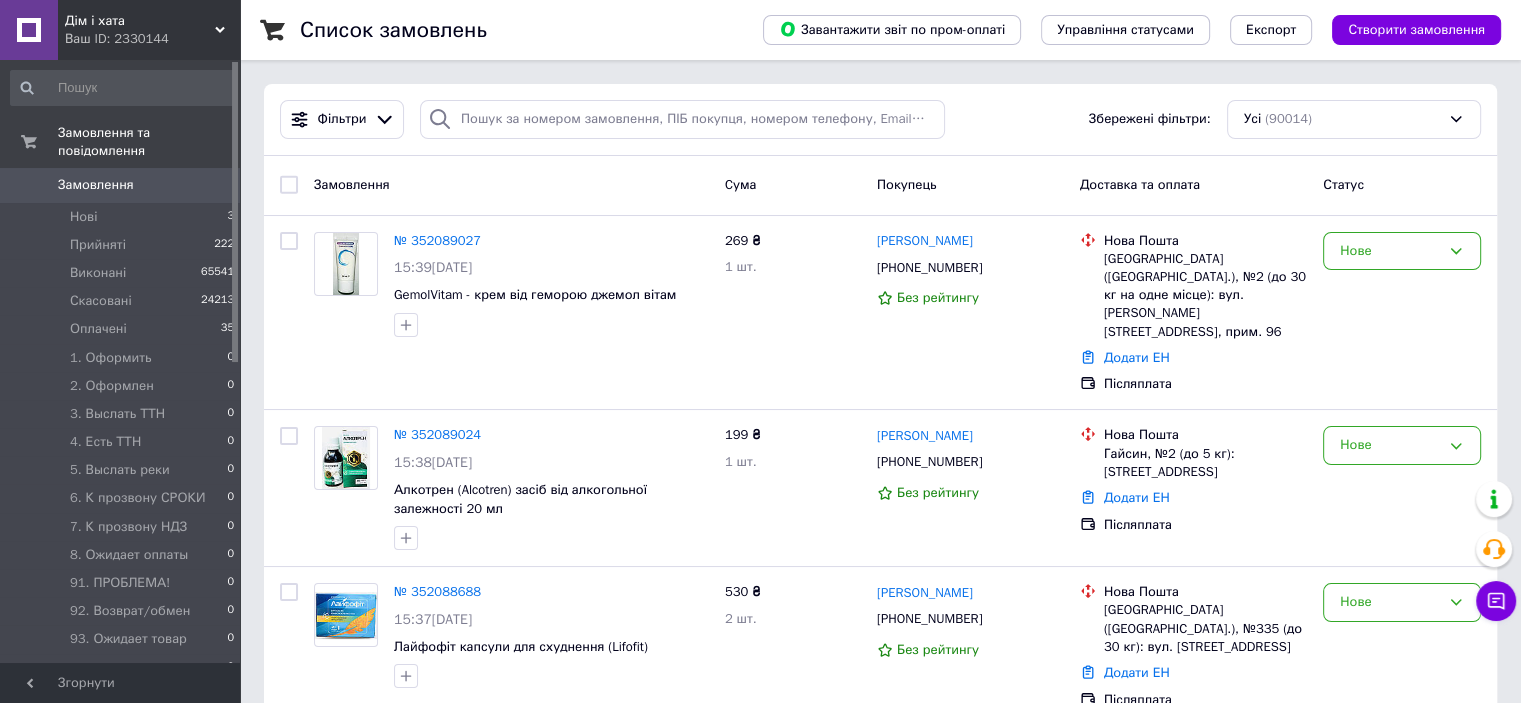 click on "Дім і хата" at bounding box center (140, 21) 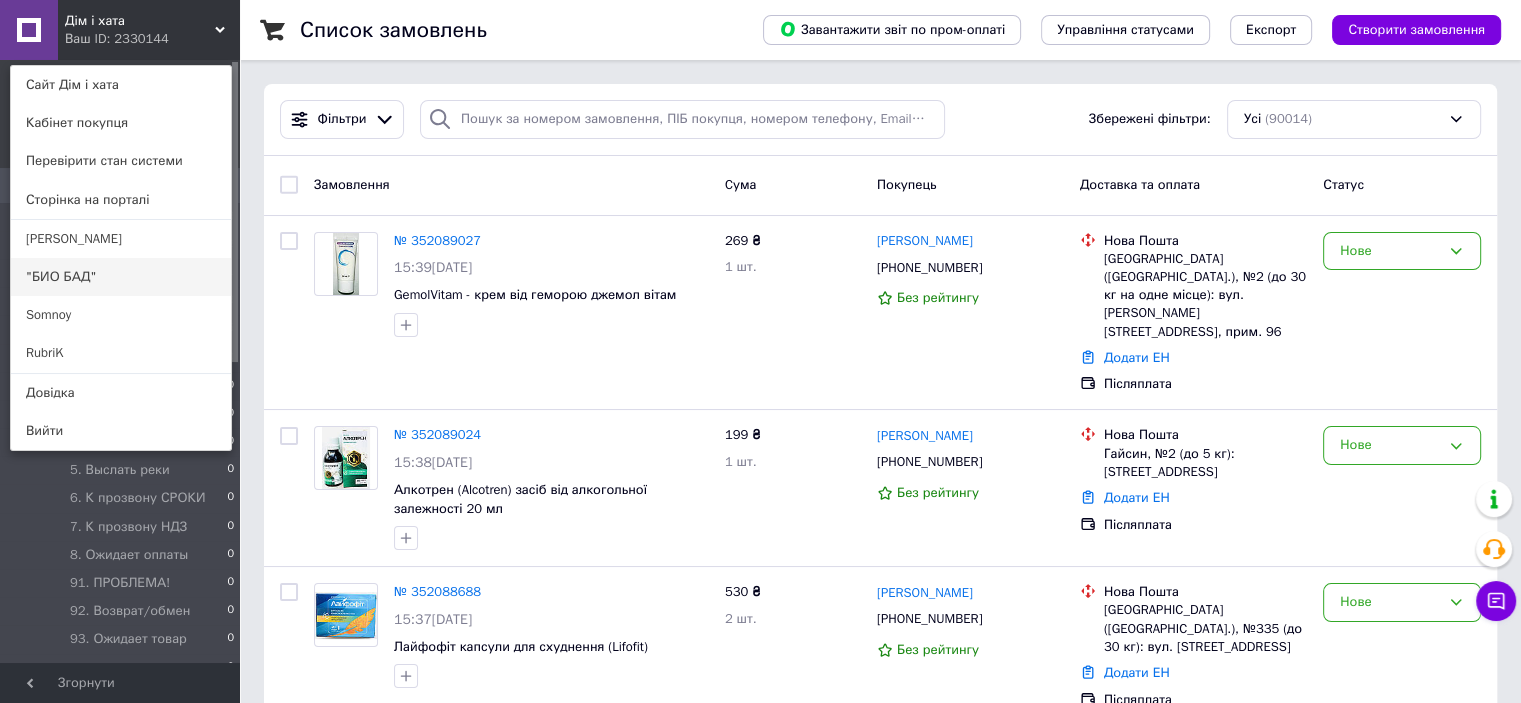 click on ""БИО БАД"" at bounding box center [121, 277] 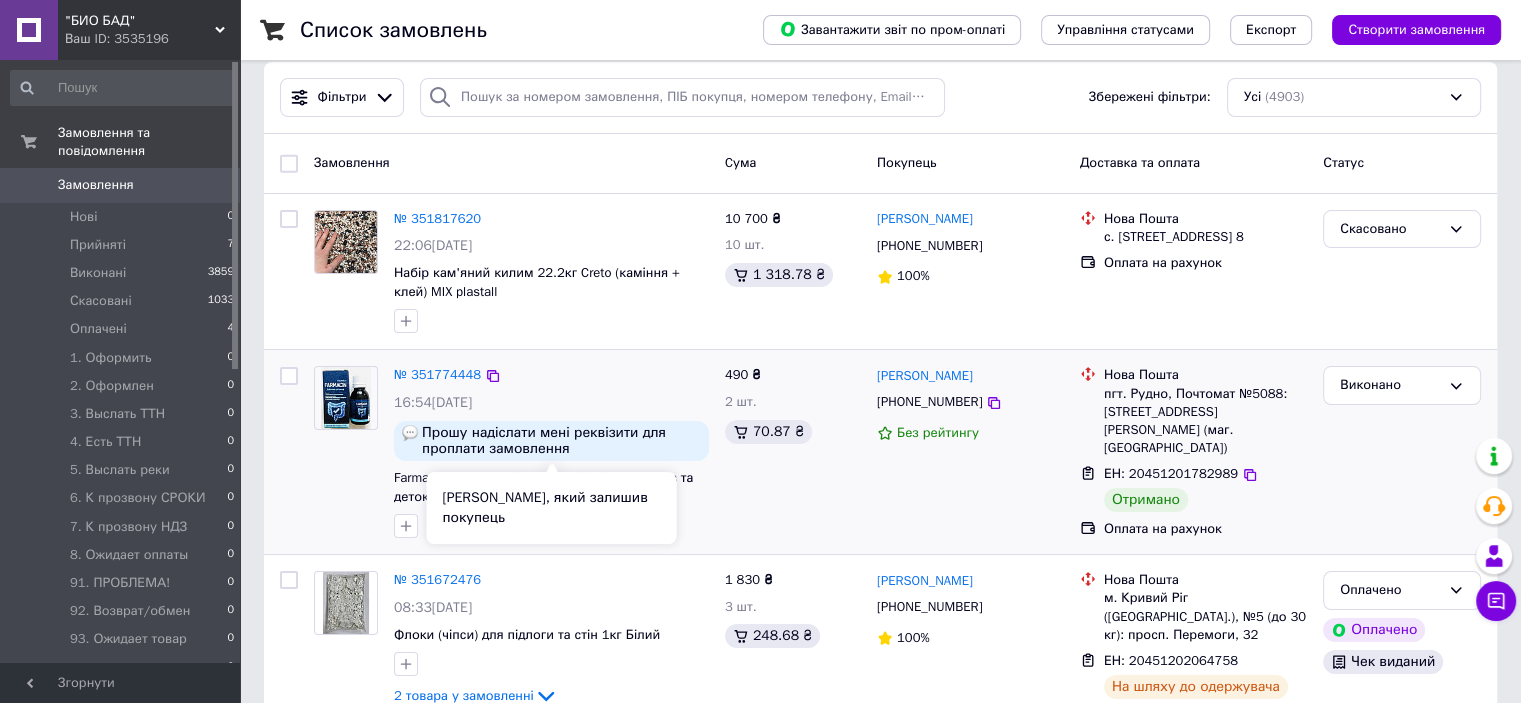scroll, scrollTop: 200, scrollLeft: 0, axis: vertical 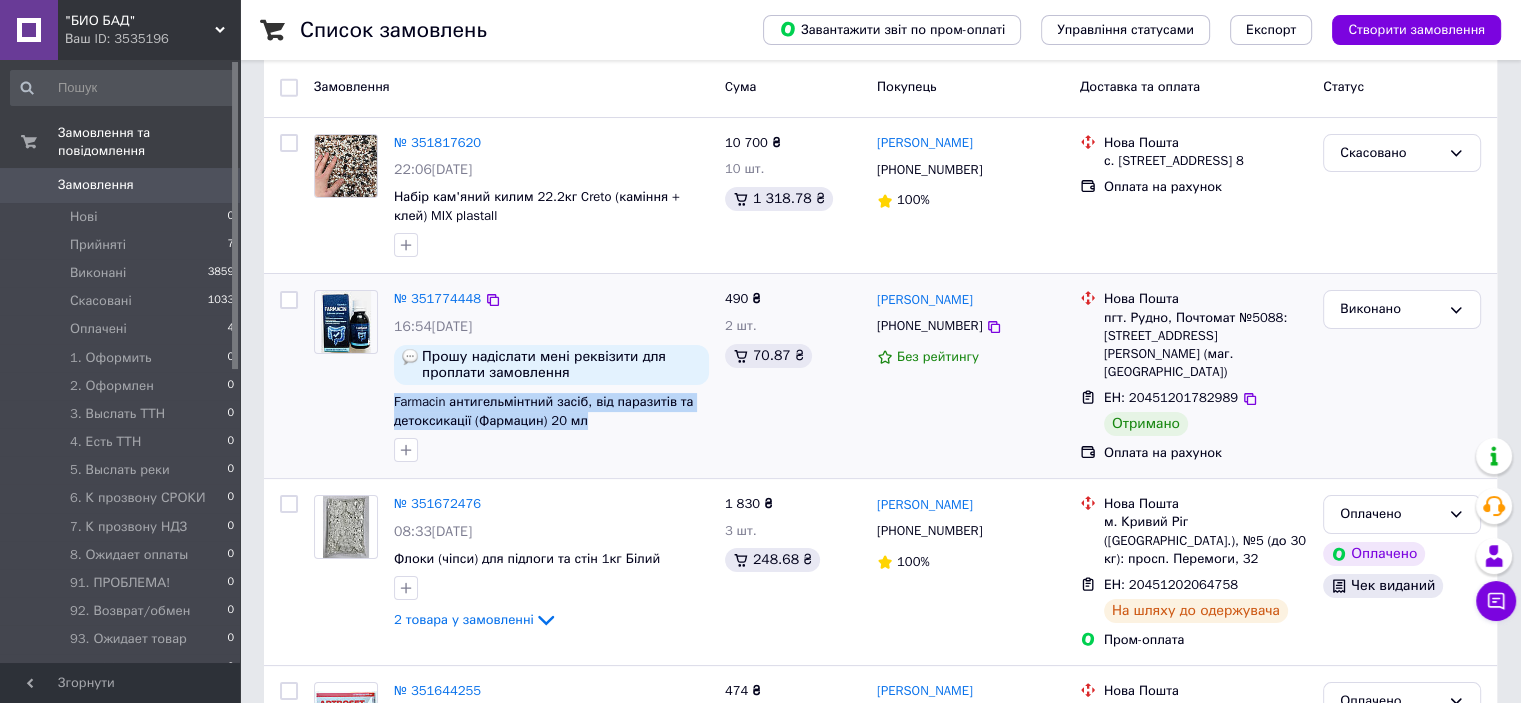 drag, startPoint x: 593, startPoint y: 422, endPoint x: 386, endPoint y: 402, distance: 207.96394 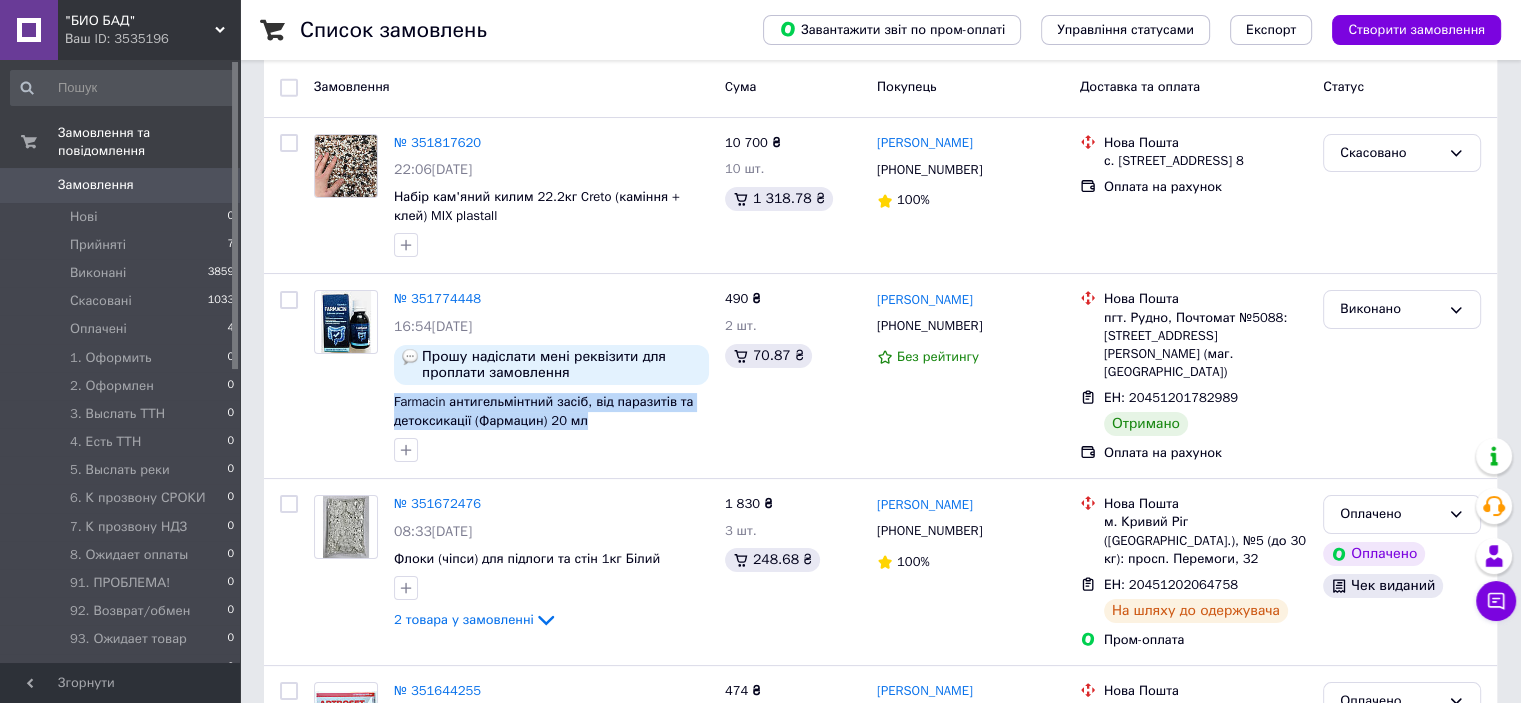 copy on "Farmacin антигельмінтний засіб, від паразитів та детоксикації (Фармацин) 20 мл" 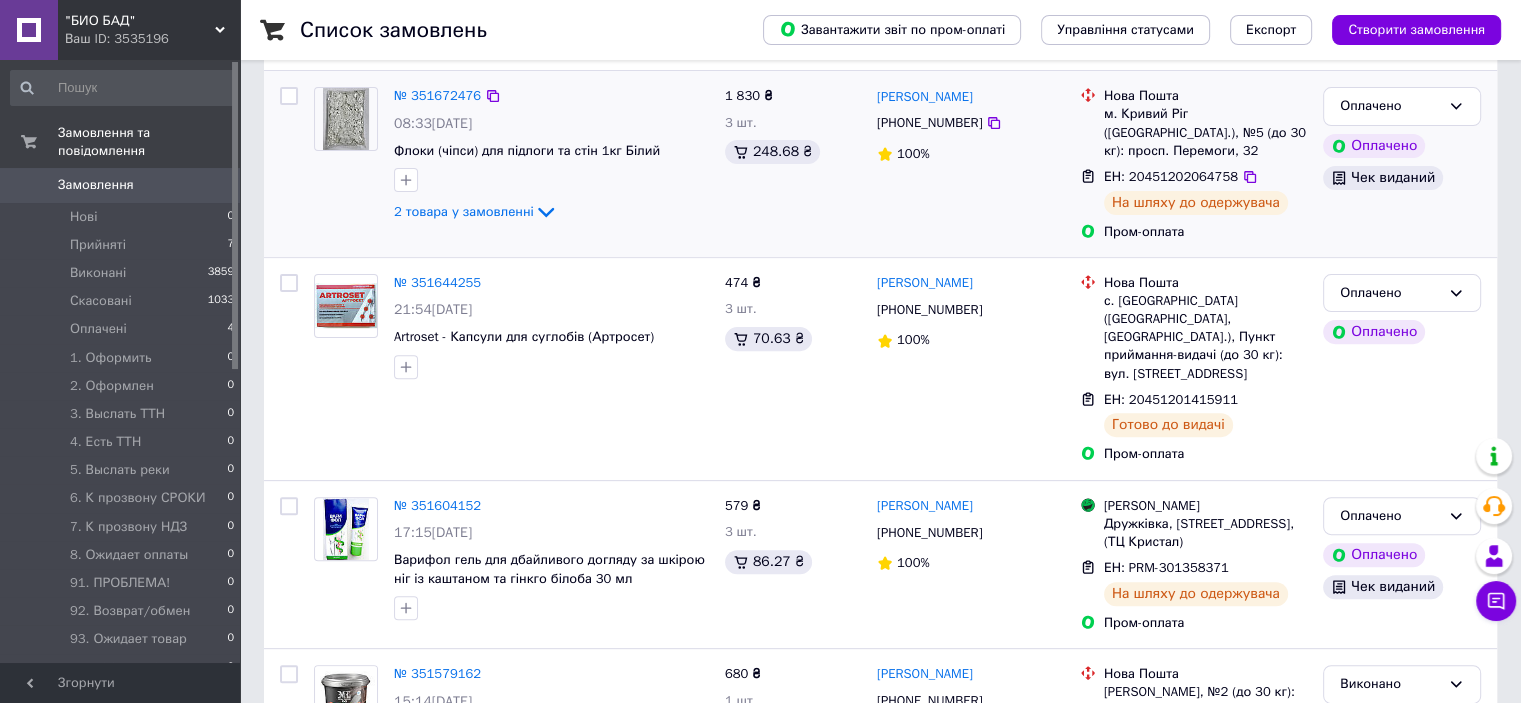 scroll, scrollTop: 700, scrollLeft: 0, axis: vertical 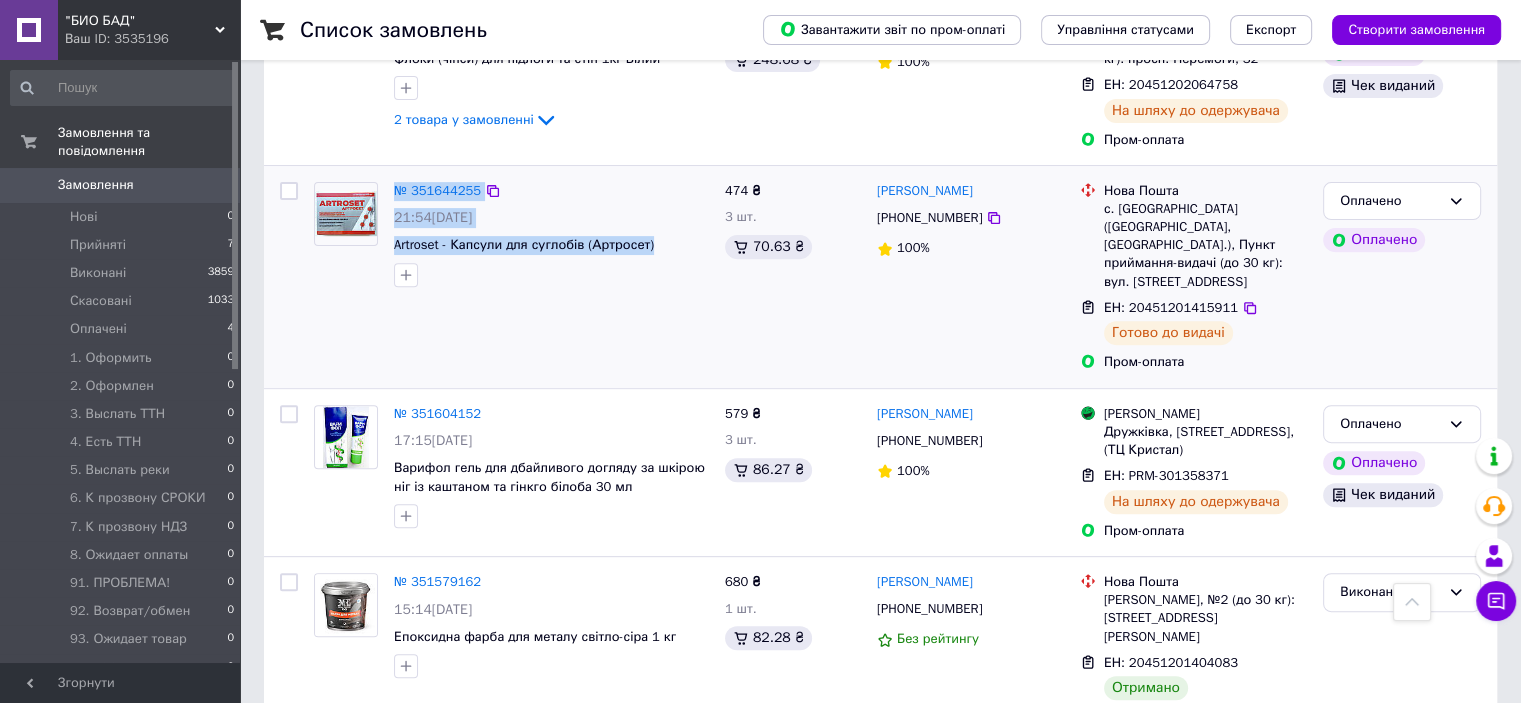 drag, startPoint x: 602, startPoint y: 241, endPoint x: 381, endPoint y: 241, distance: 221 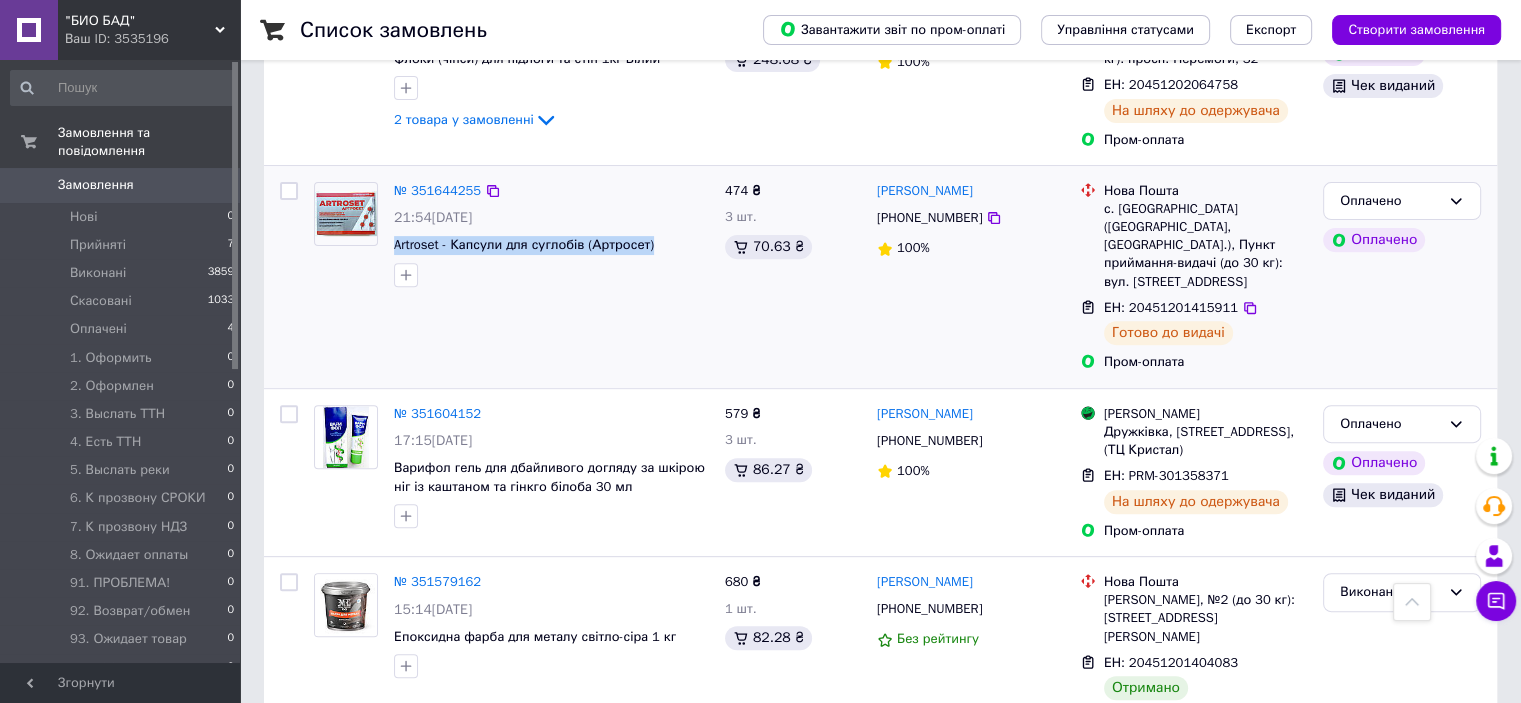 drag, startPoint x: 536, startPoint y: 242, endPoint x: 388, endPoint y: 245, distance: 148.0304 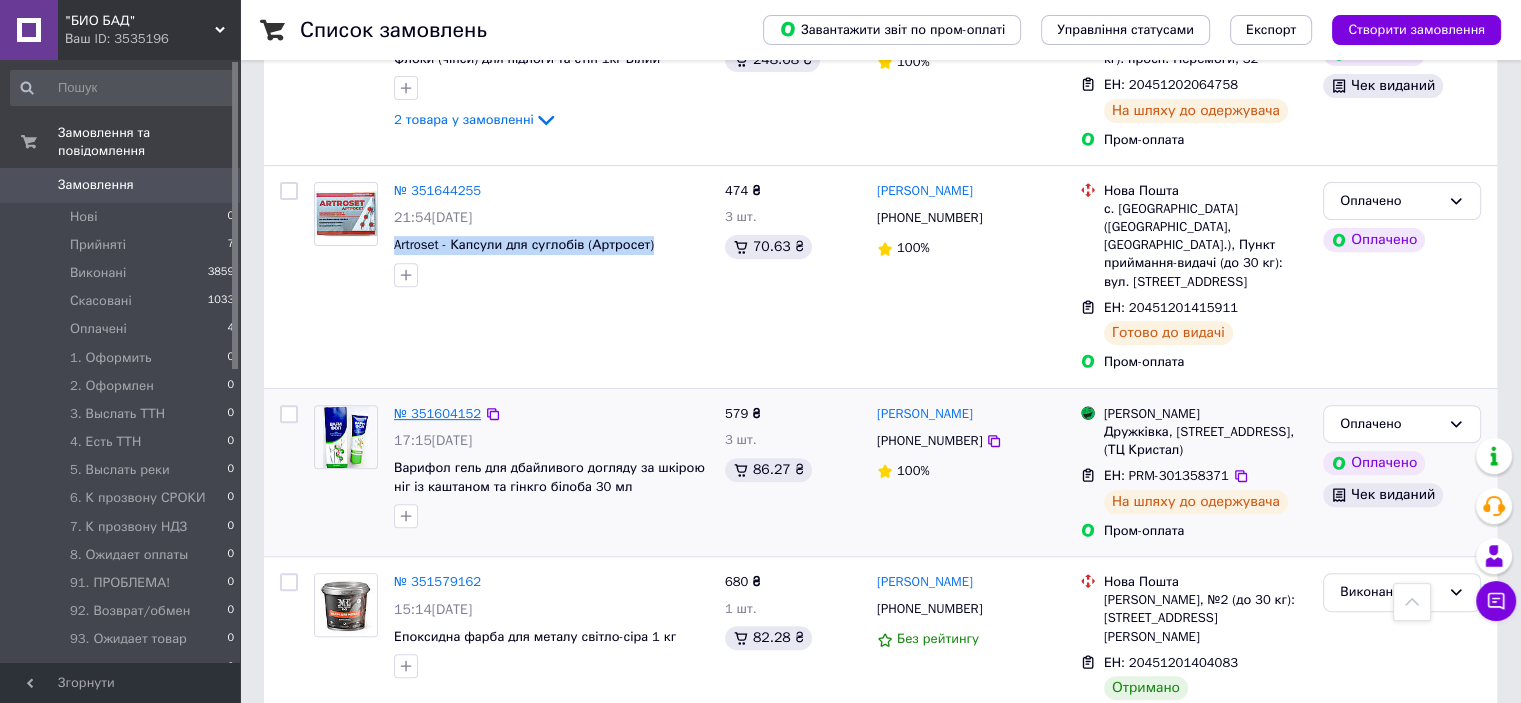 click on "№ 351604152" at bounding box center (437, 413) 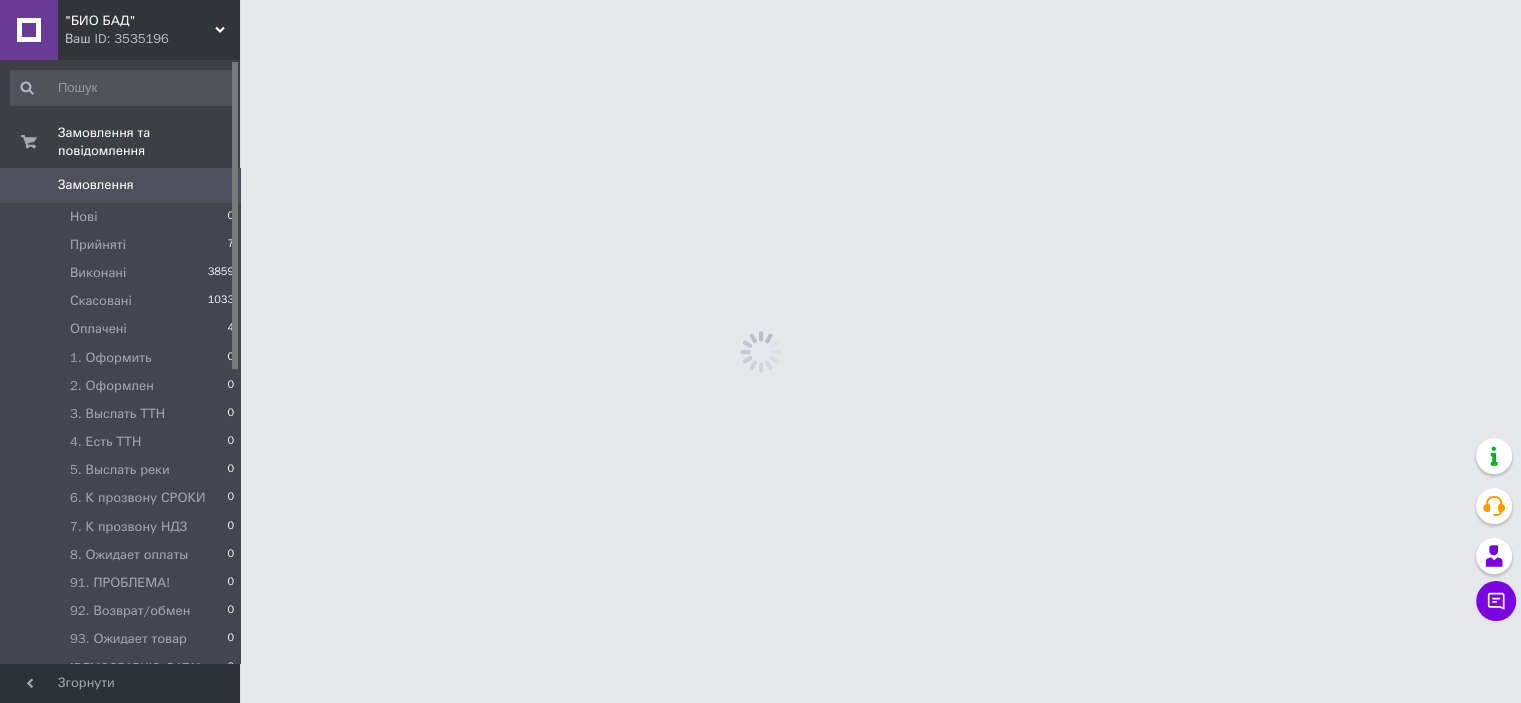 scroll, scrollTop: 0, scrollLeft: 0, axis: both 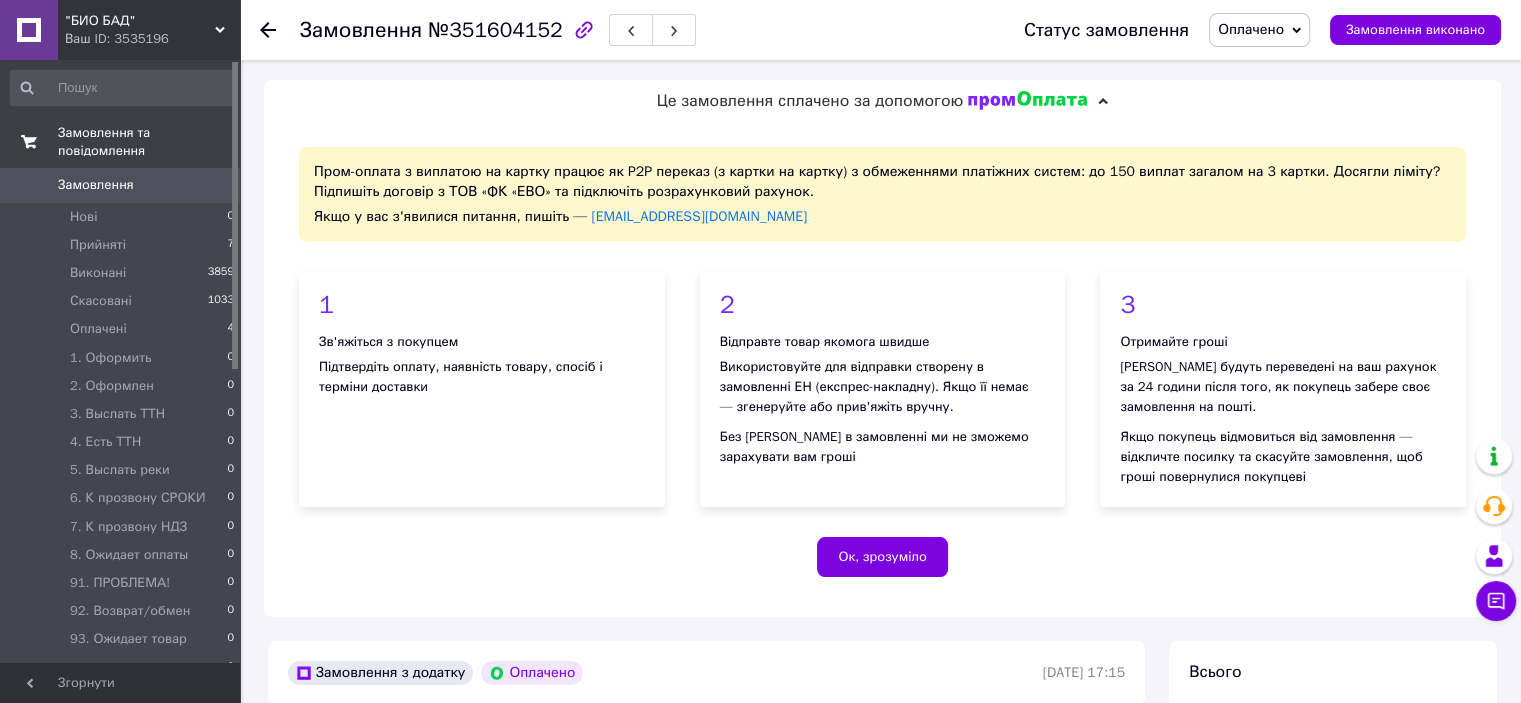 click on "Замовлення та повідомлення" at bounding box center (123, 142) 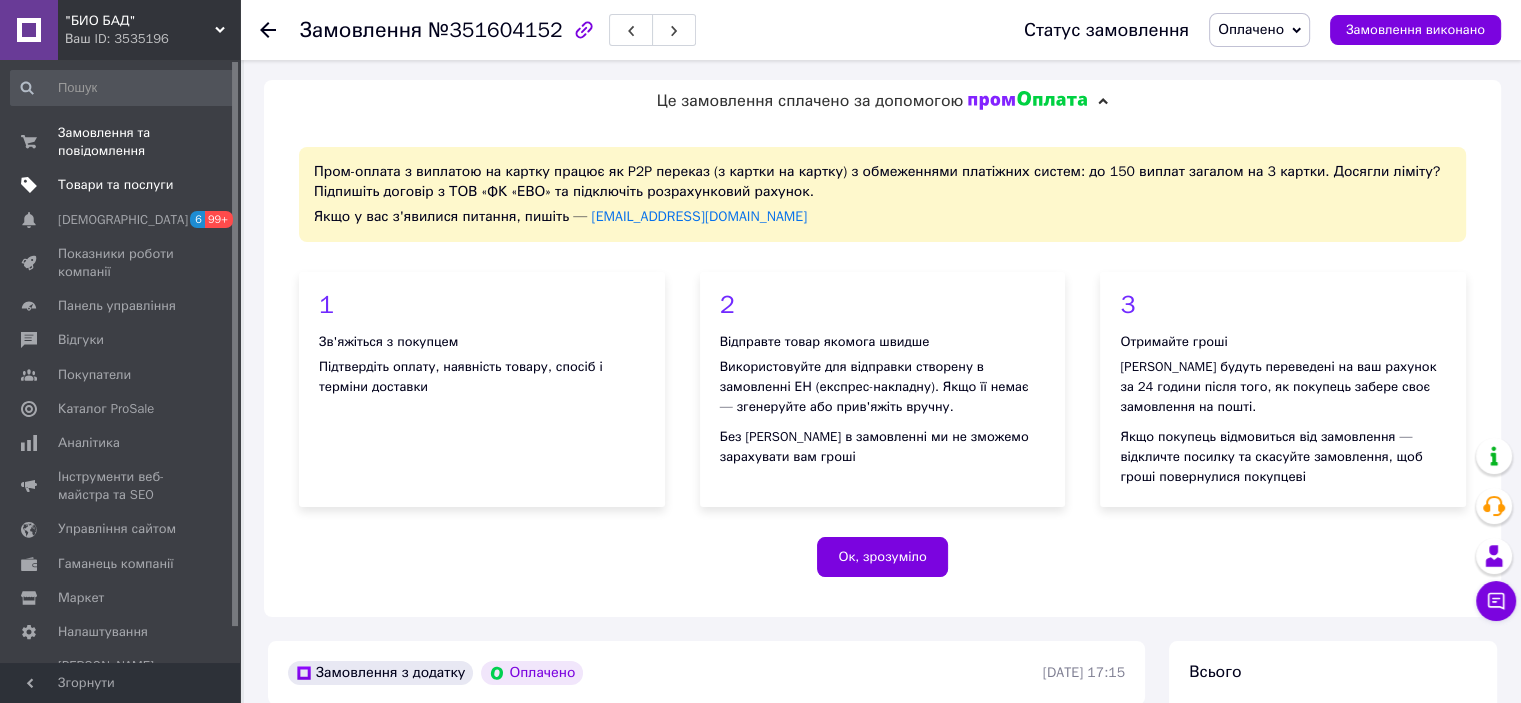 click on "Товари та послуги" at bounding box center [115, 185] 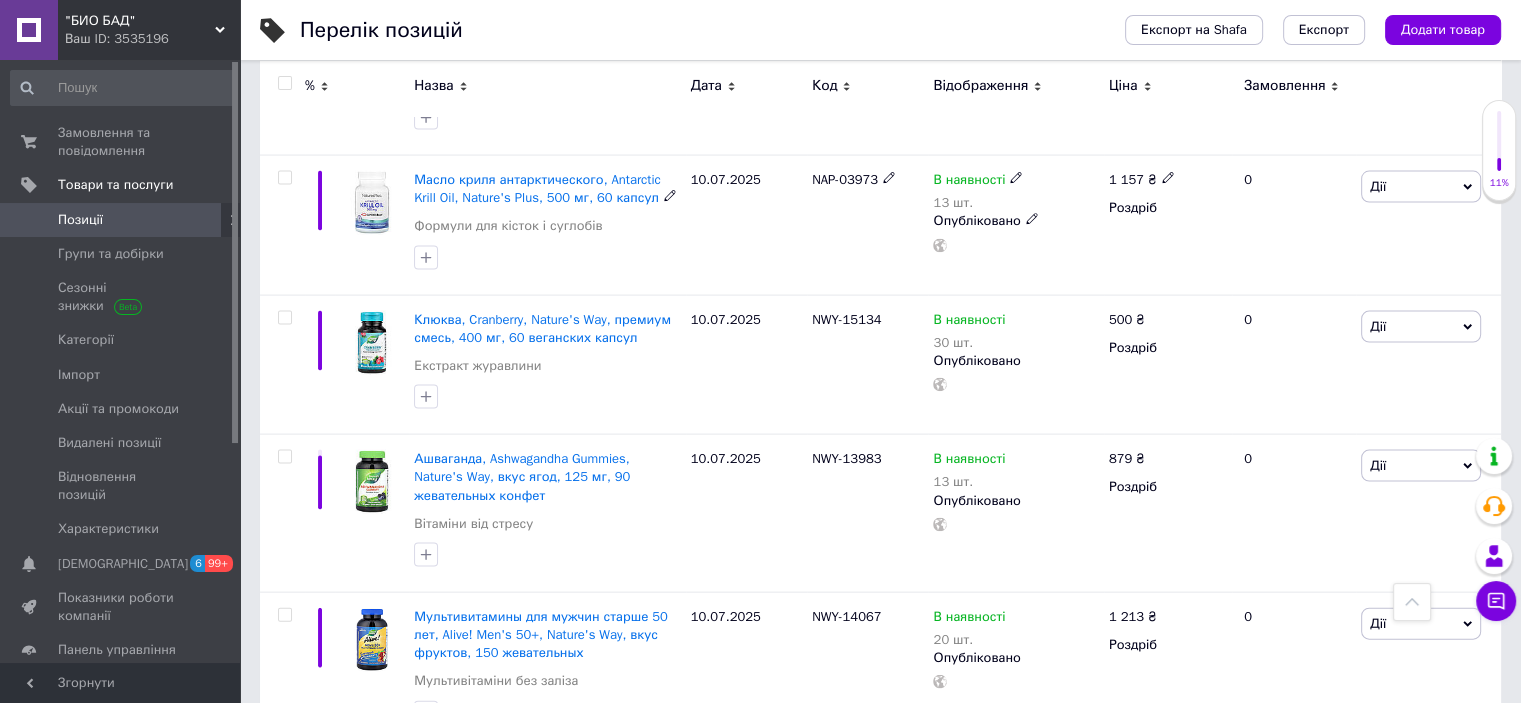 scroll, scrollTop: 4700, scrollLeft: 0, axis: vertical 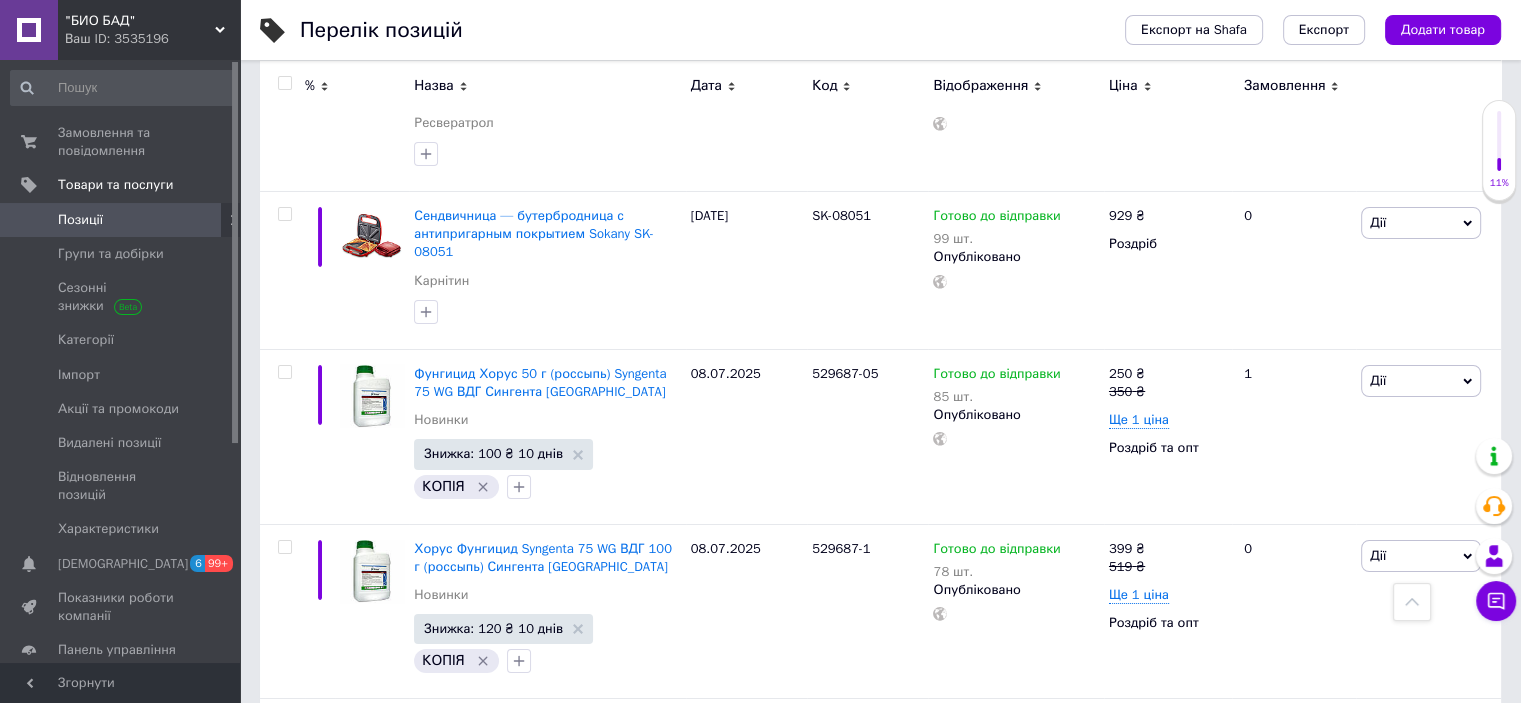 click on "116" at bounding box center (463, 914) 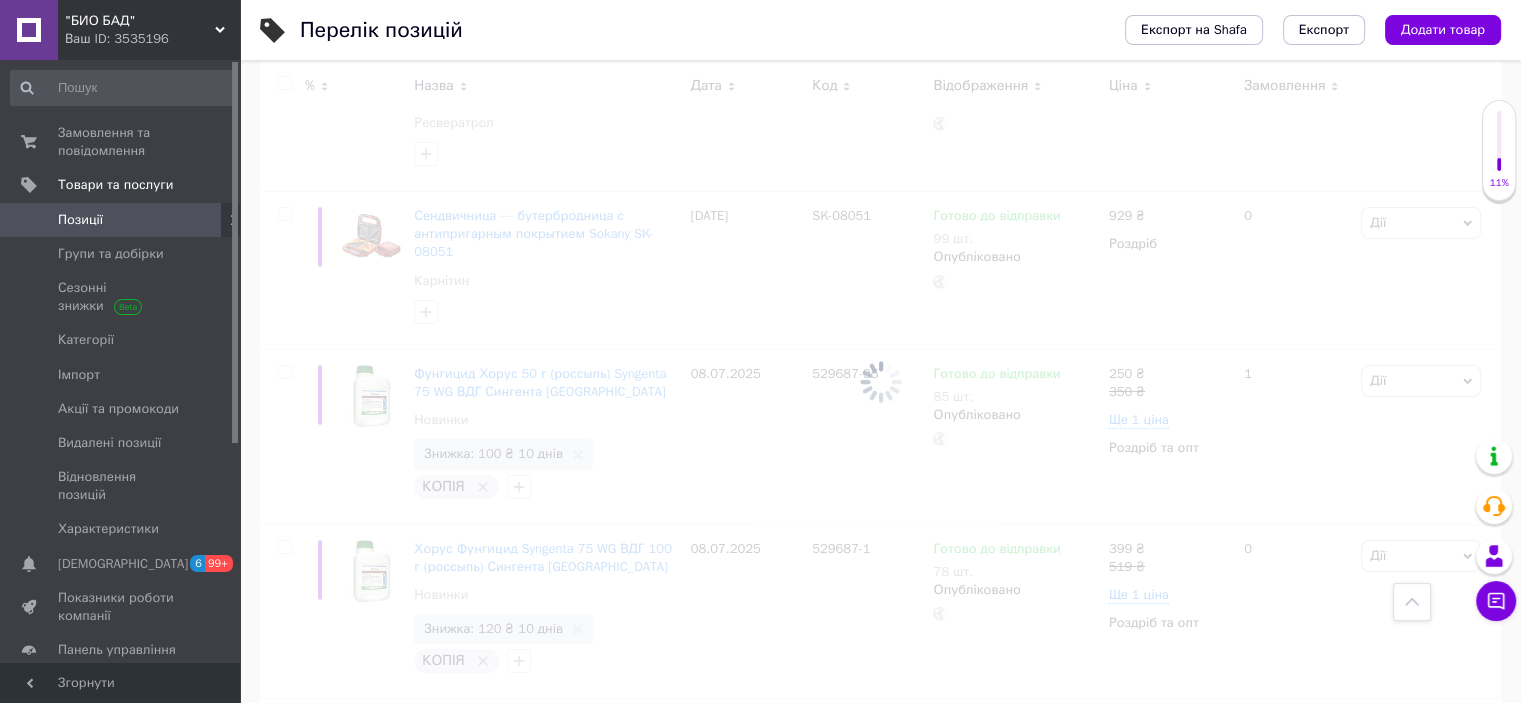 click at bounding box center (880, 381) 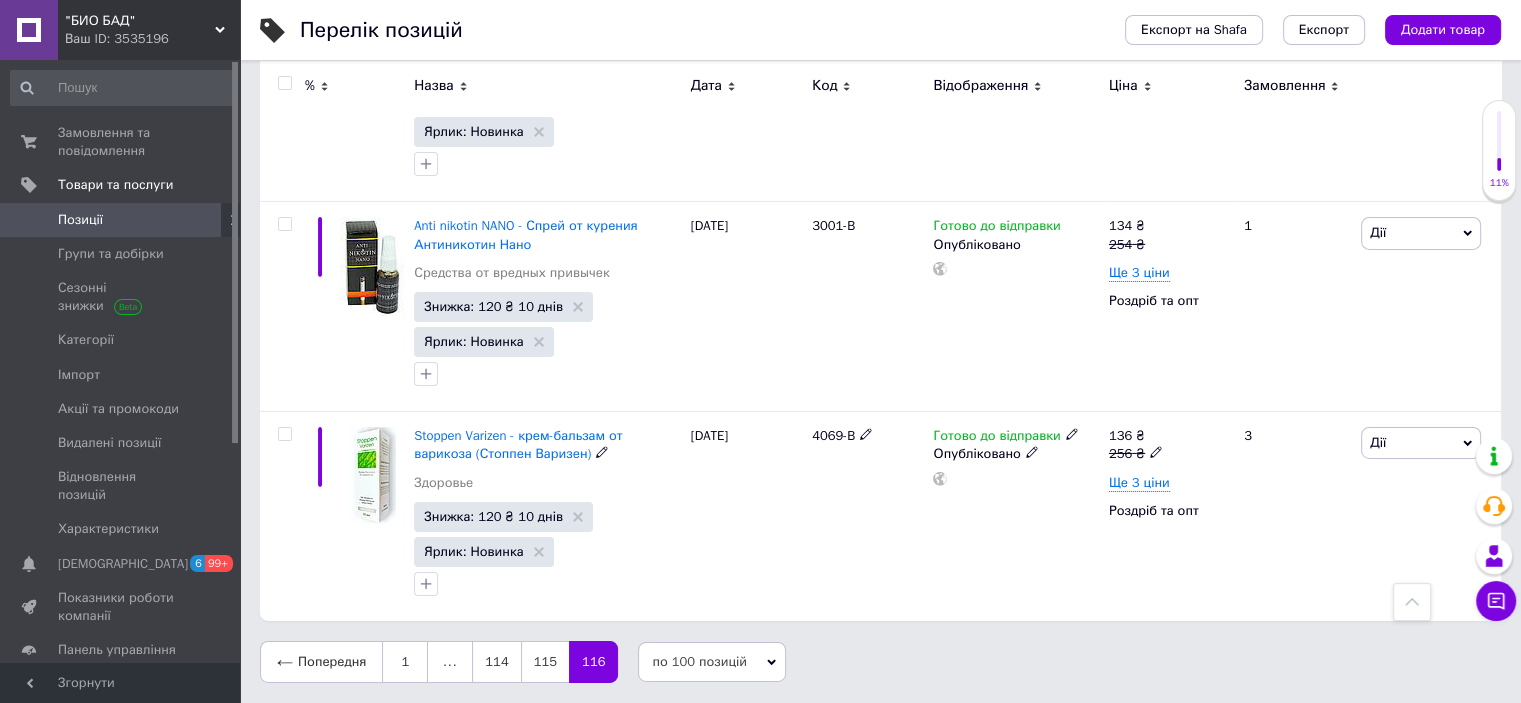 scroll, scrollTop: 13856, scrollLeft: 0, axis: vertical 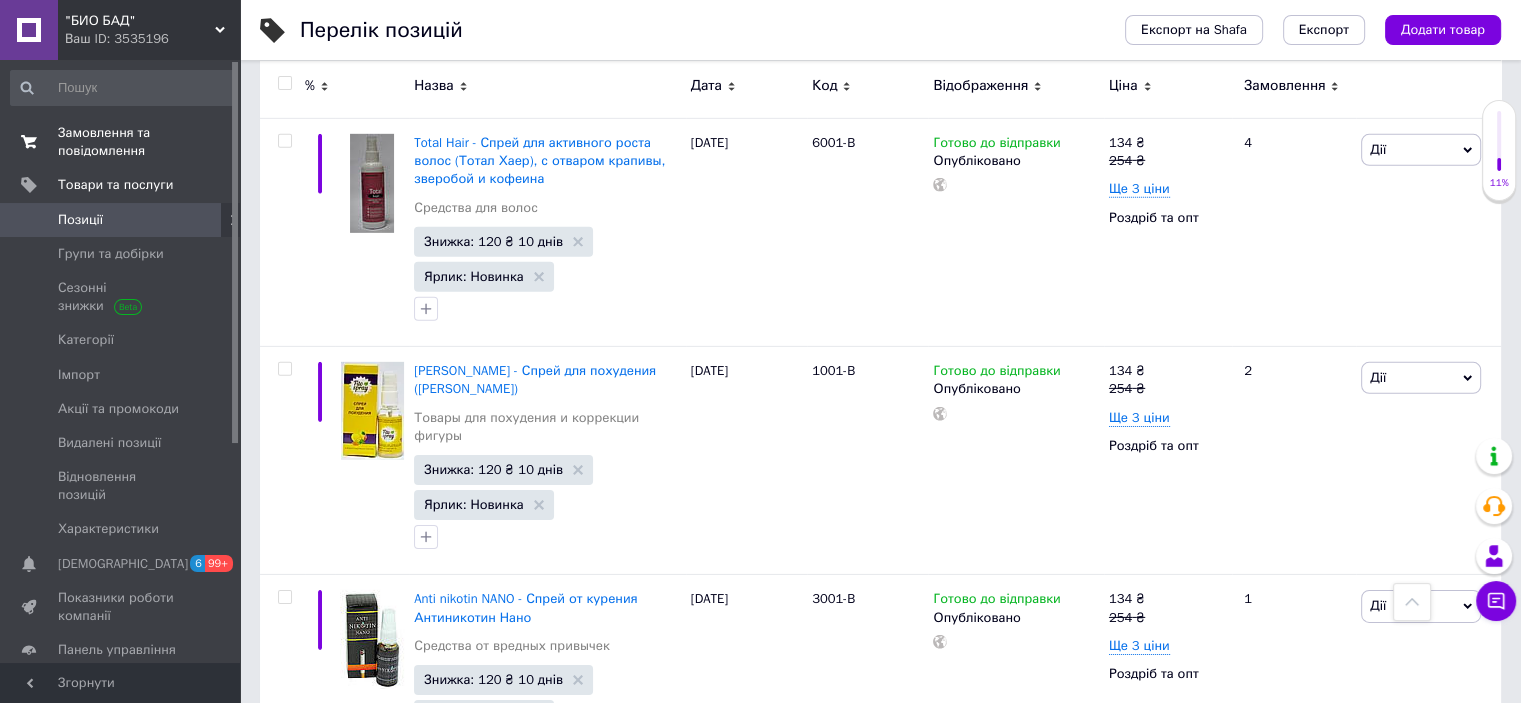 click on "Замовлення та повідомлення" at bounding box center [121, 142] 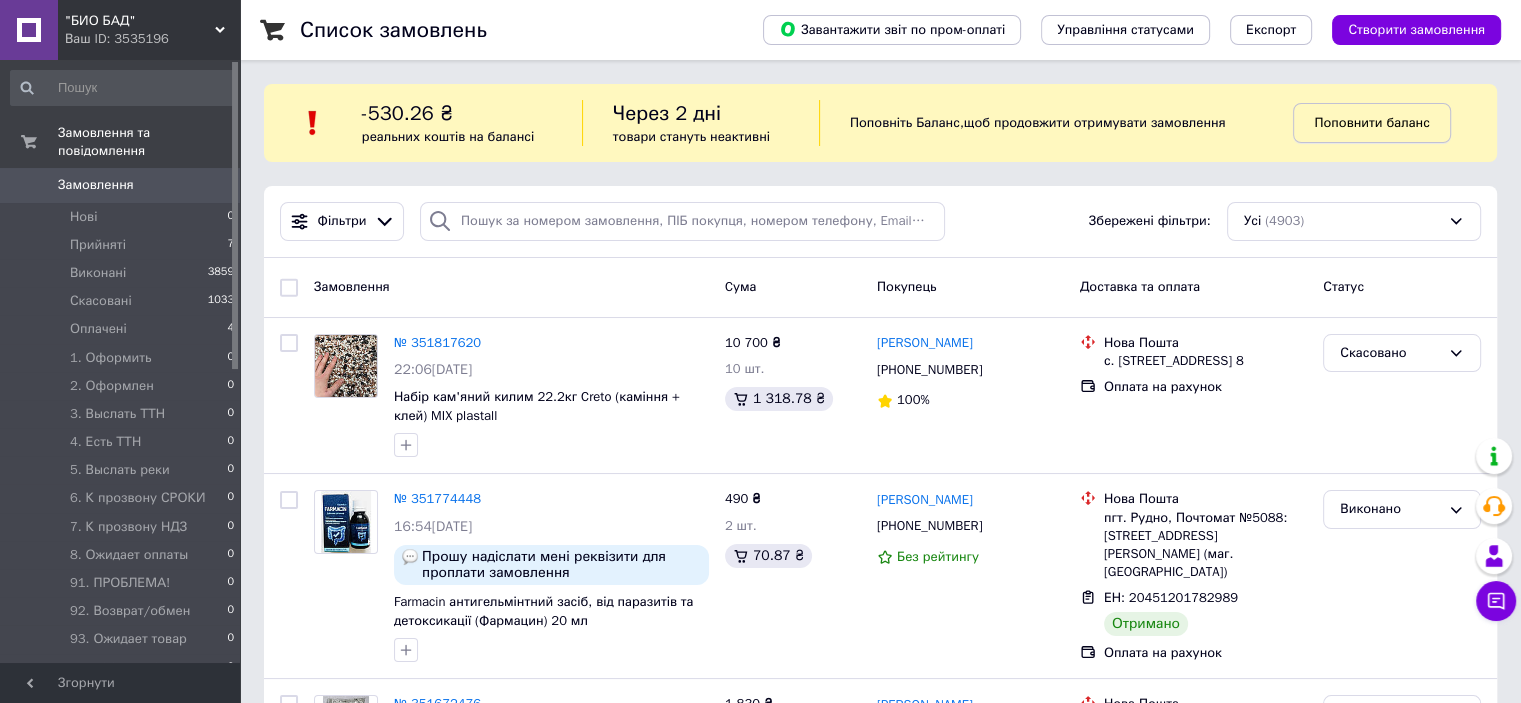 click on "Поповнити баланс" at bounding box center (1371, 122) 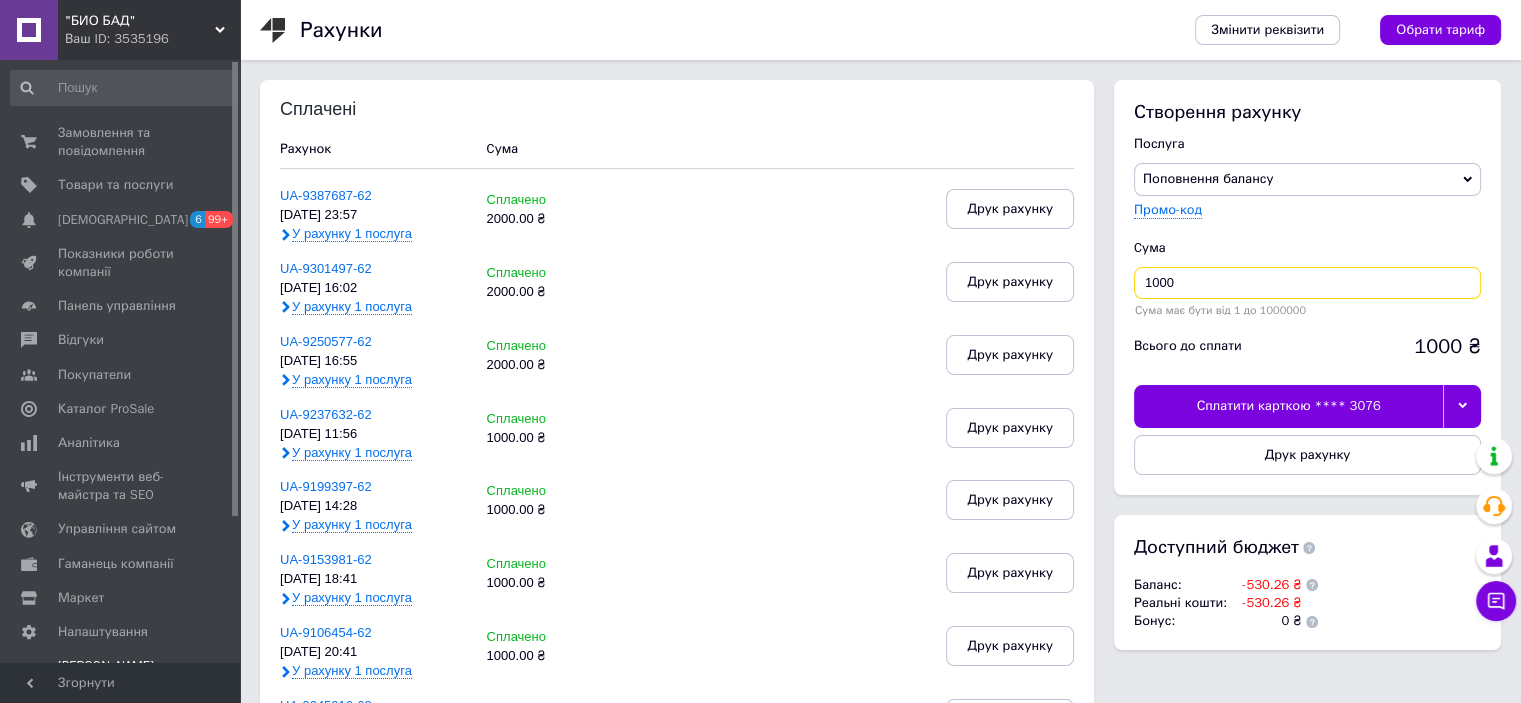 click on "1000" at bounding box center [1307, 283] 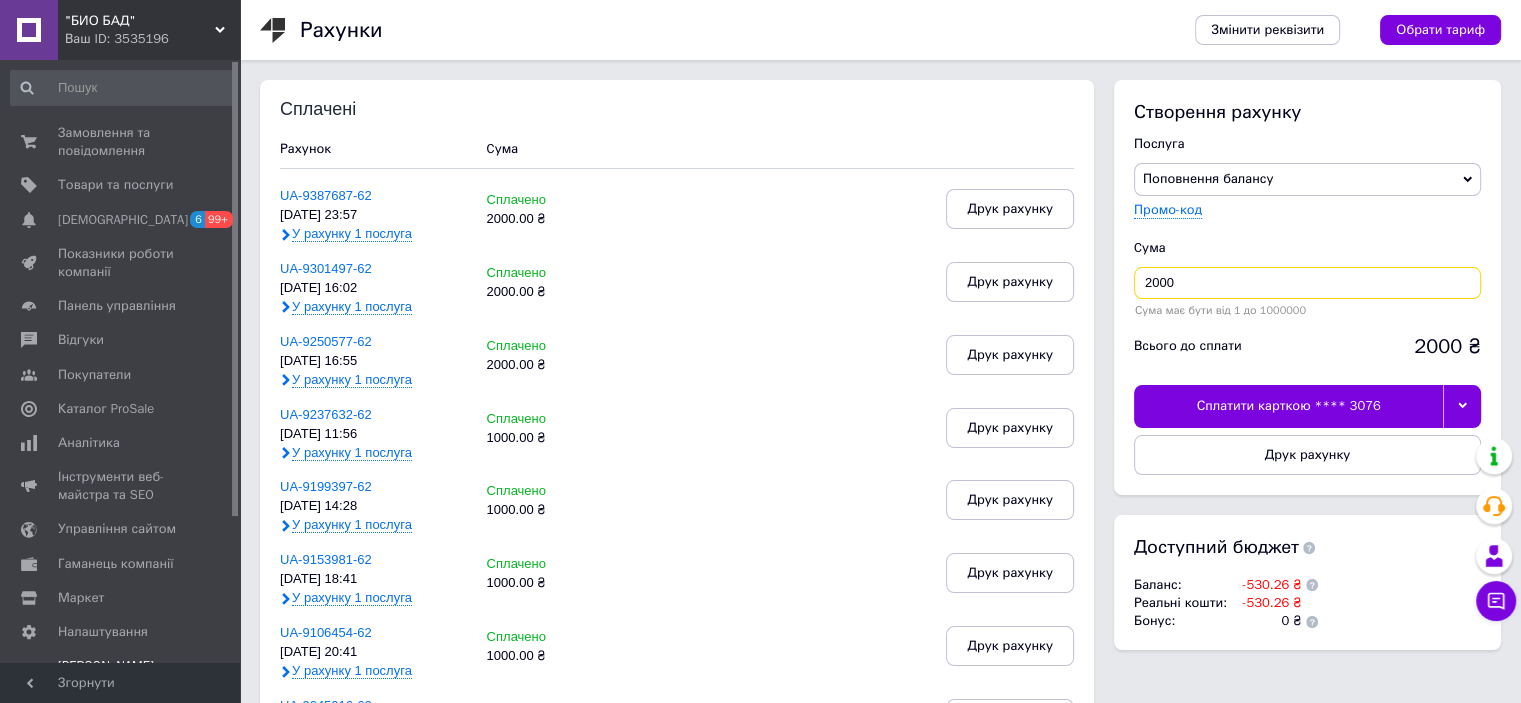 type on "2000" 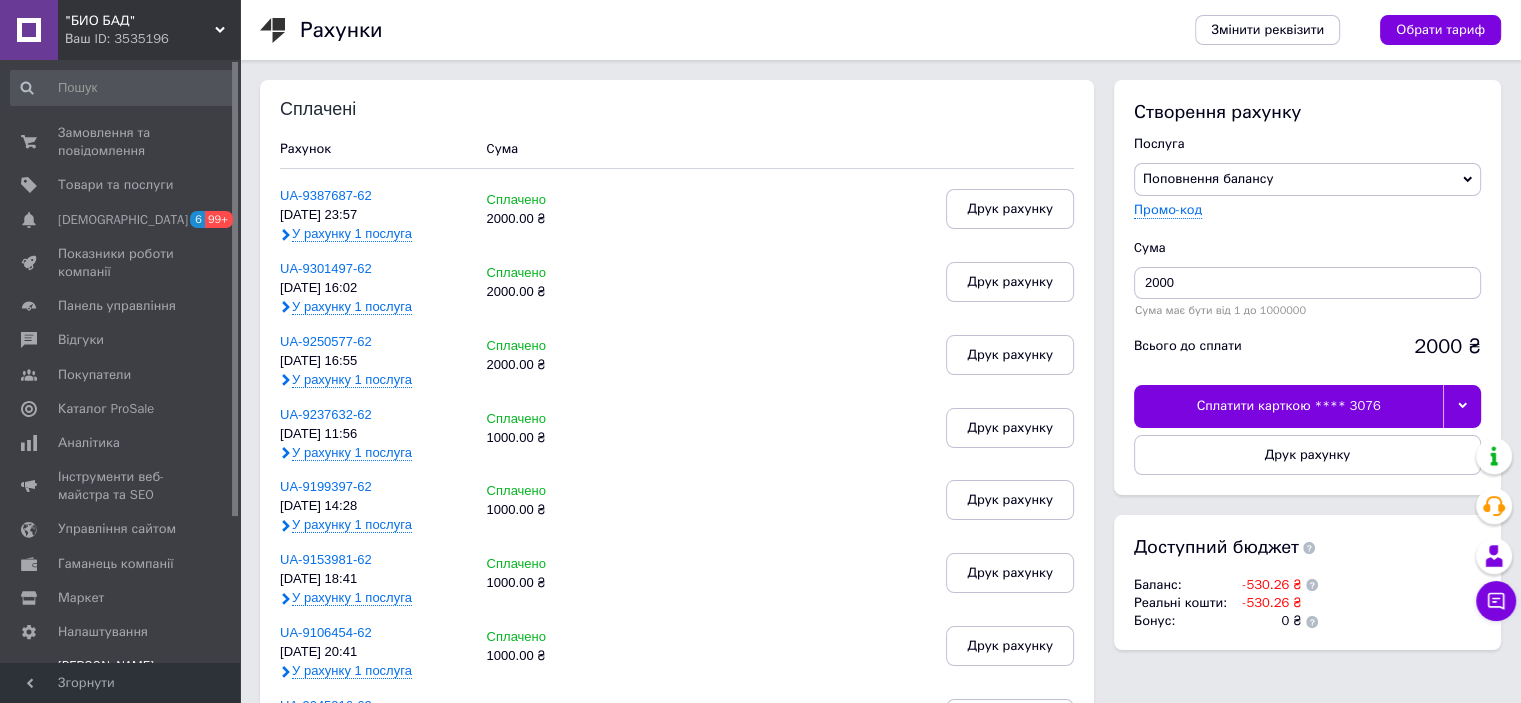 click at bounding box center (1462, 406) 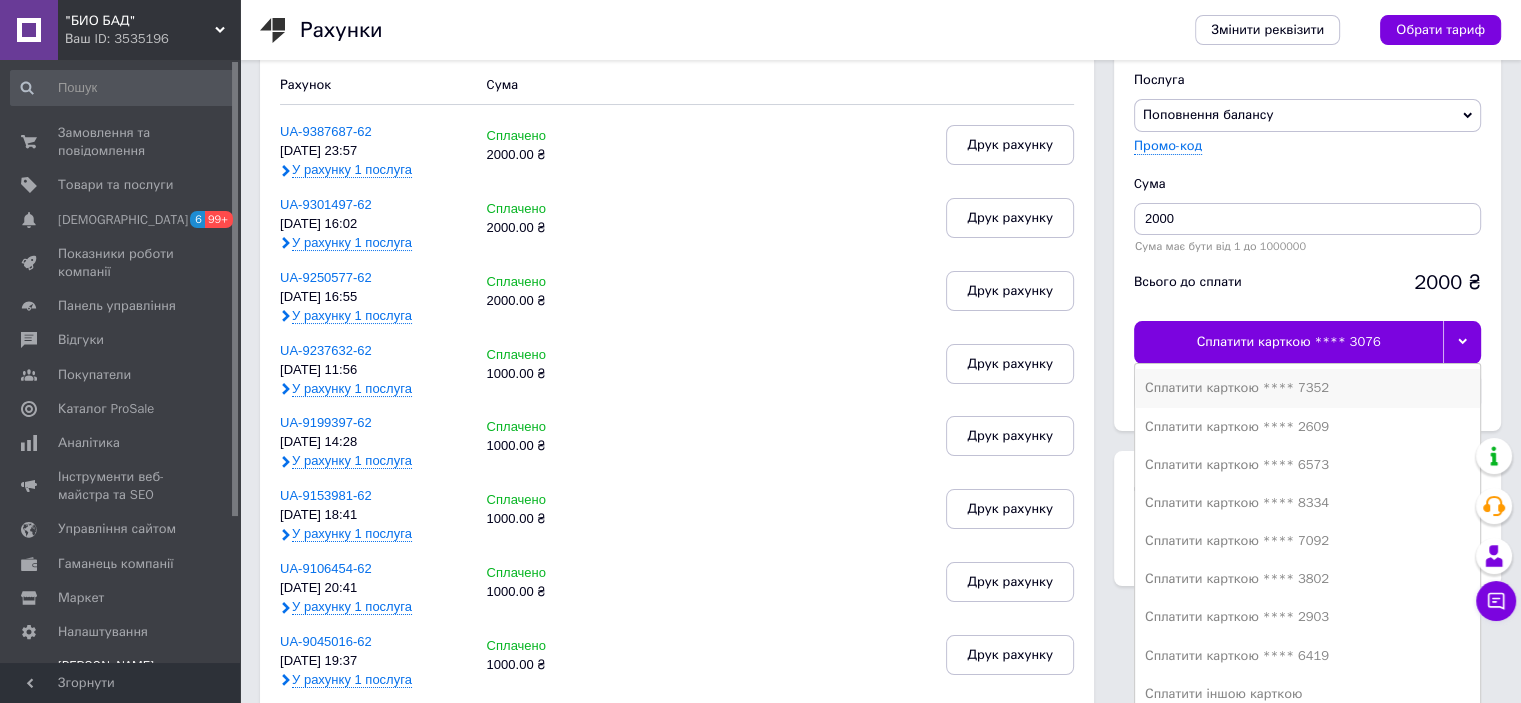 scroll, scrollTop: 100, scrollLeft: 0, axis: vertical 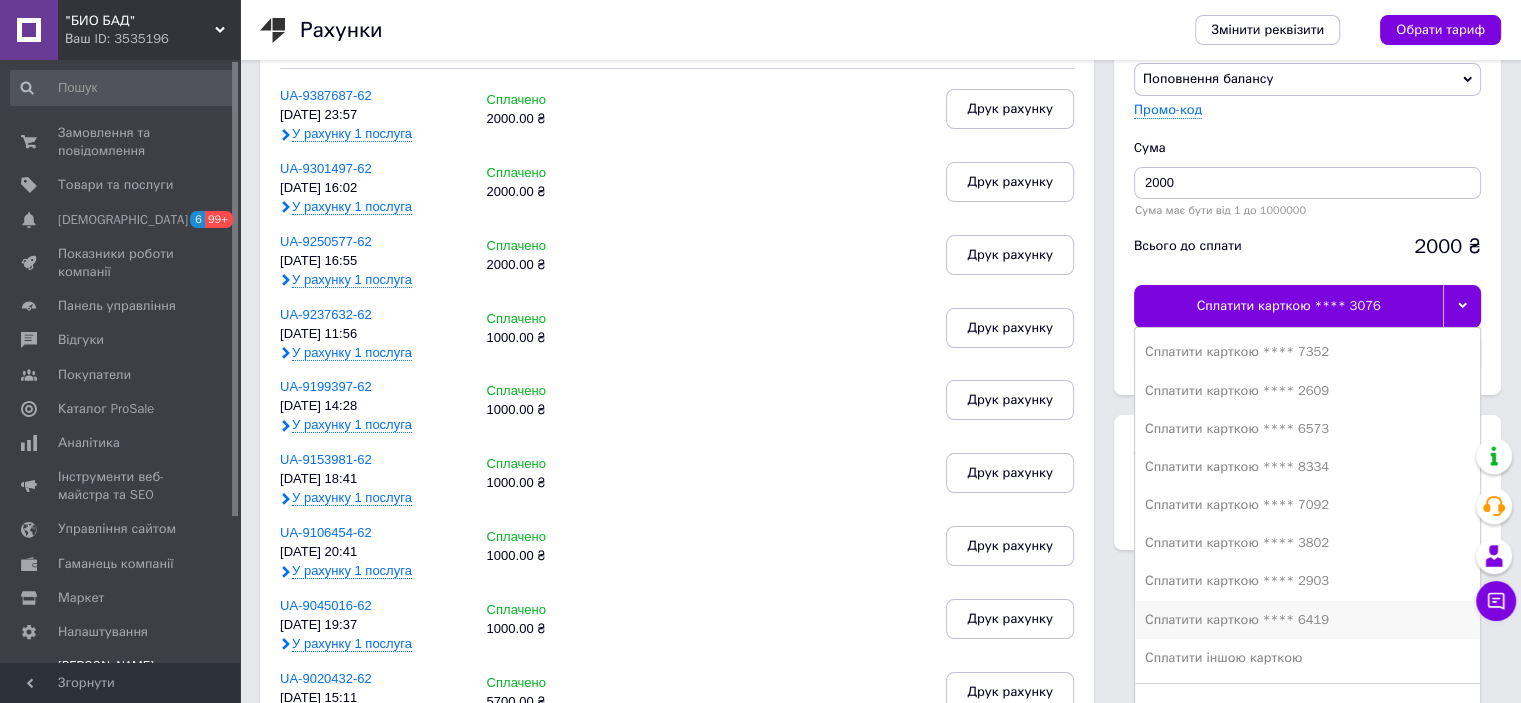 click on "Сплатити карткою  **** 6419" at bounding box center [1307, 620] 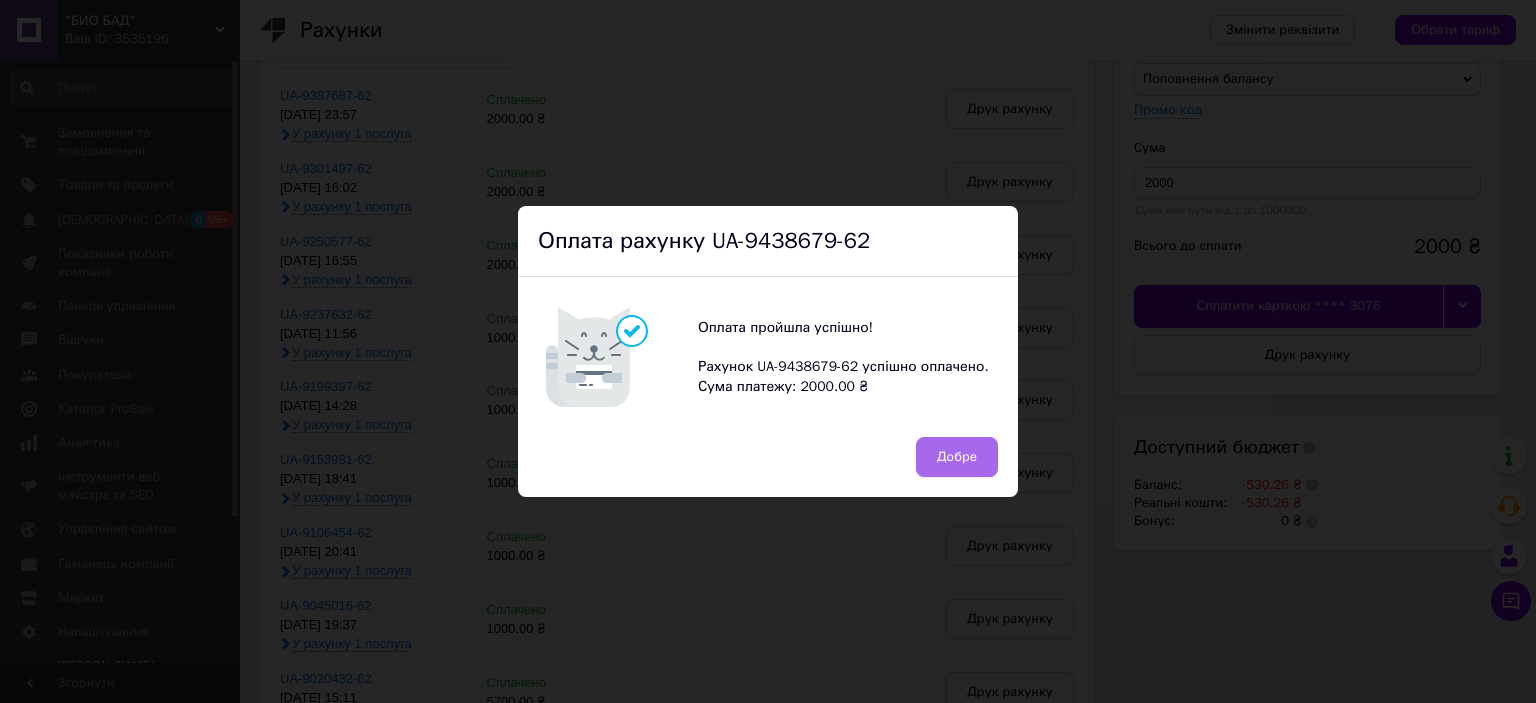 click on "Добре" at bounding box center (957, 457) 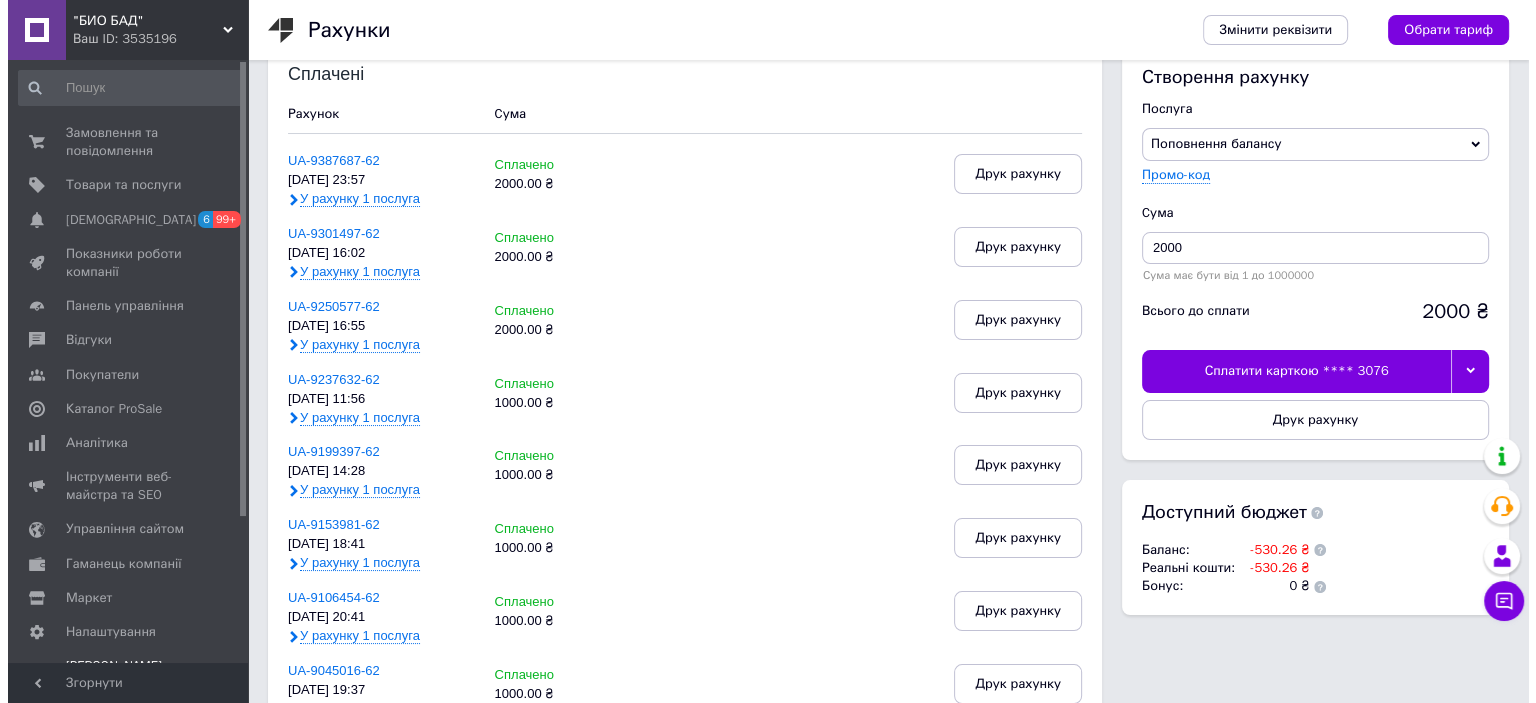 scroll, scrollTop: 0, scrollLeft: 0, axis: both 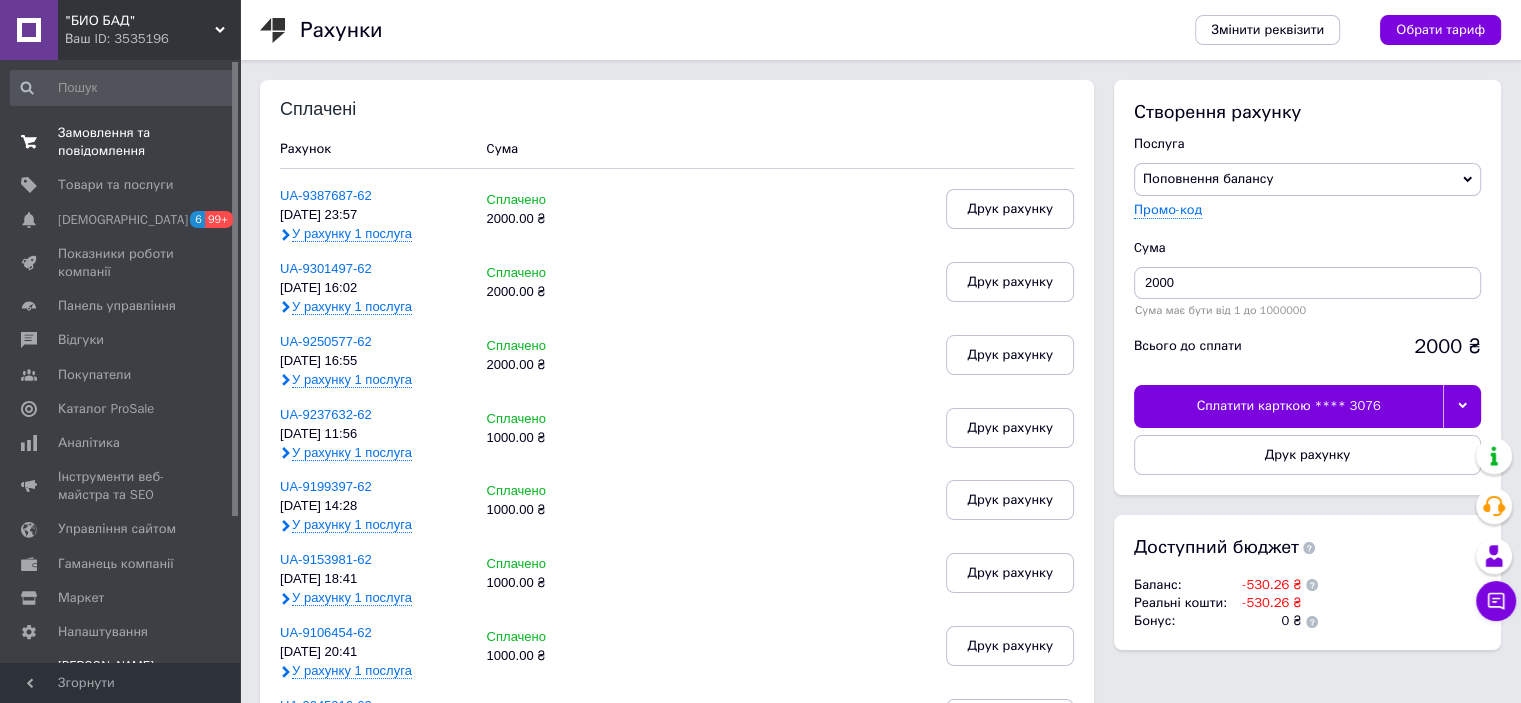 click on "Замовлення та повідомлення 0 0" at bounding box center (123, 142) 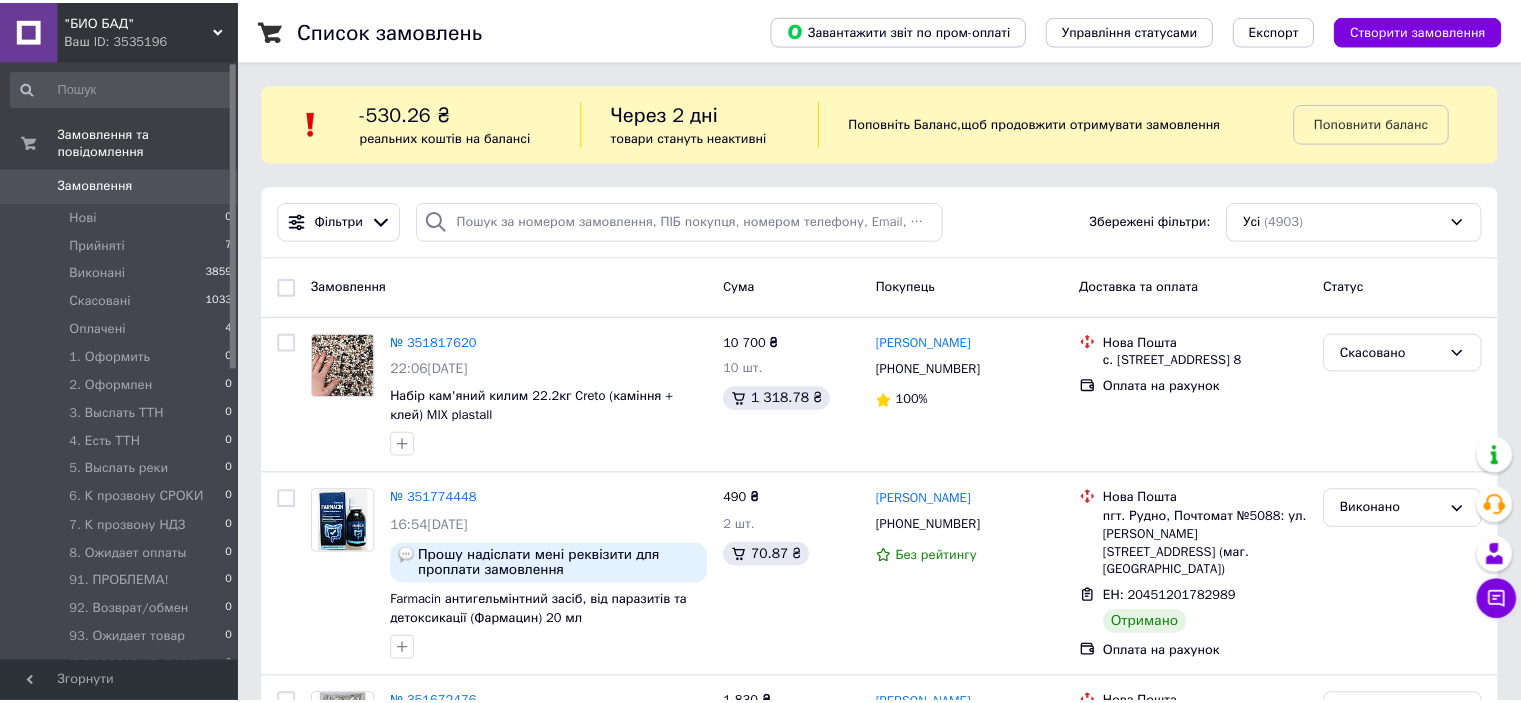 scroll, scrollTop: 0, scrollLeft: 0, axis: both 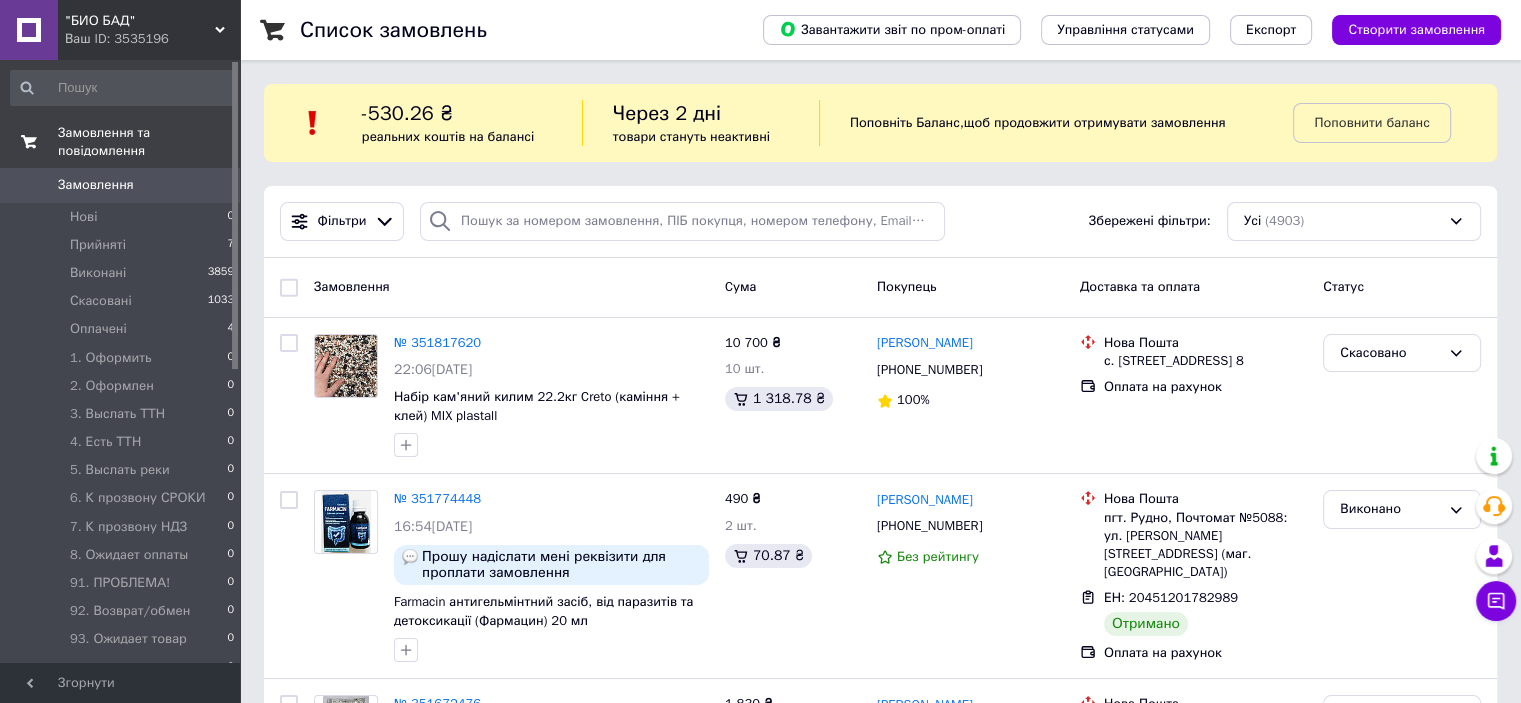 click on "Замовлення та повідомлення" at bounding box center [149, 142] 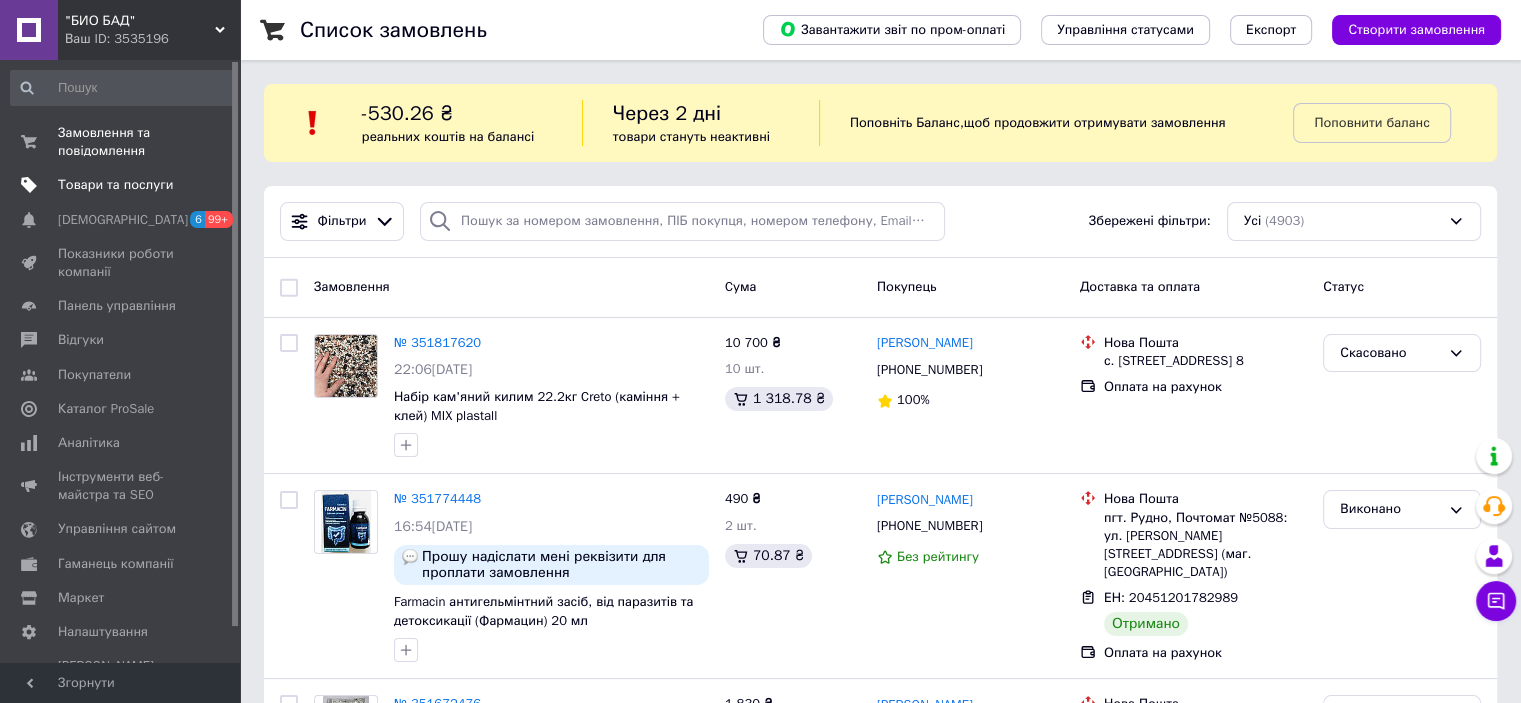 click on "Товари та послуги" at bounding box center (115, 185) 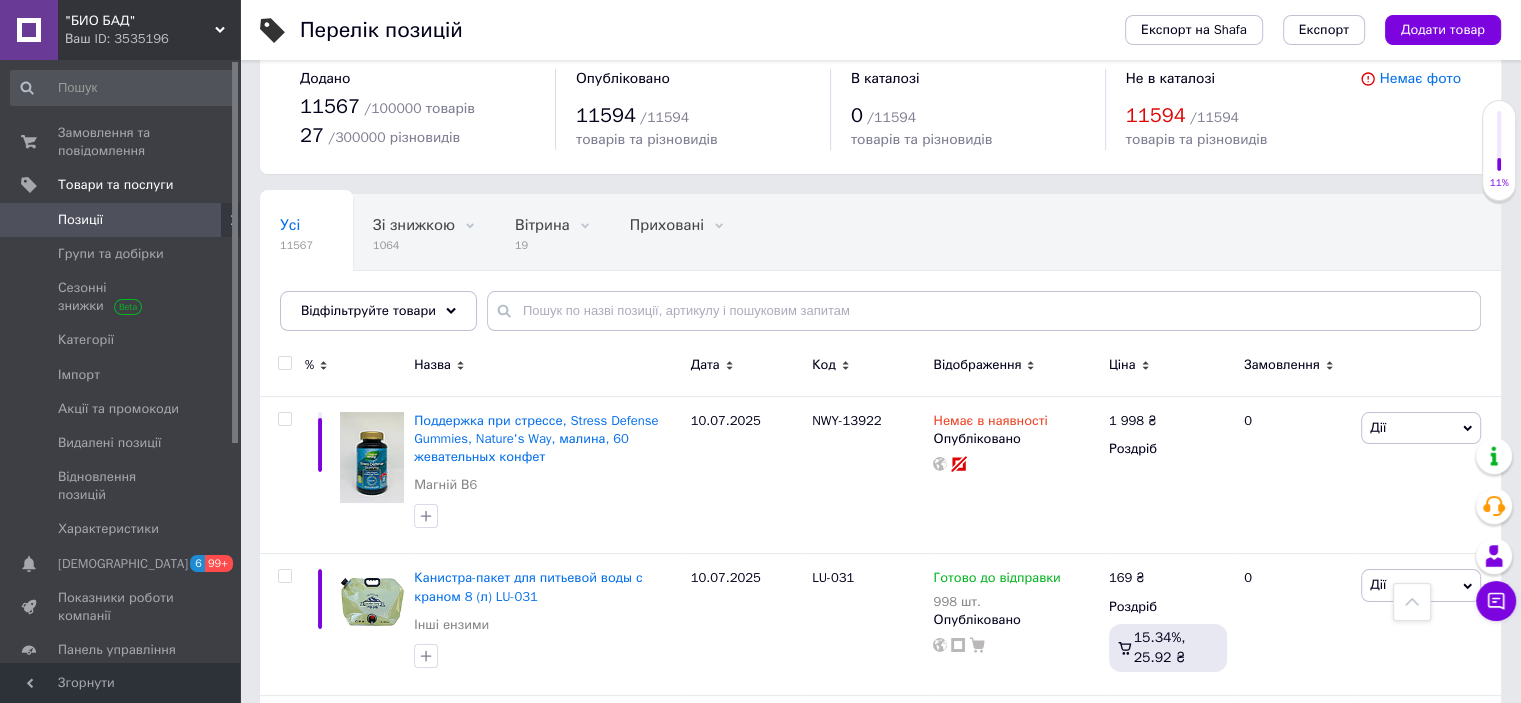 scroll, scrollTop: 0, scrollLeft: 0, axis: both 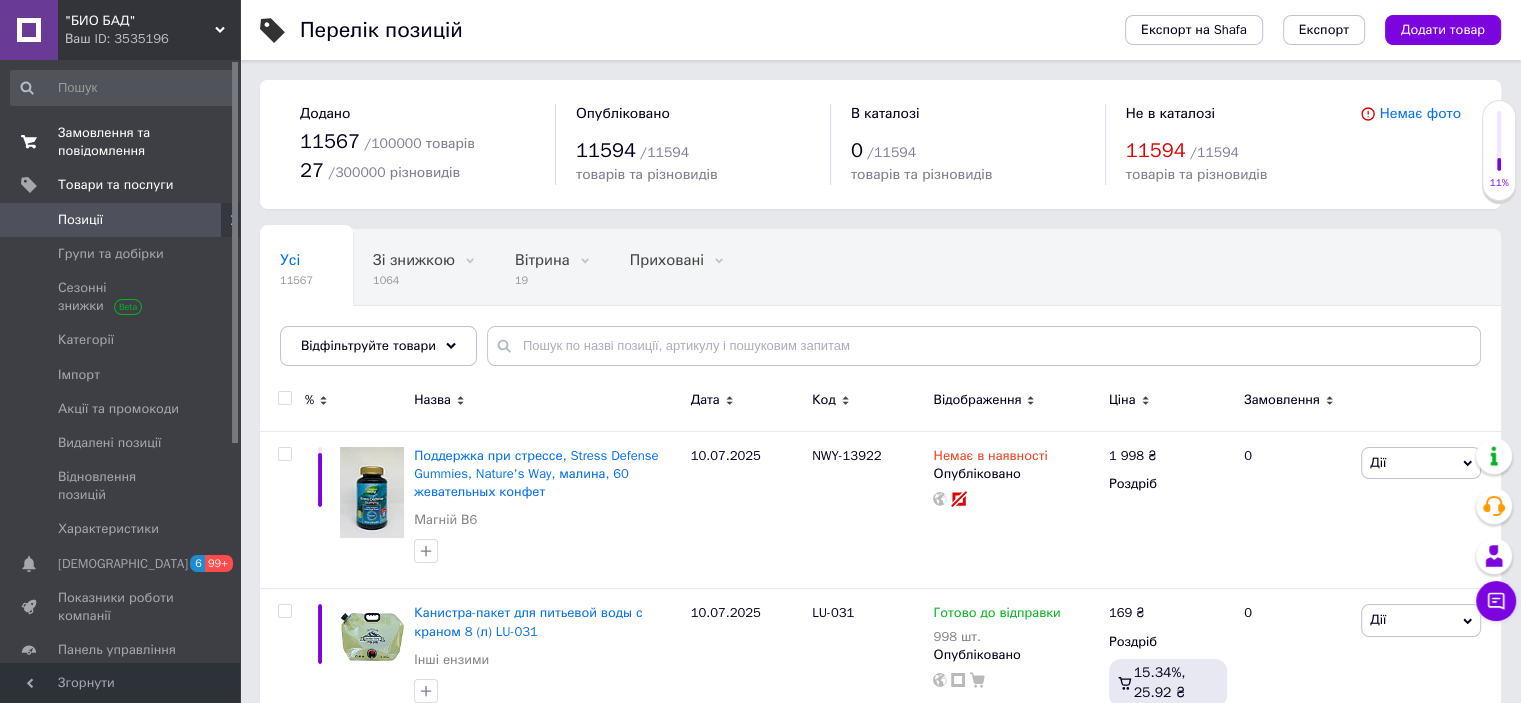click on "Замовлення та повідомлення" at bounding box center [121, 142] 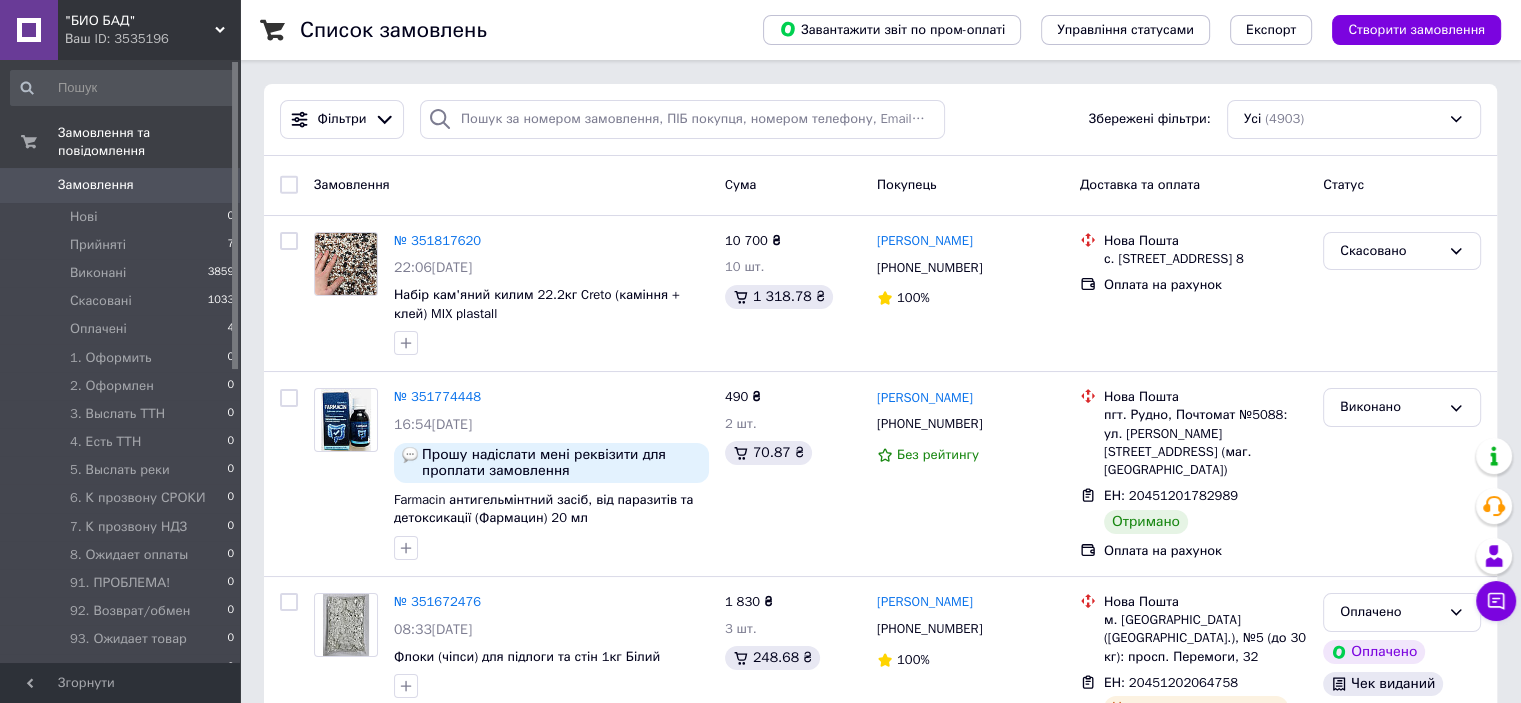 drag, startPoint x: 166, startPoint y: 35, endPoint x: 111, endPoint y: 133, distance: 112.37882 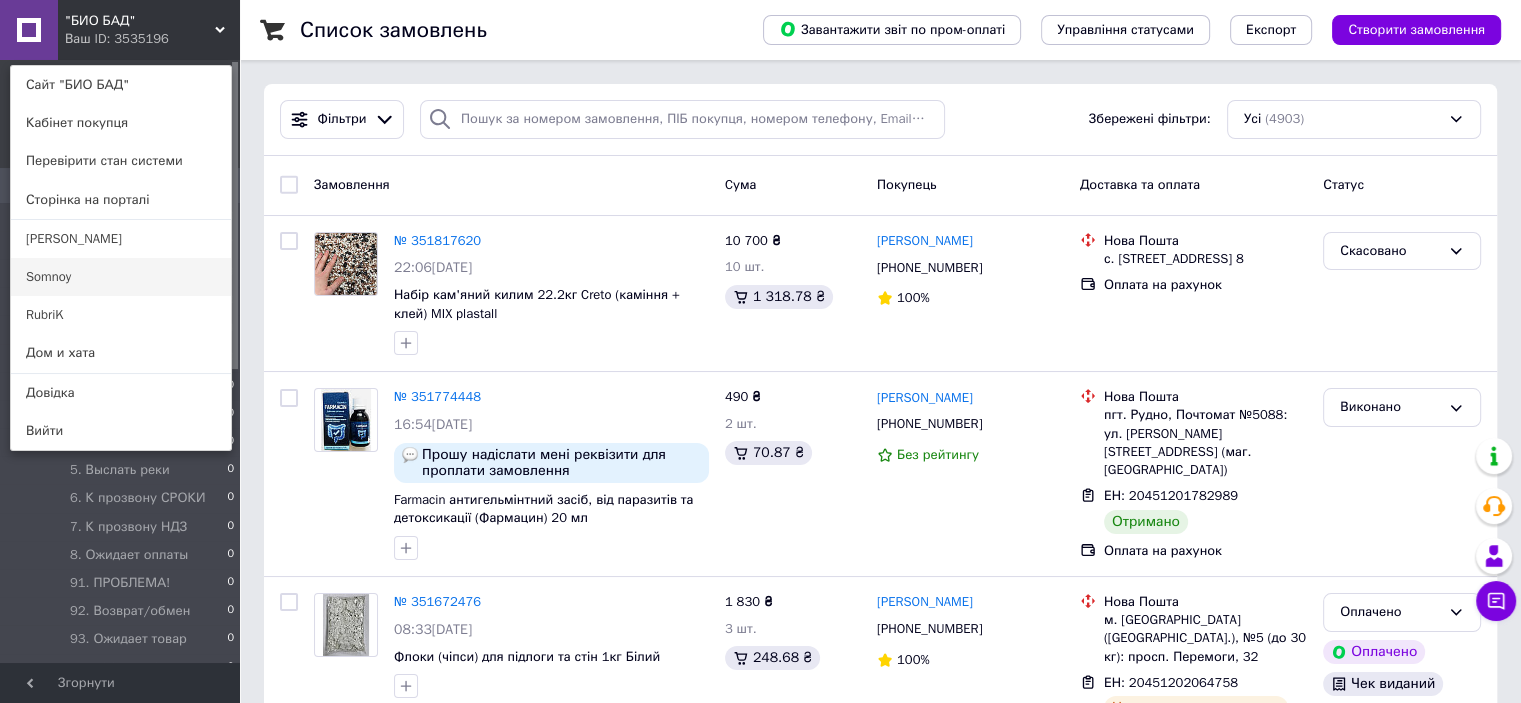 click on "Somnoy" at bounding box center (121, 277) 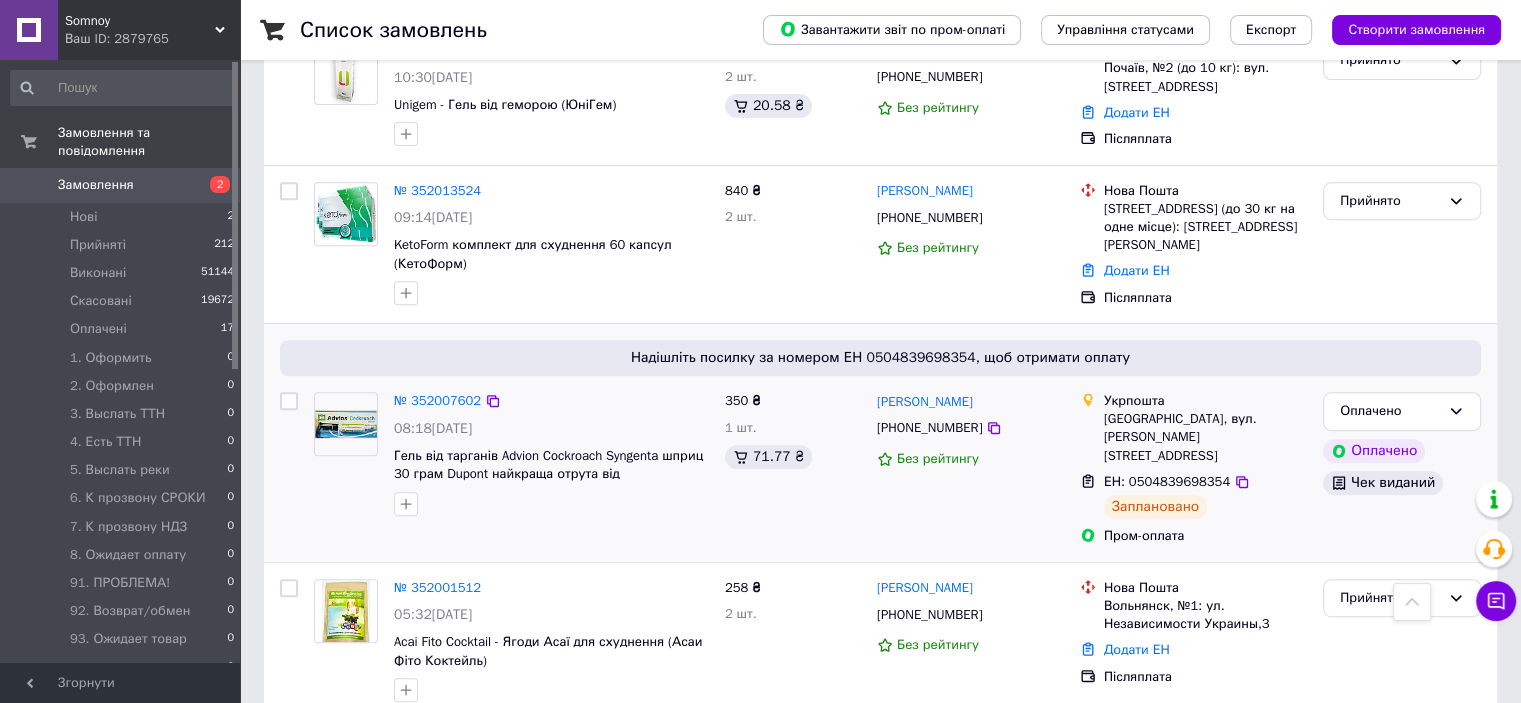 scroll, scrollTop: 800, scrollLeft: 0, axis: vertical 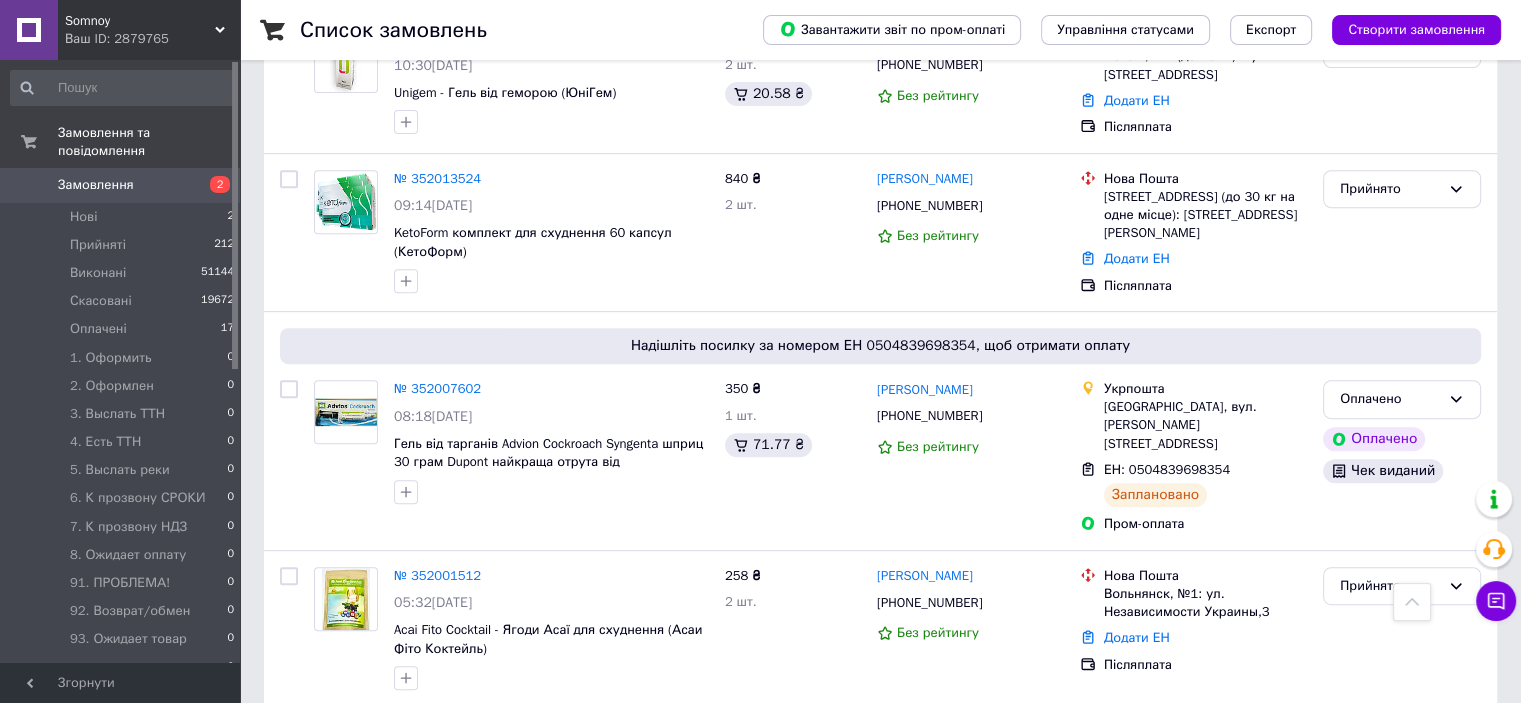 click on "Somnoy" at bounding box center [140, 21] 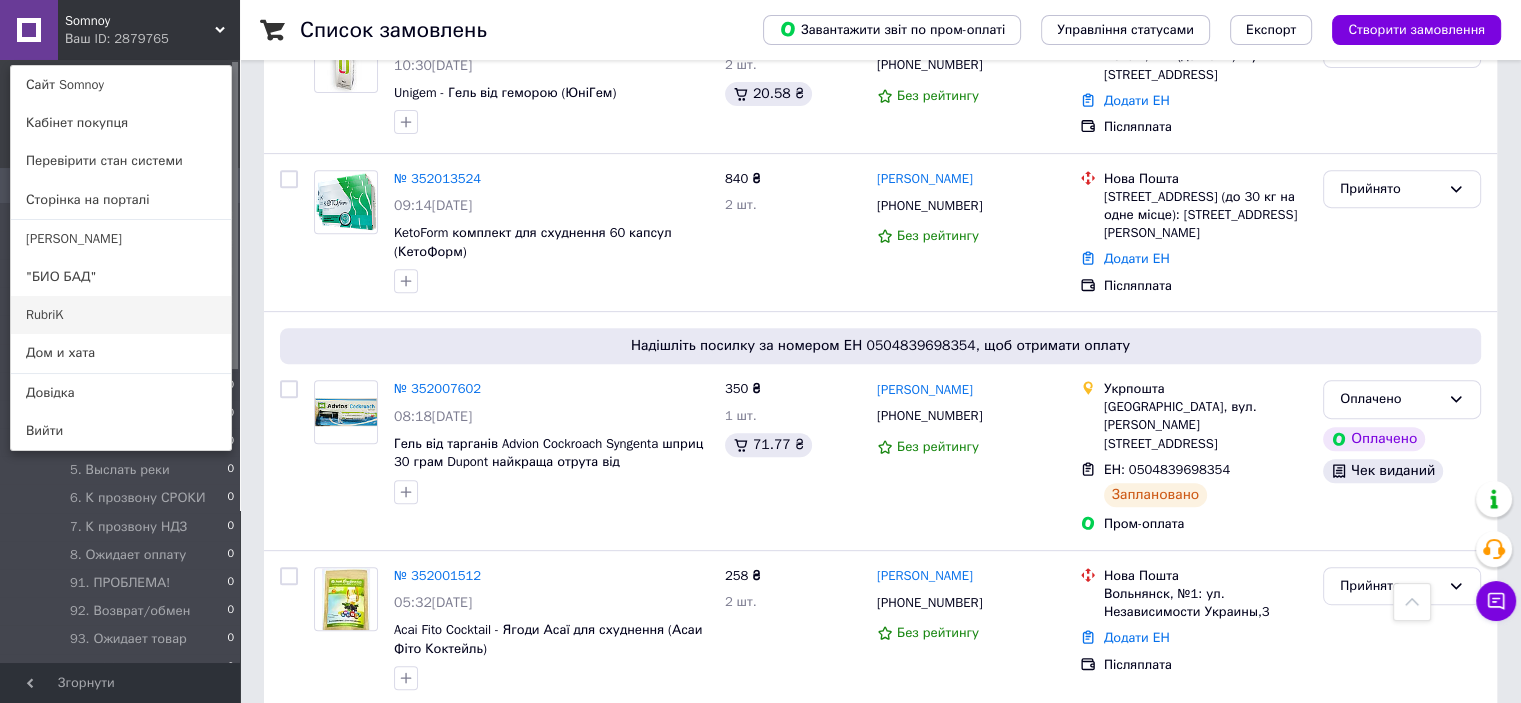 click on "RubriK" at bounding box center (121, 315) 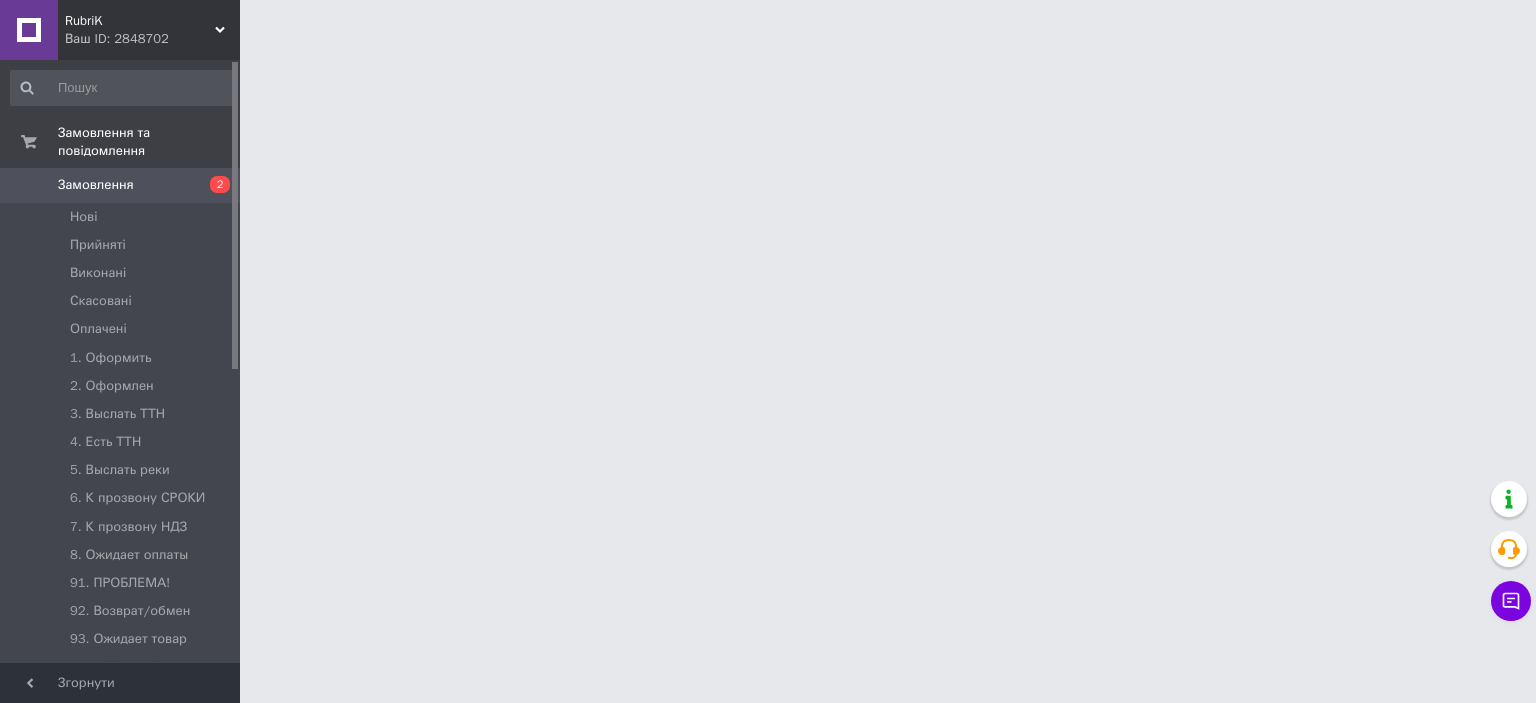 scroll, scrollTop: 0, scrollLeft: 0, axis: both 